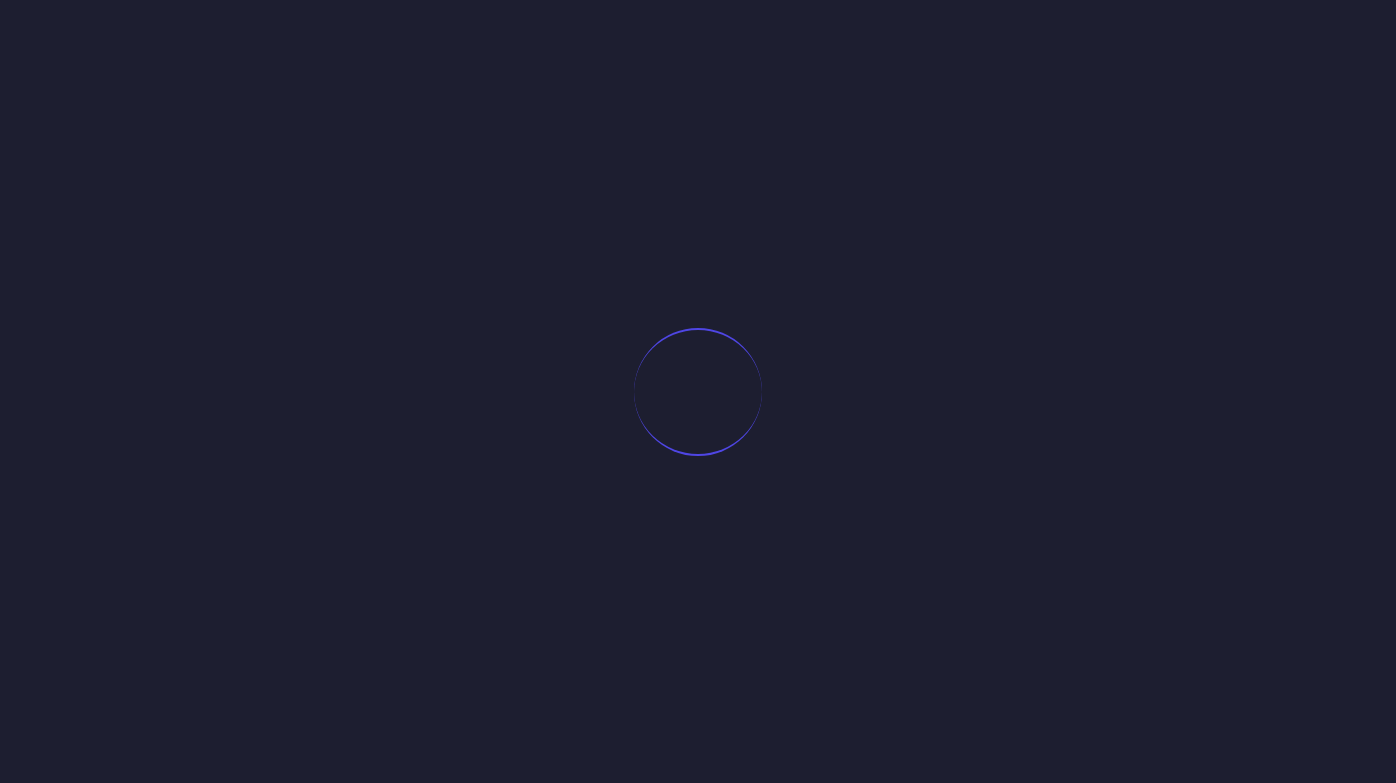 scroll, scrollTop: 0, scrollLeft: 0, axis: both 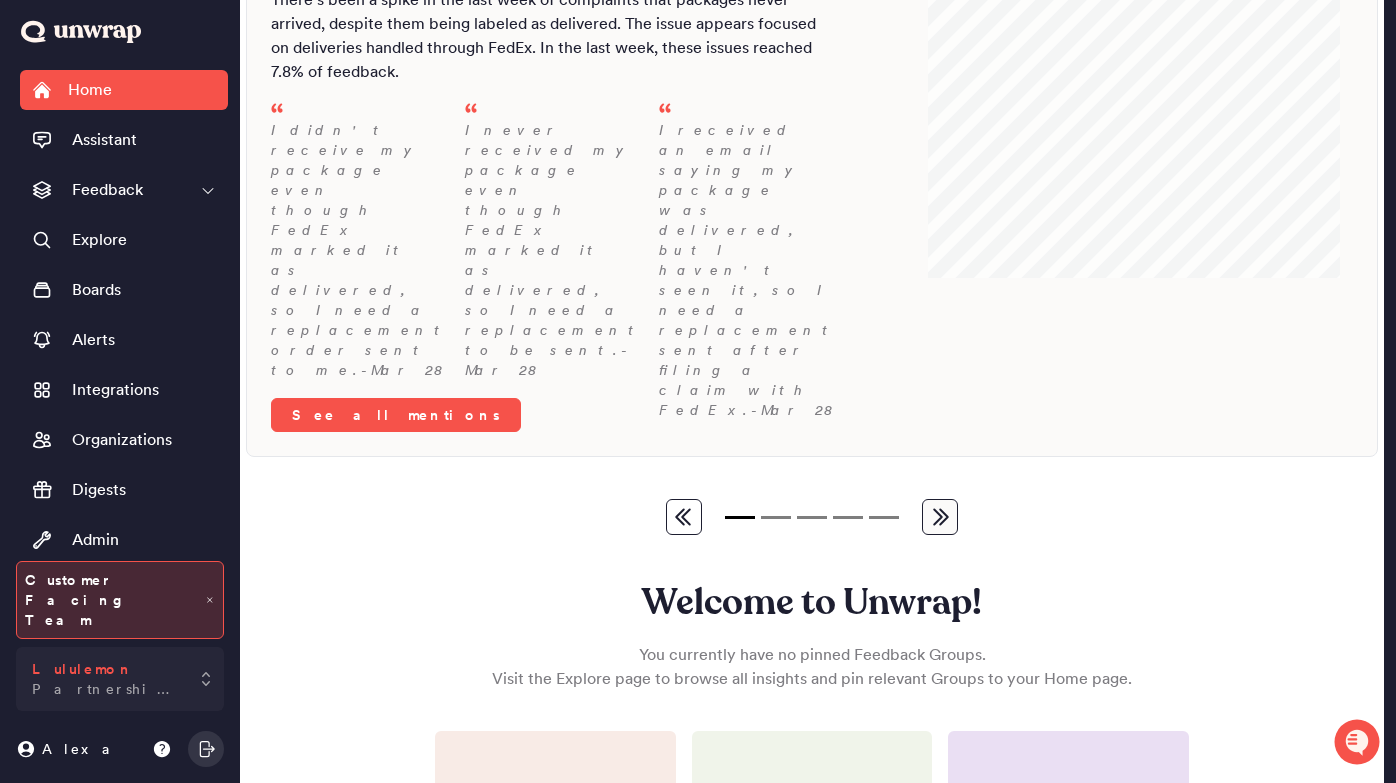 click on "Partnership Demos" at bounding box center (106, 689) 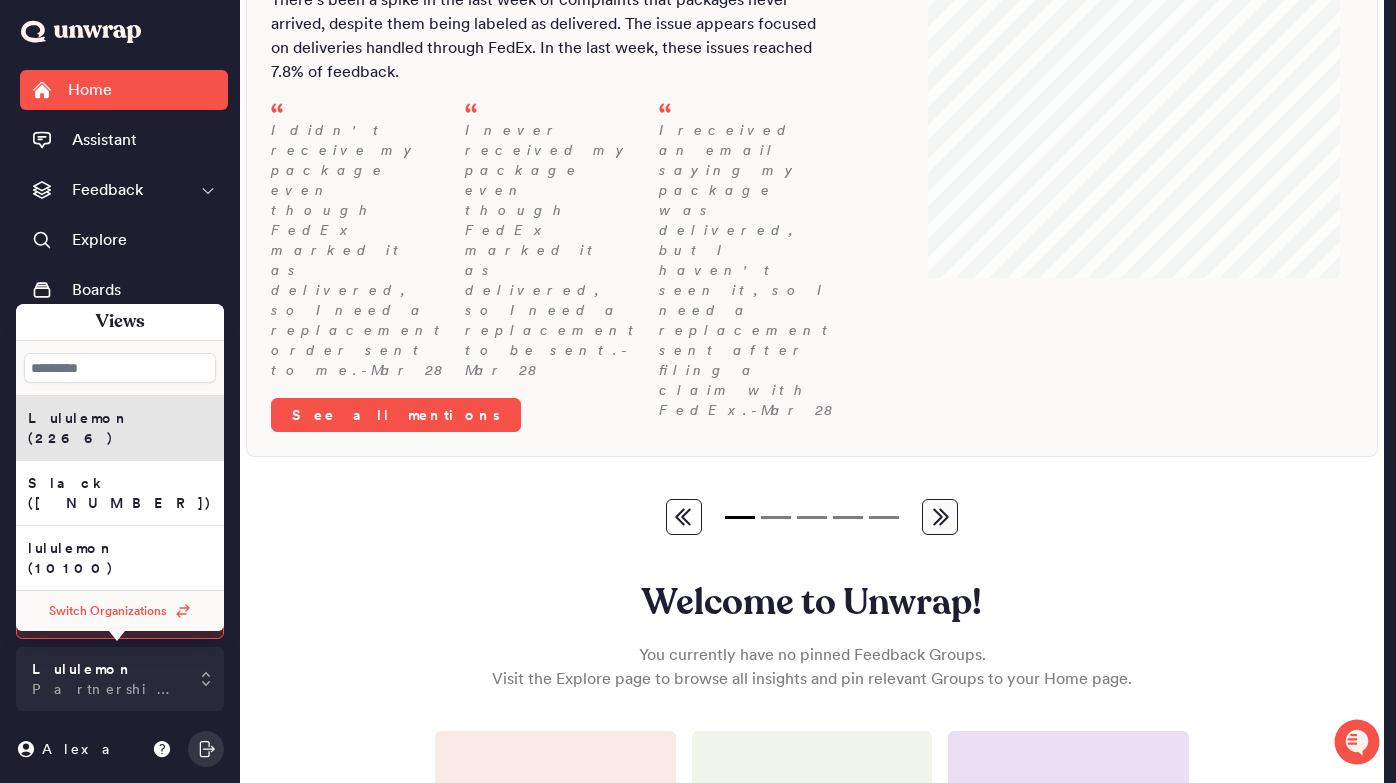 click on "Switch Organizations" at bounding box center (120, 611) 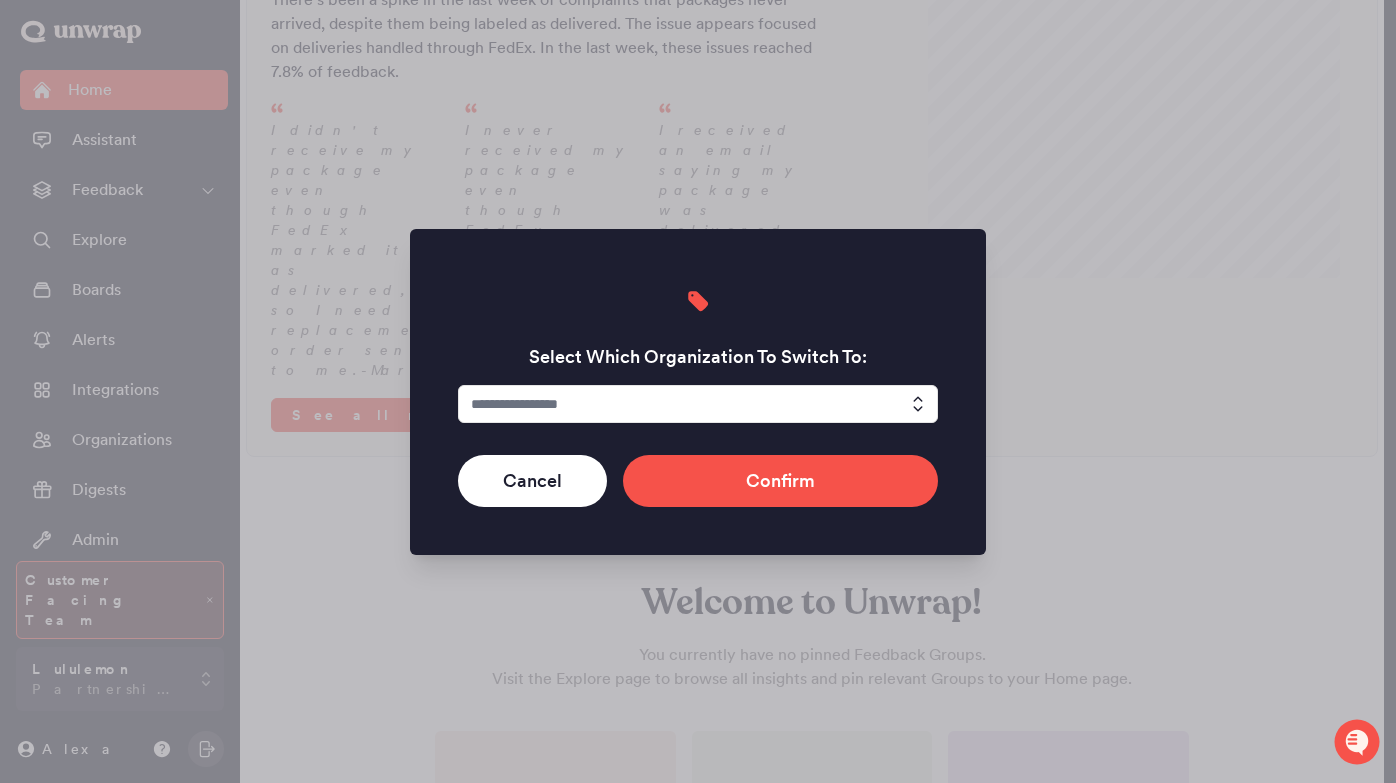 click at bounding box center [698, 404] 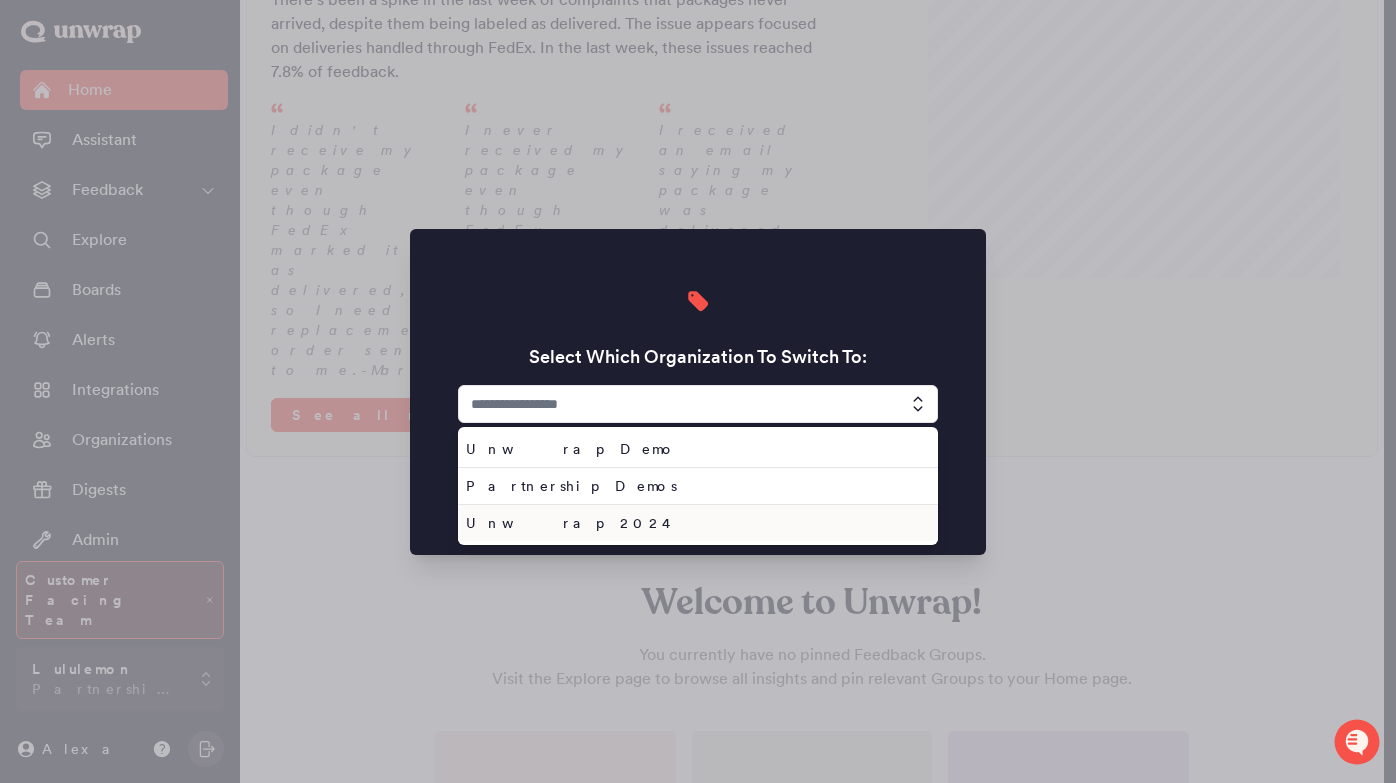 click on "Unwrap 2024" at bounding box center (694, 523) 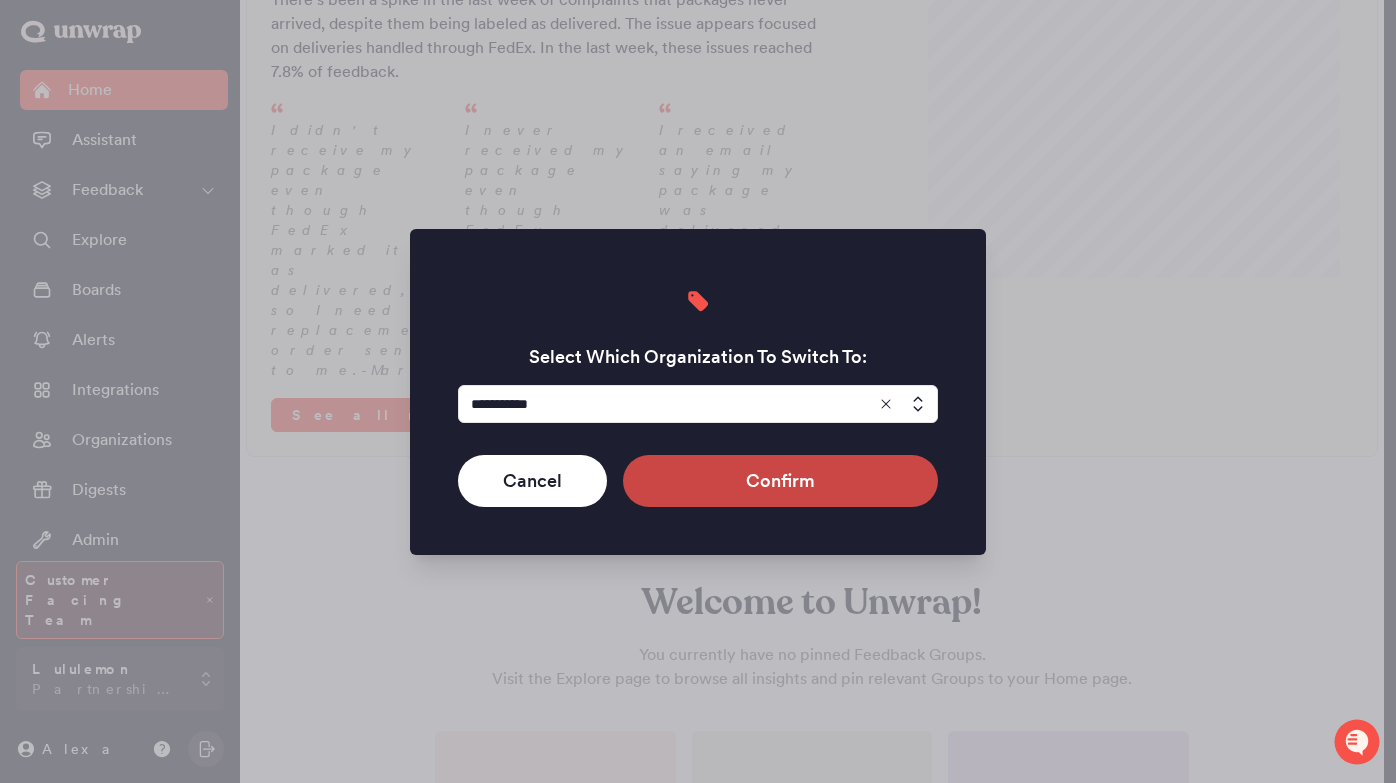 click on "Confirm" at bounding box center [780, 481] 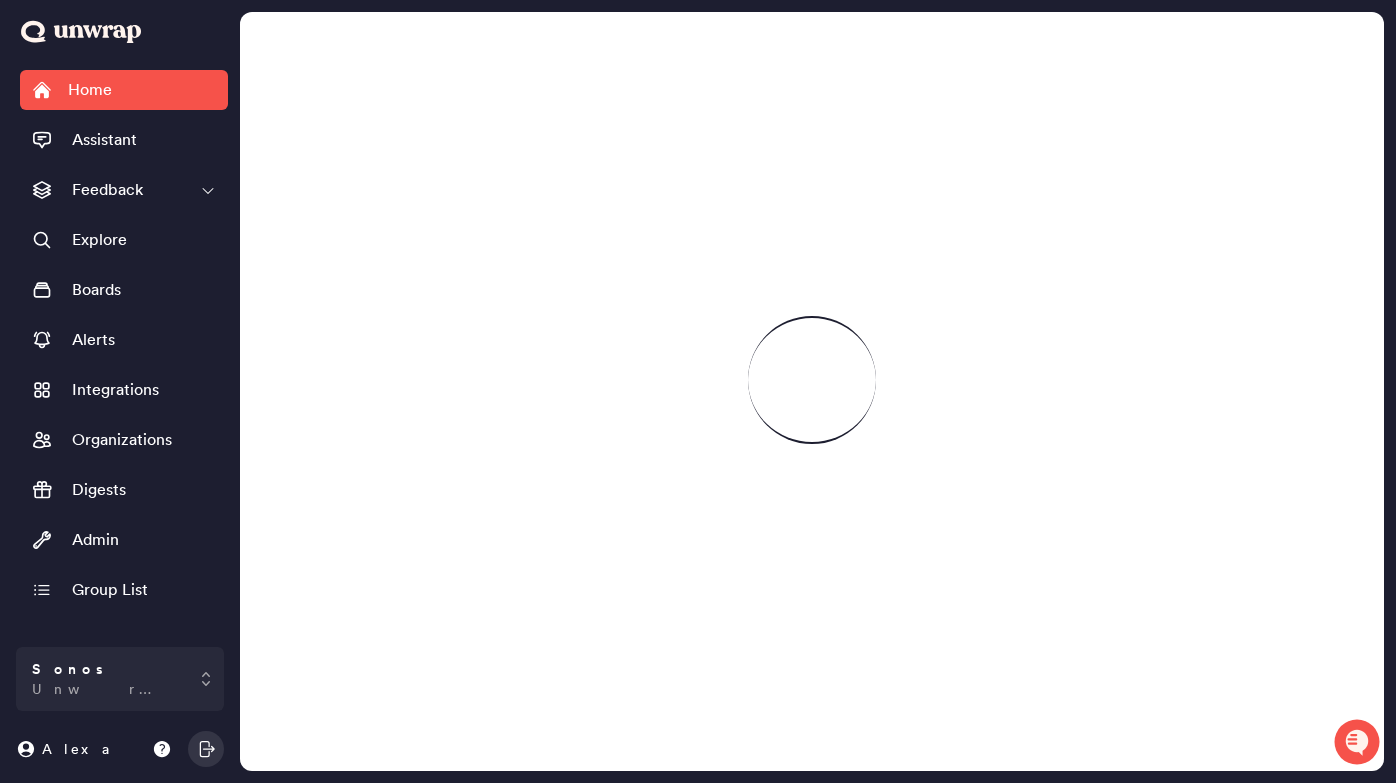 scroll, scrollTop: 0, scrollLeft: 0, axis: both 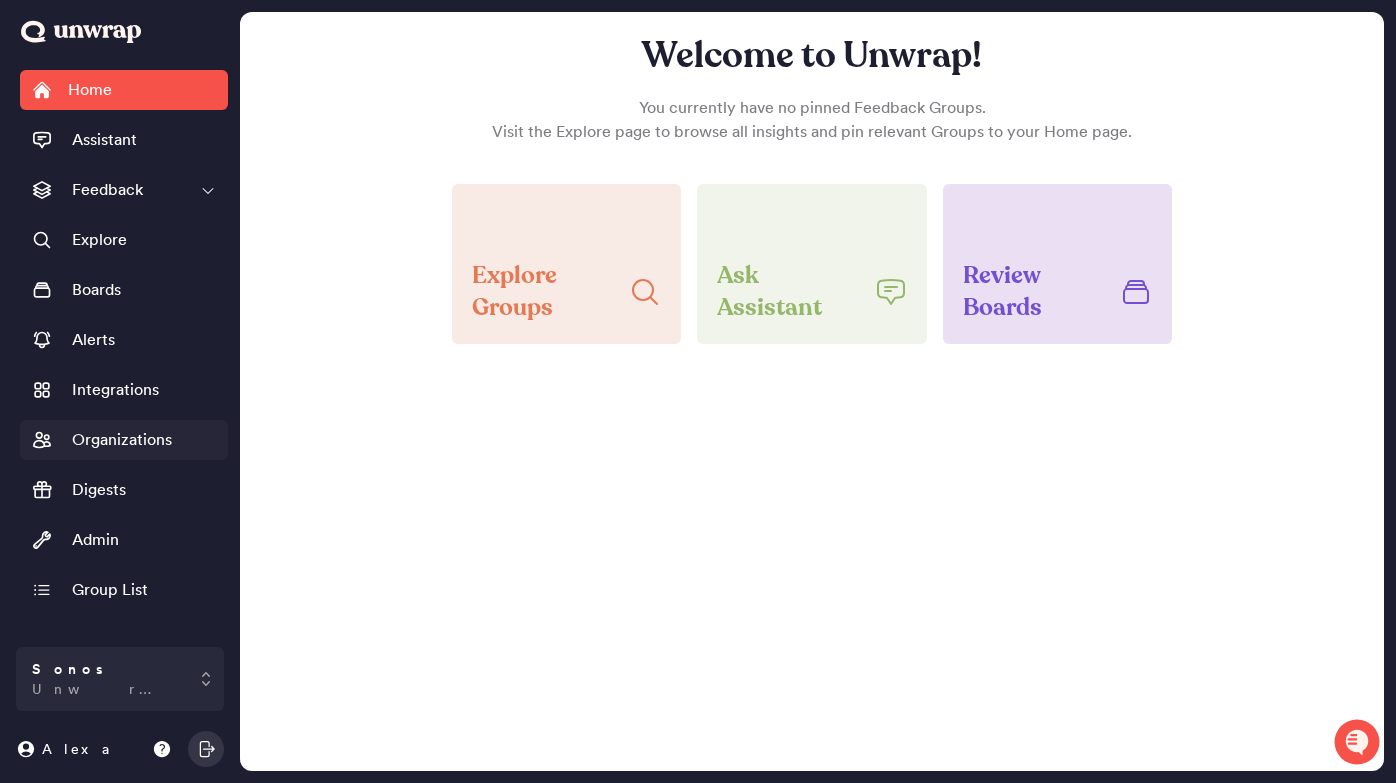 click on "Organizations" at bounding box center [122, 440] 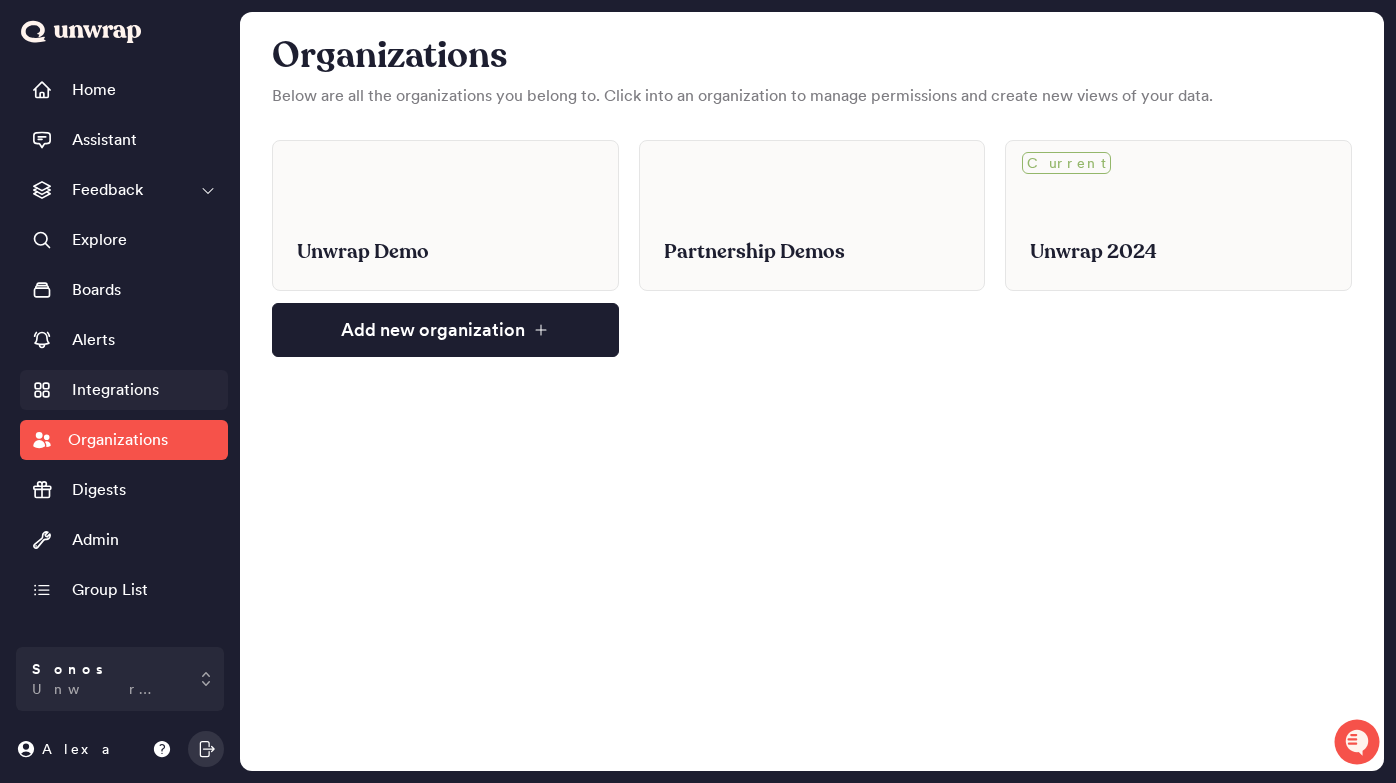 click on "Integrations" at bounding box center [124, 390] 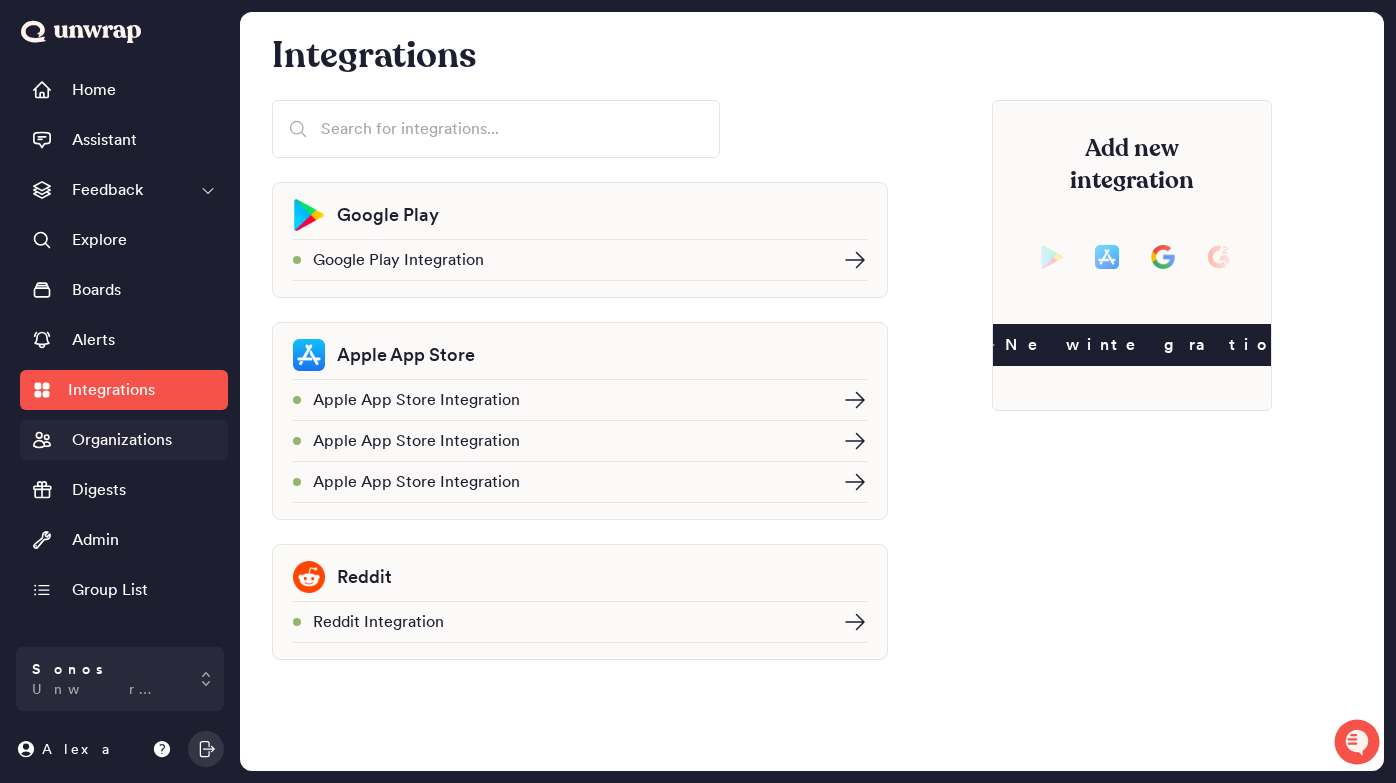click on "Organizations" at bounding box center [122, 440] 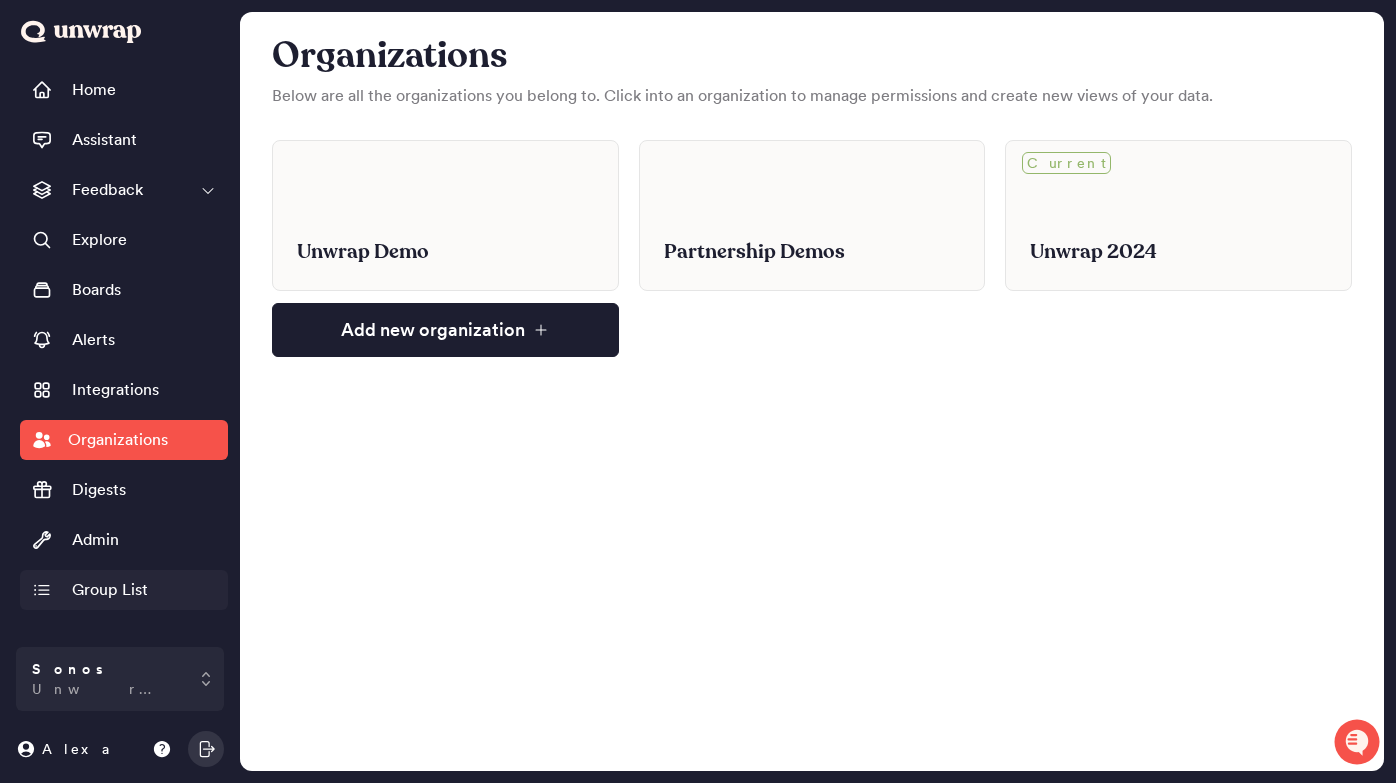 click on "Group List" at bounding box center (110, 590) 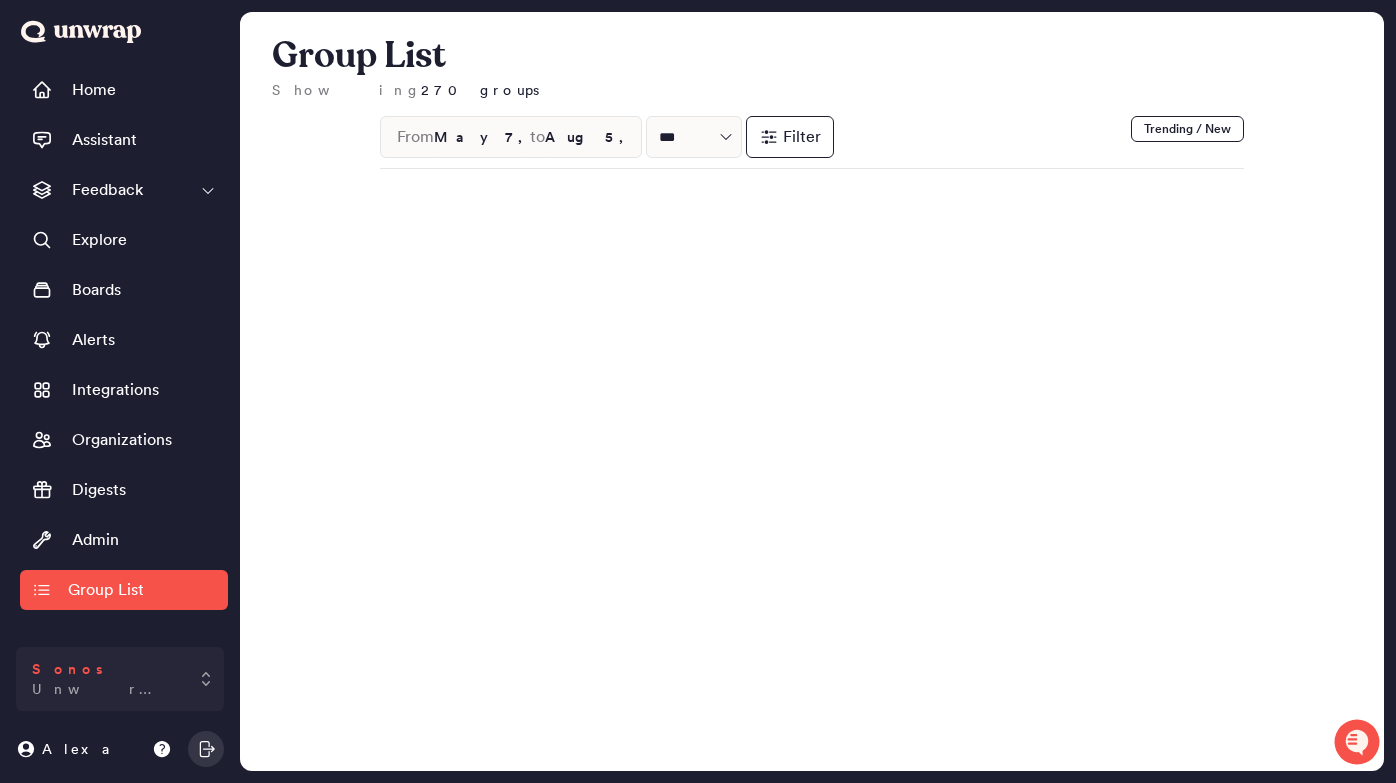 click on "Sonos Unwrap 2024" at bounding box center [106, 679] 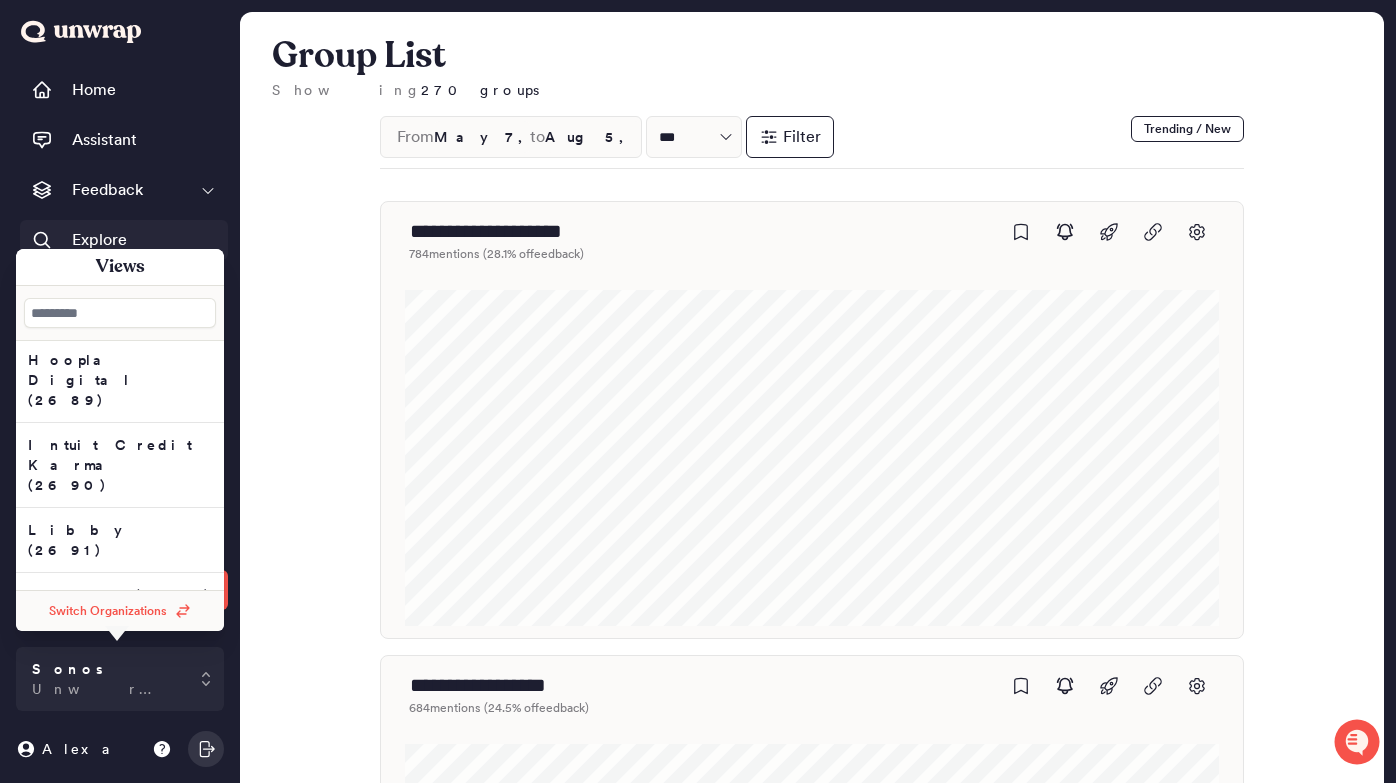 scroll, scrollTop: 8833, scrollLeft: 0, axis: vertical 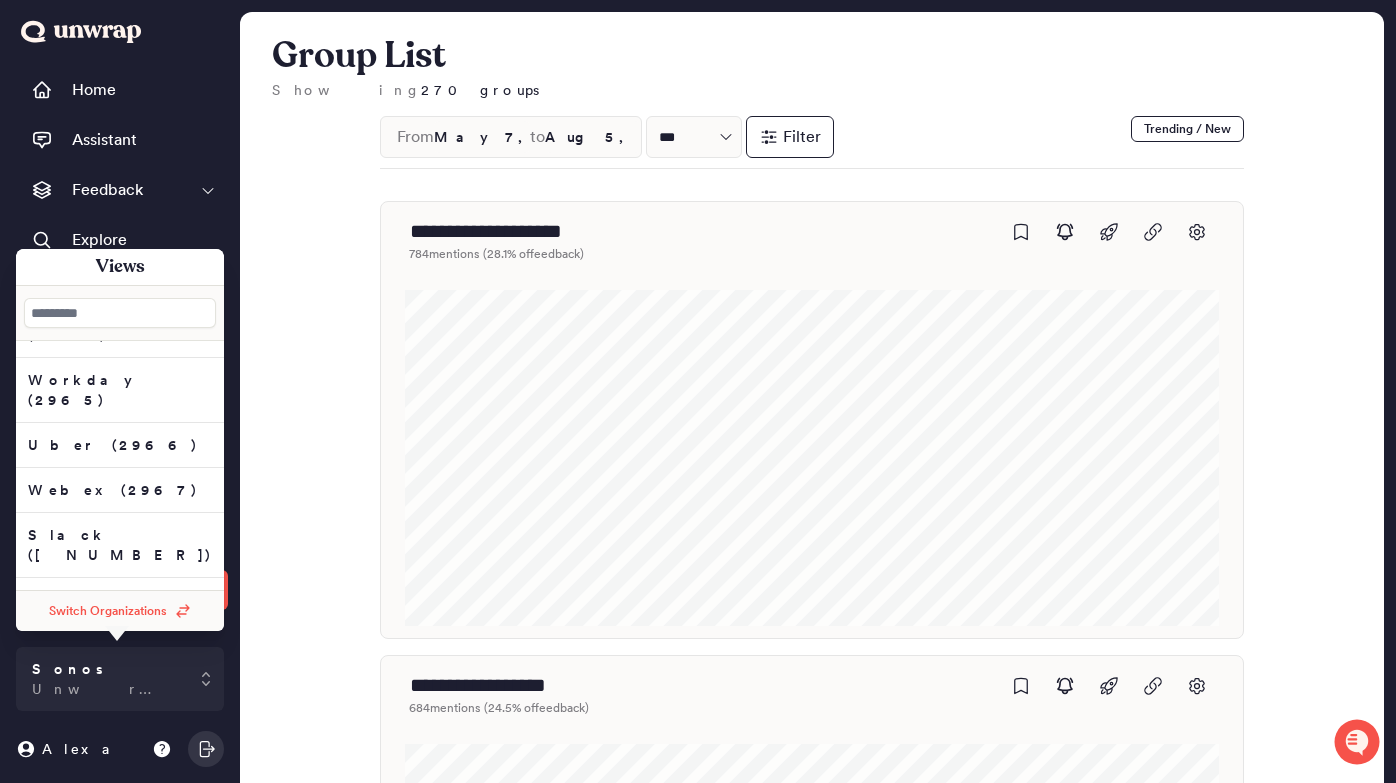 click at bounding box center [120, 313] 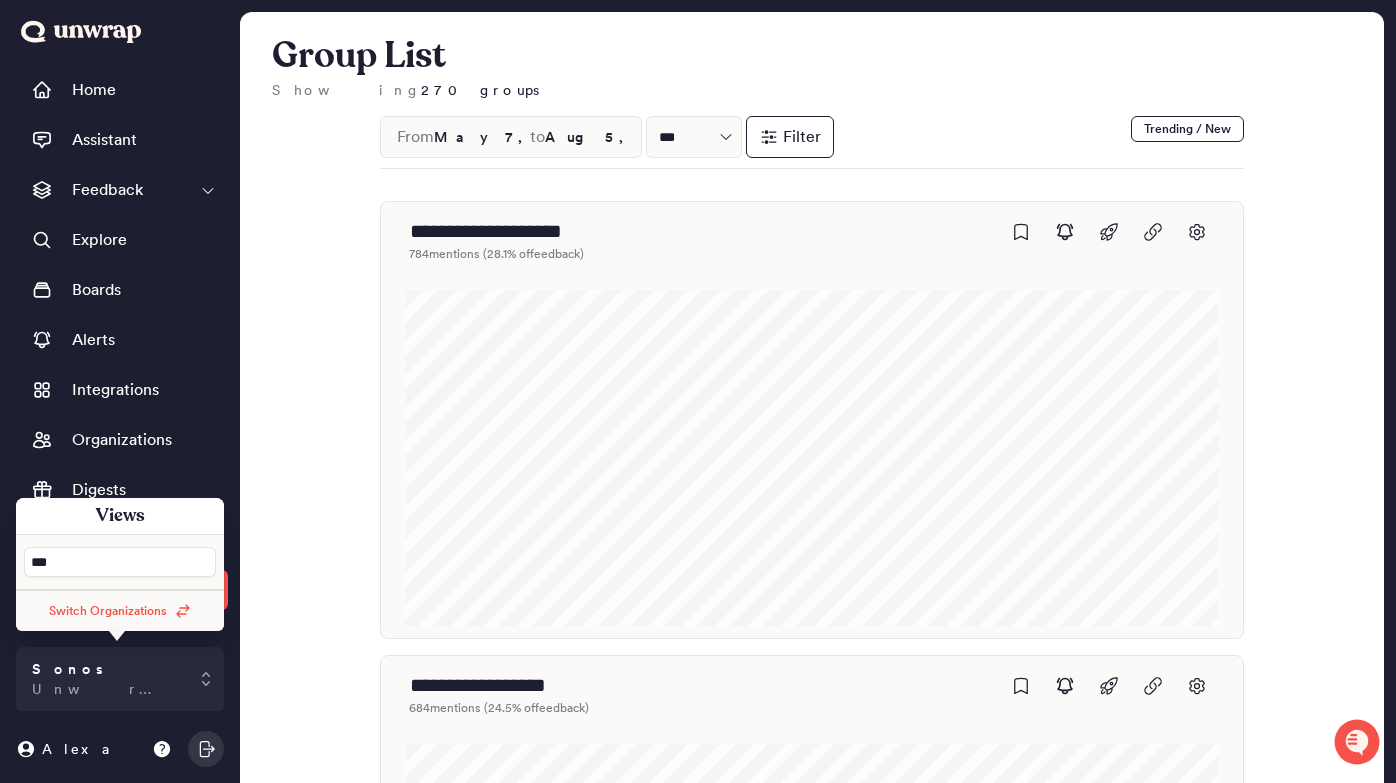 scroll, scrollTop: 0, scrollLeft: 0, axis: both 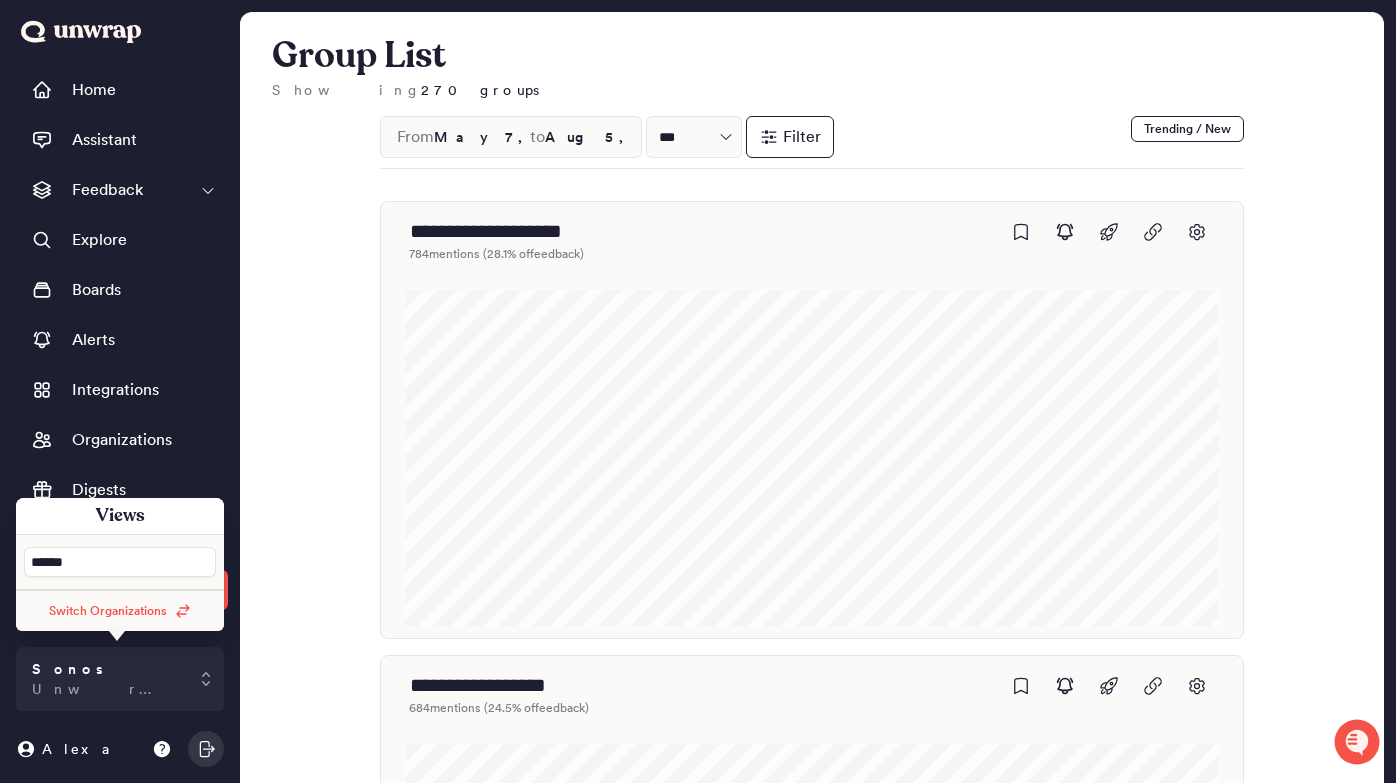 type on "******" 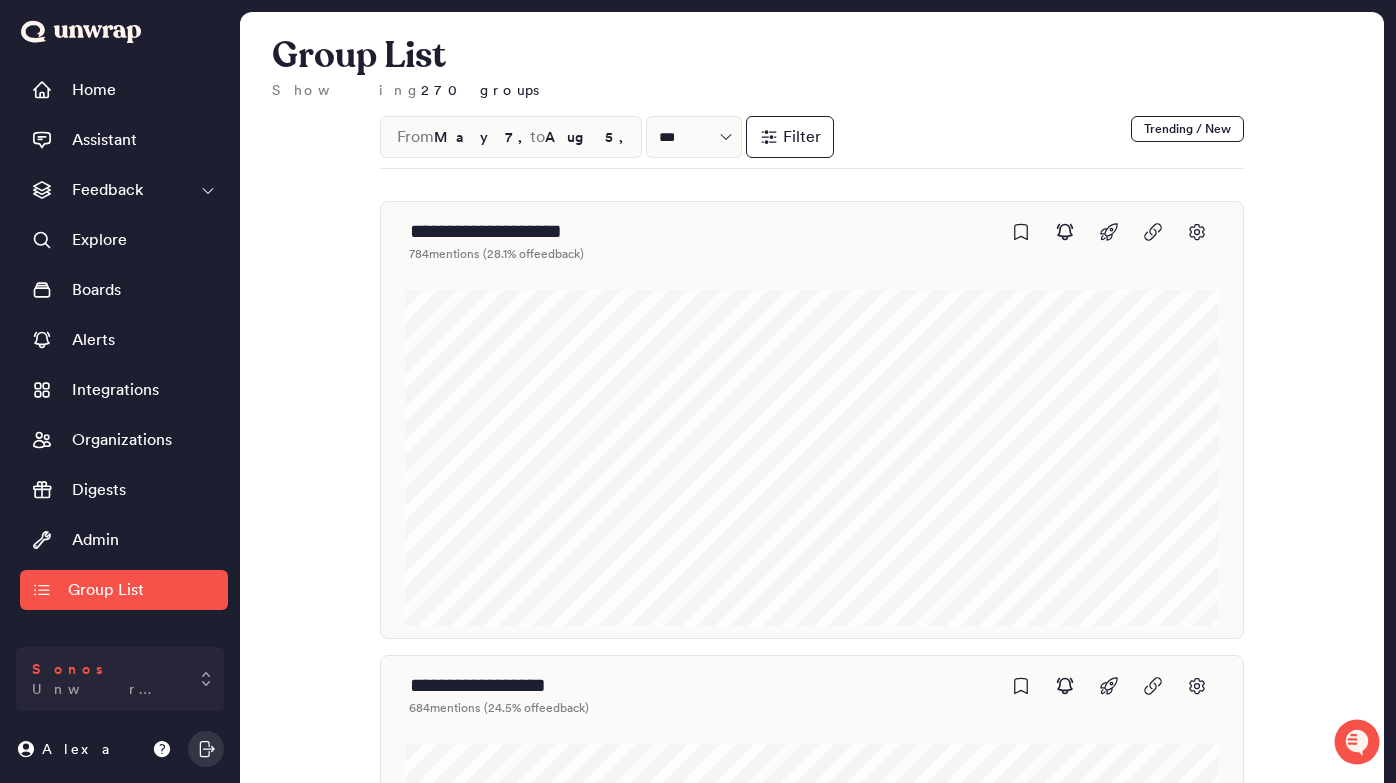 click on "Sonos Unwrap 2024" at bounding box center (106, 679) 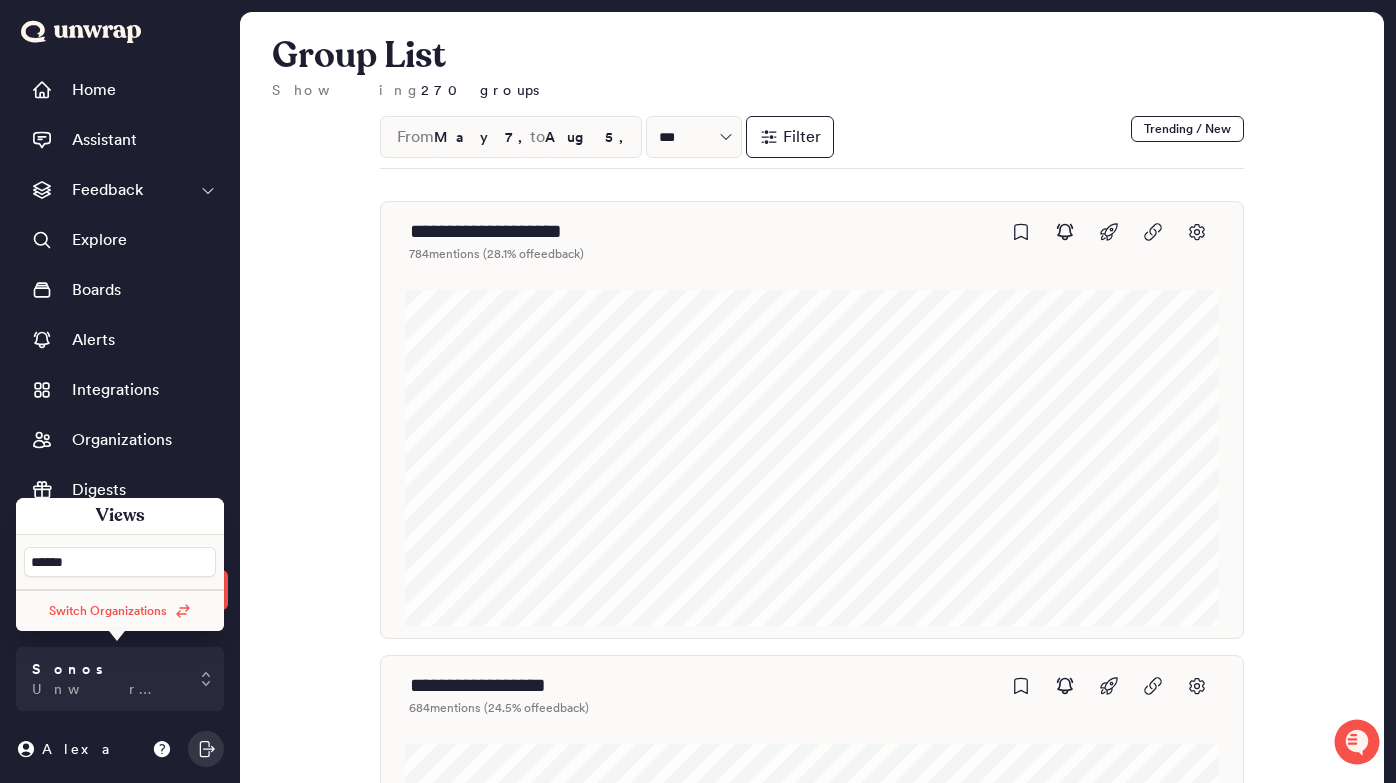 click on "******" at bounding box center (120, 562) 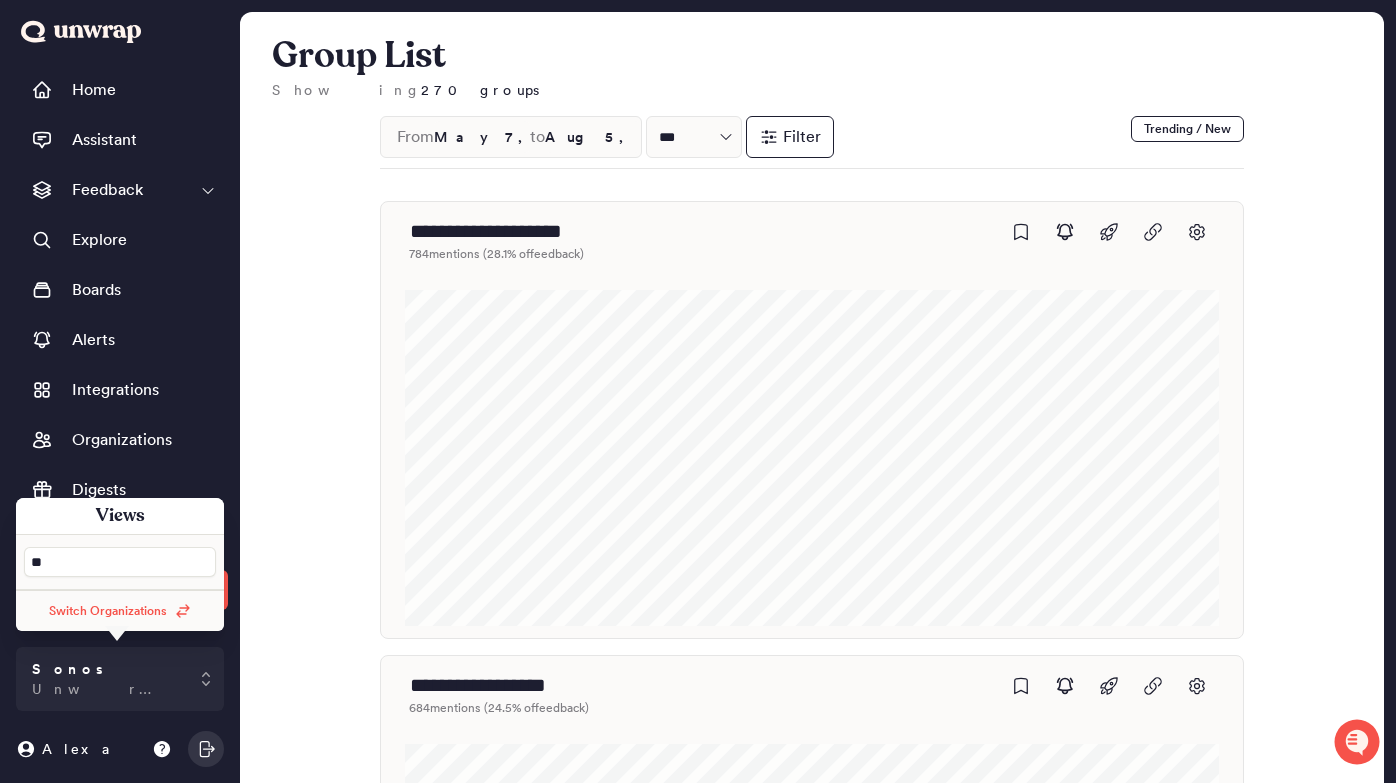 type on "*" 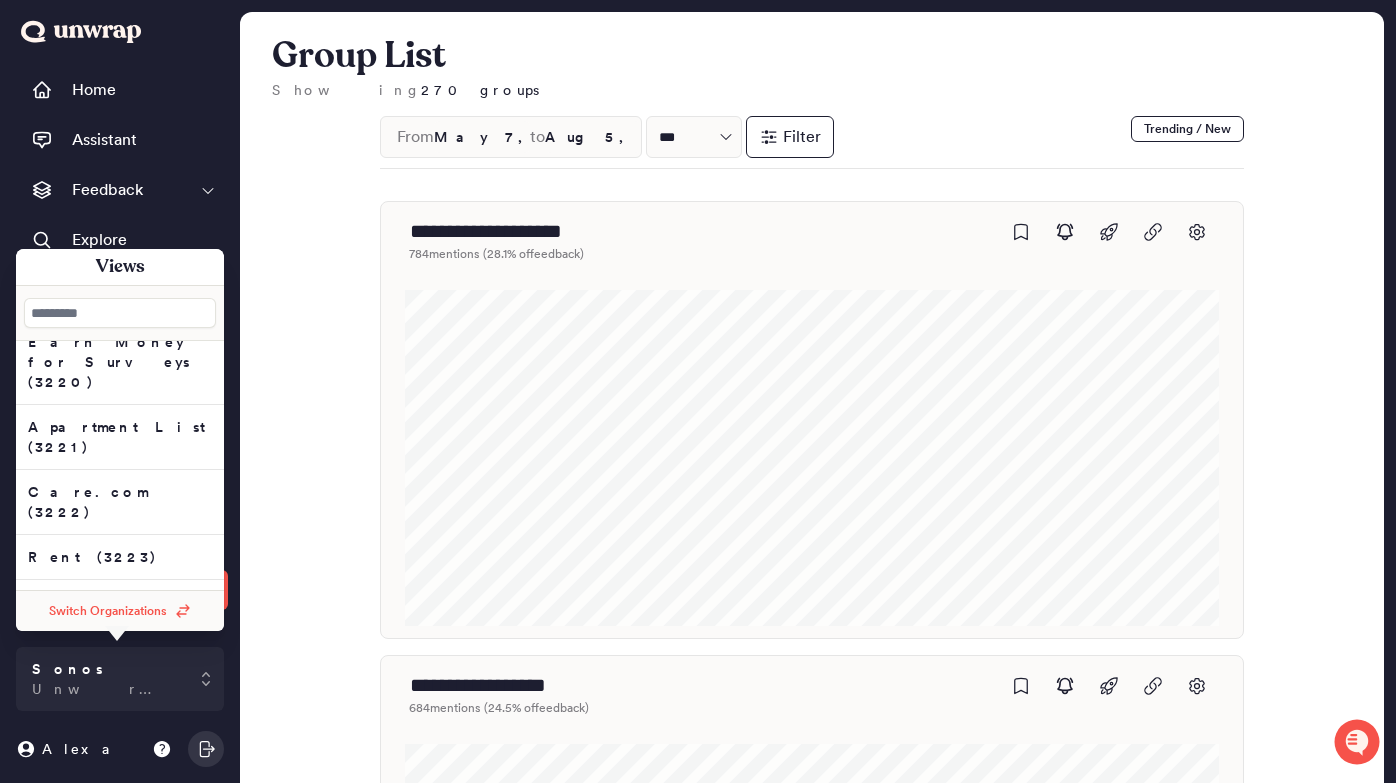 scroll, scrollTop: 18395, scrollLeft: 0, axis: vertical 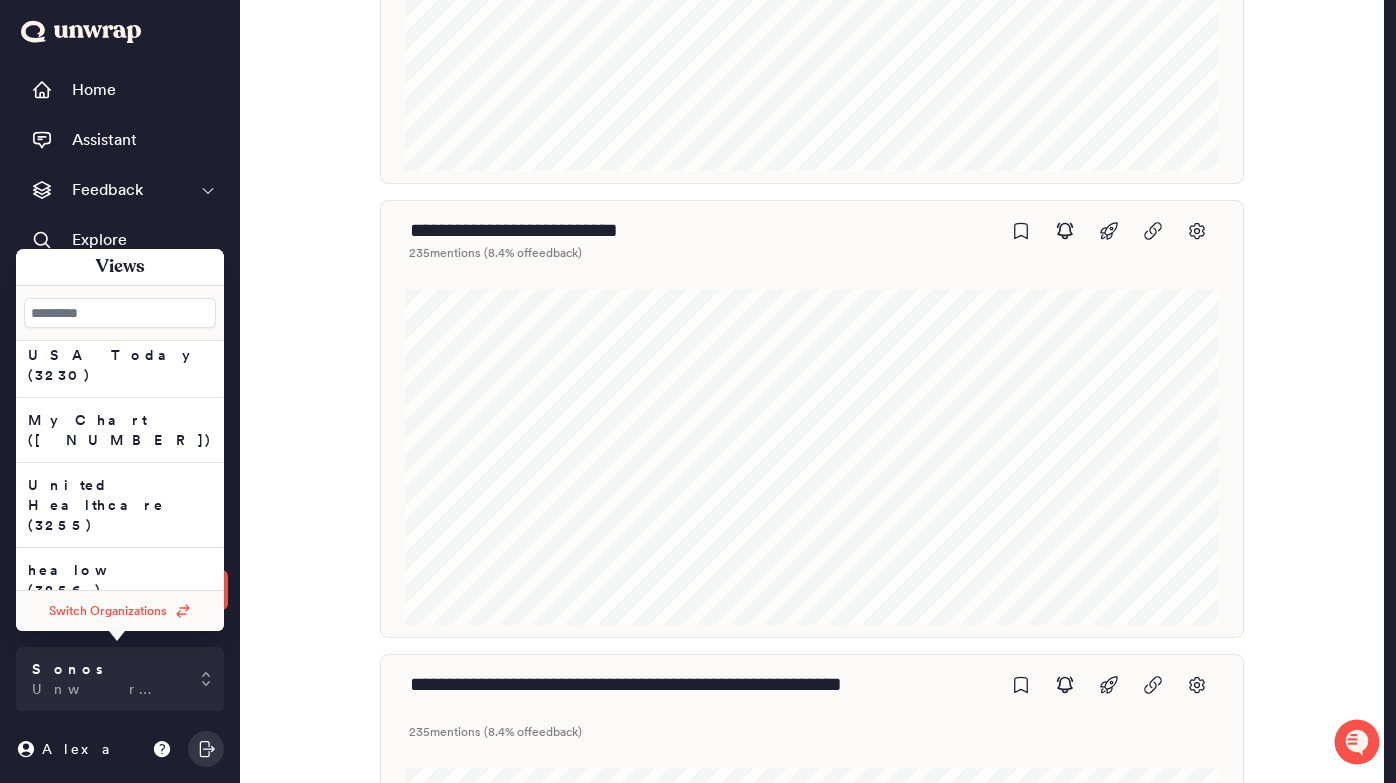 type 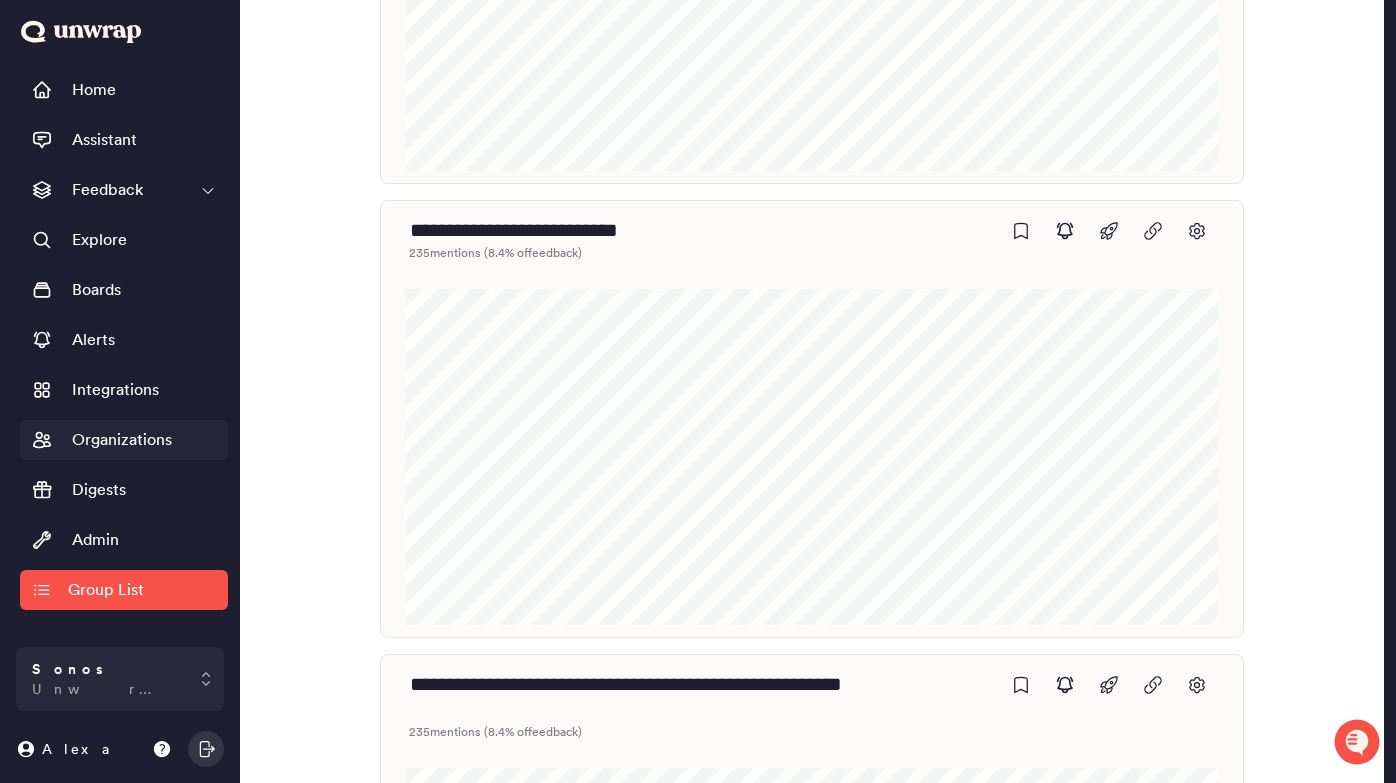 click on "Organizations" at bounding box center (122, 440) 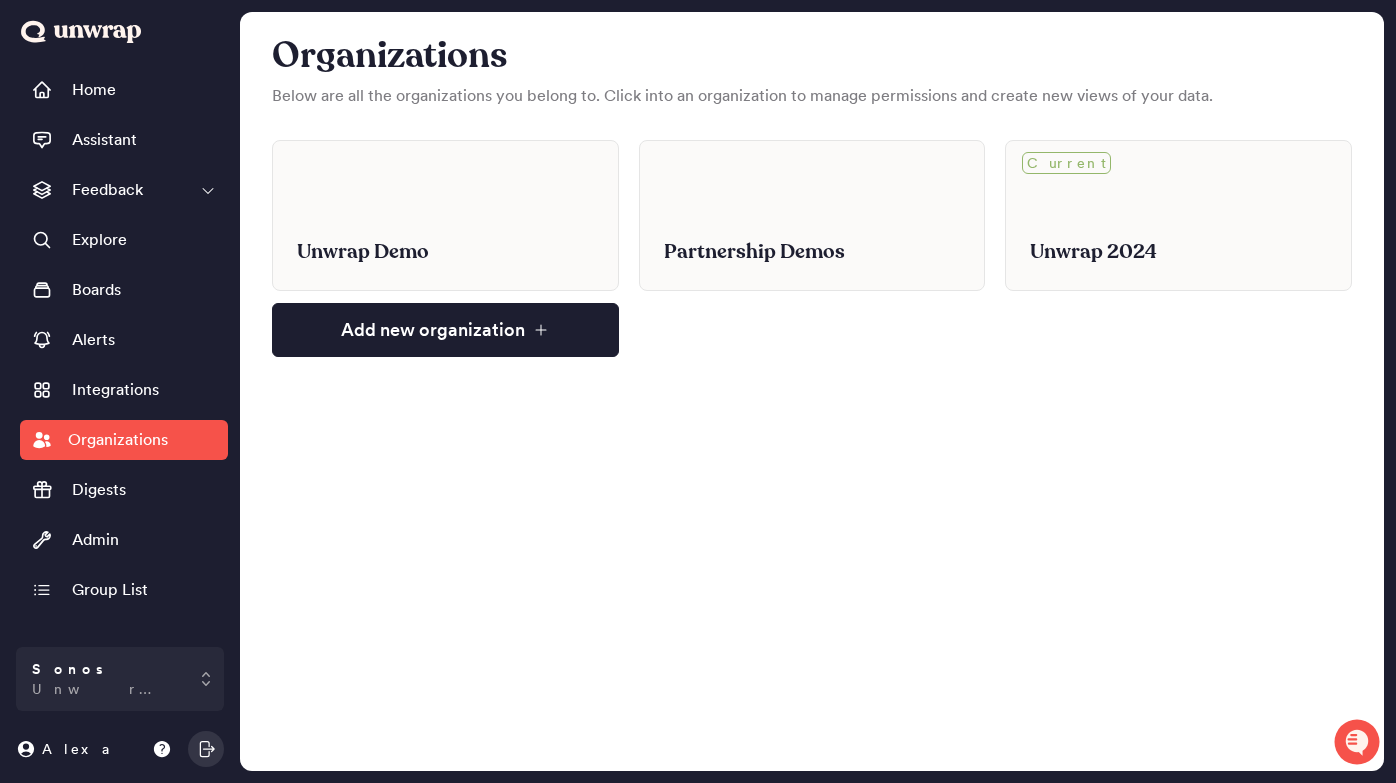 scroll, scrollTop: 0, scrollLeft: 0, axis: both 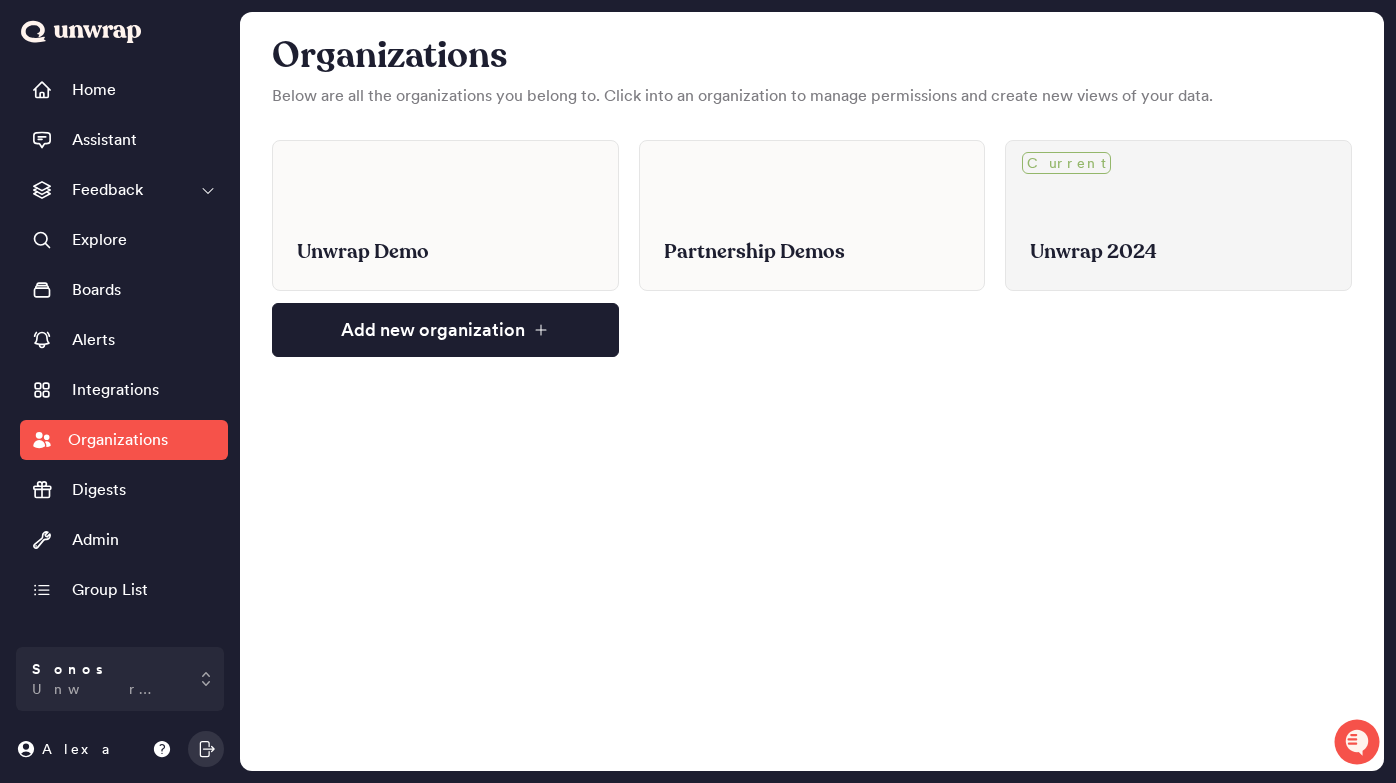 click on "Unwrap 2024" at bounding box center [1178, 237] 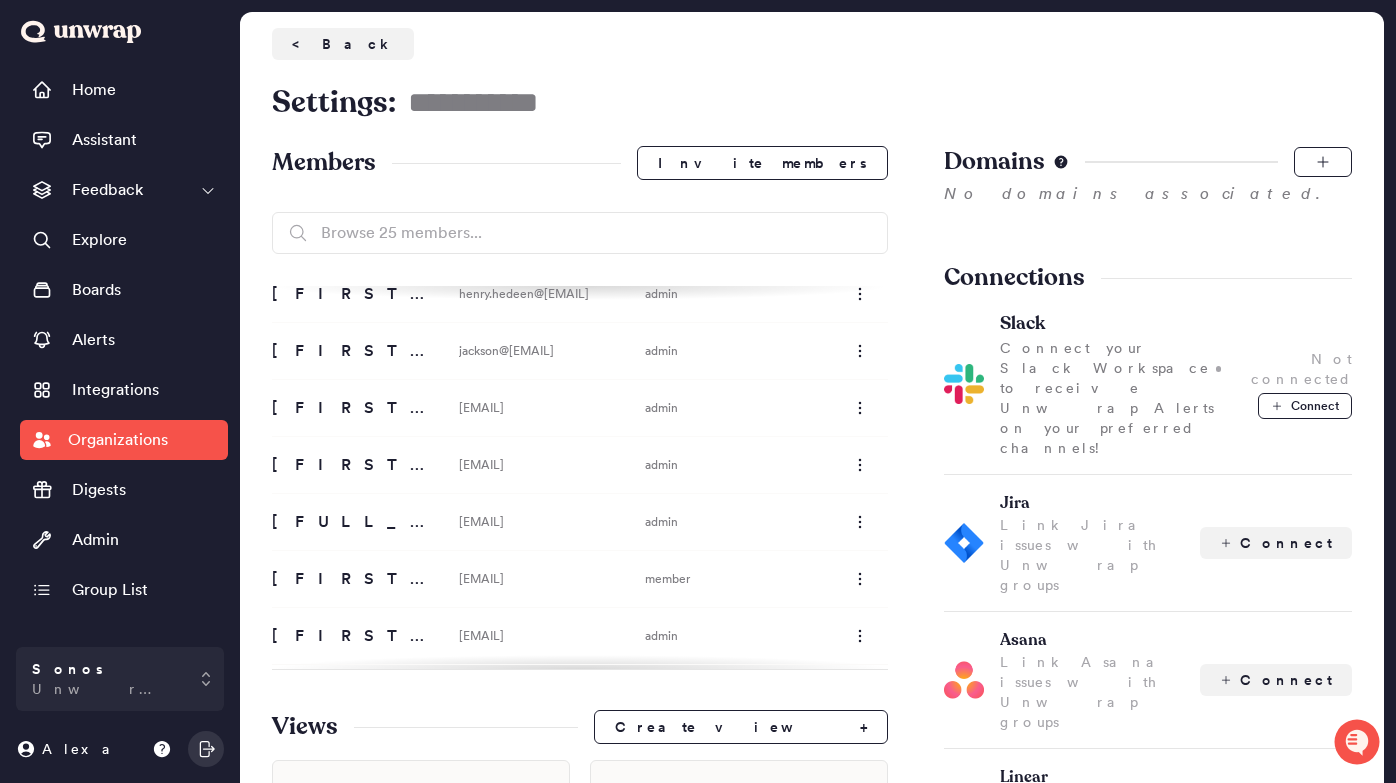 scroll, scrollTop: 616, scrollLeft: 0, axis: vertical 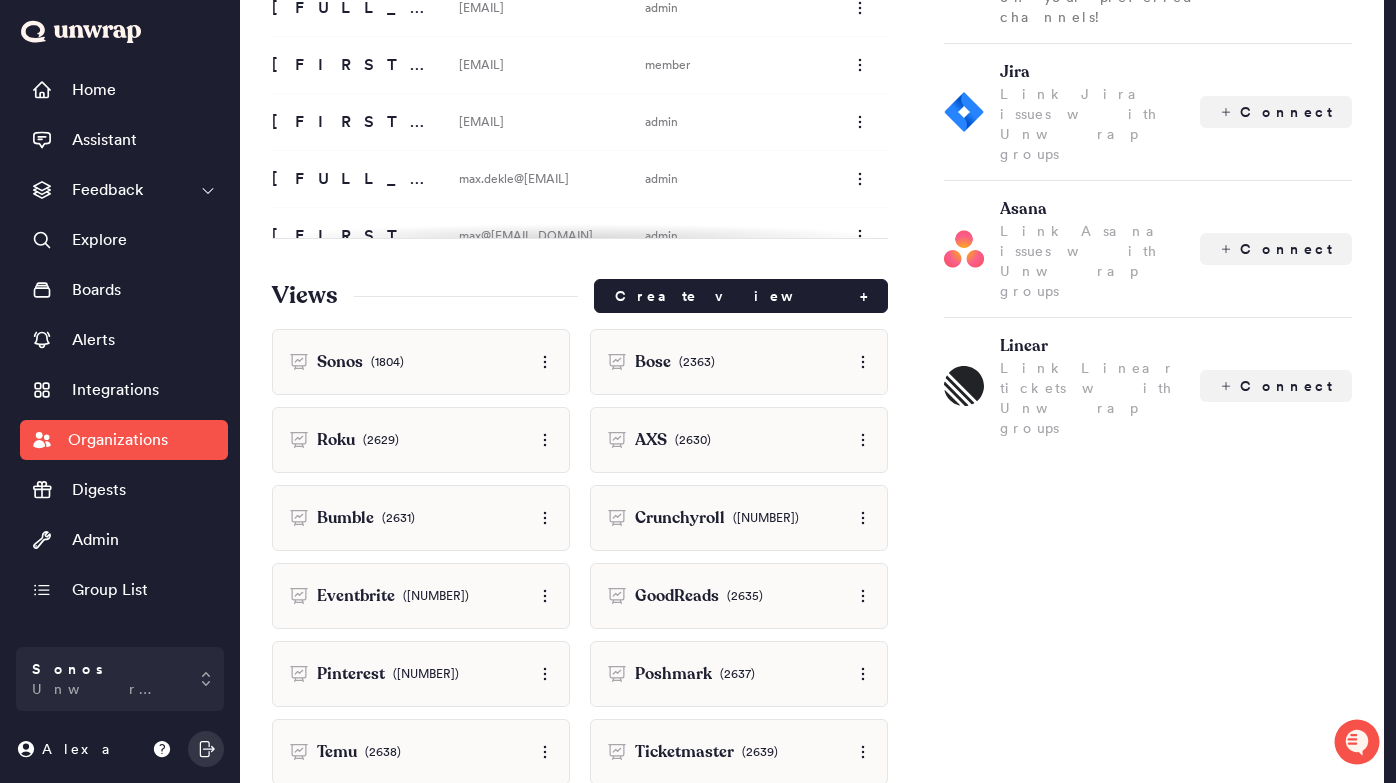 click on "Create view +" at bounding box center [741, 296] 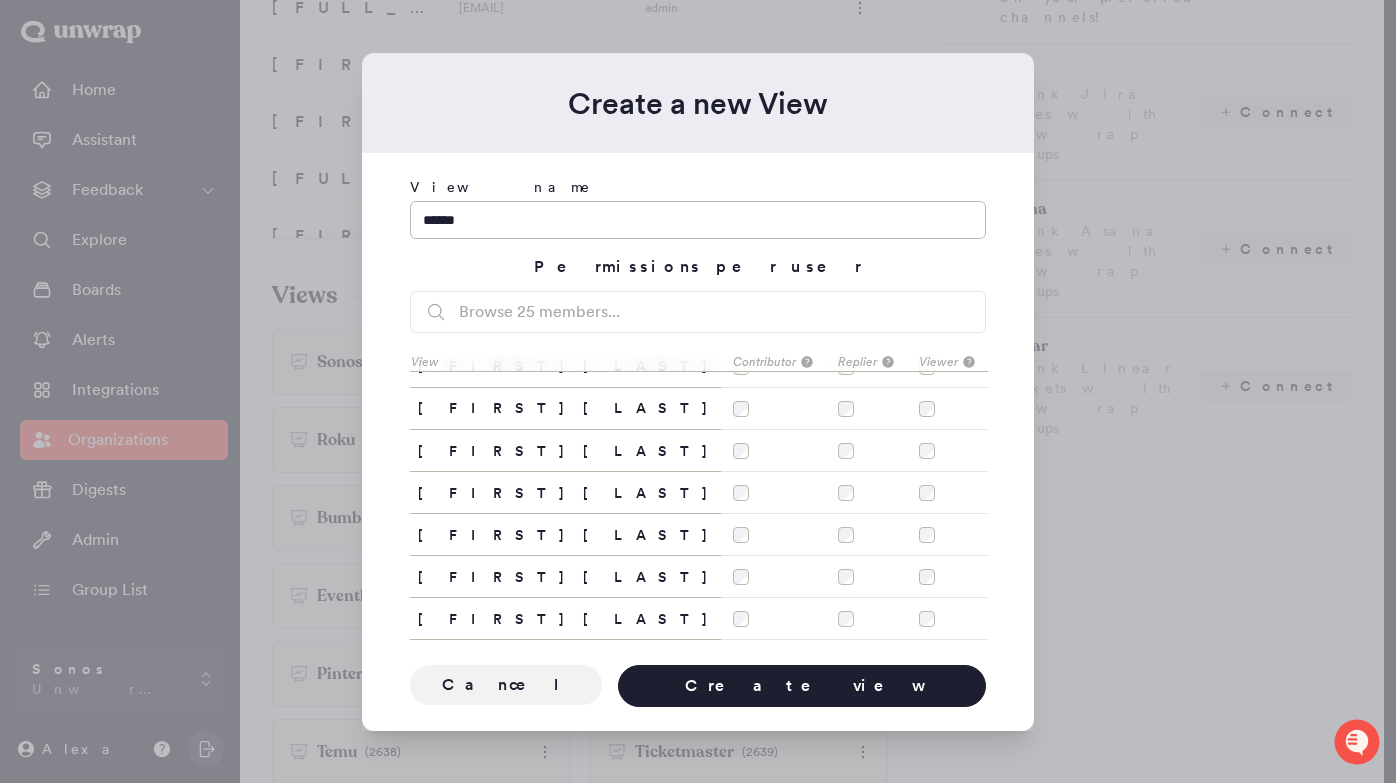 scroll, scrollTop: 827, scrollLeft: 0, axis: vertical 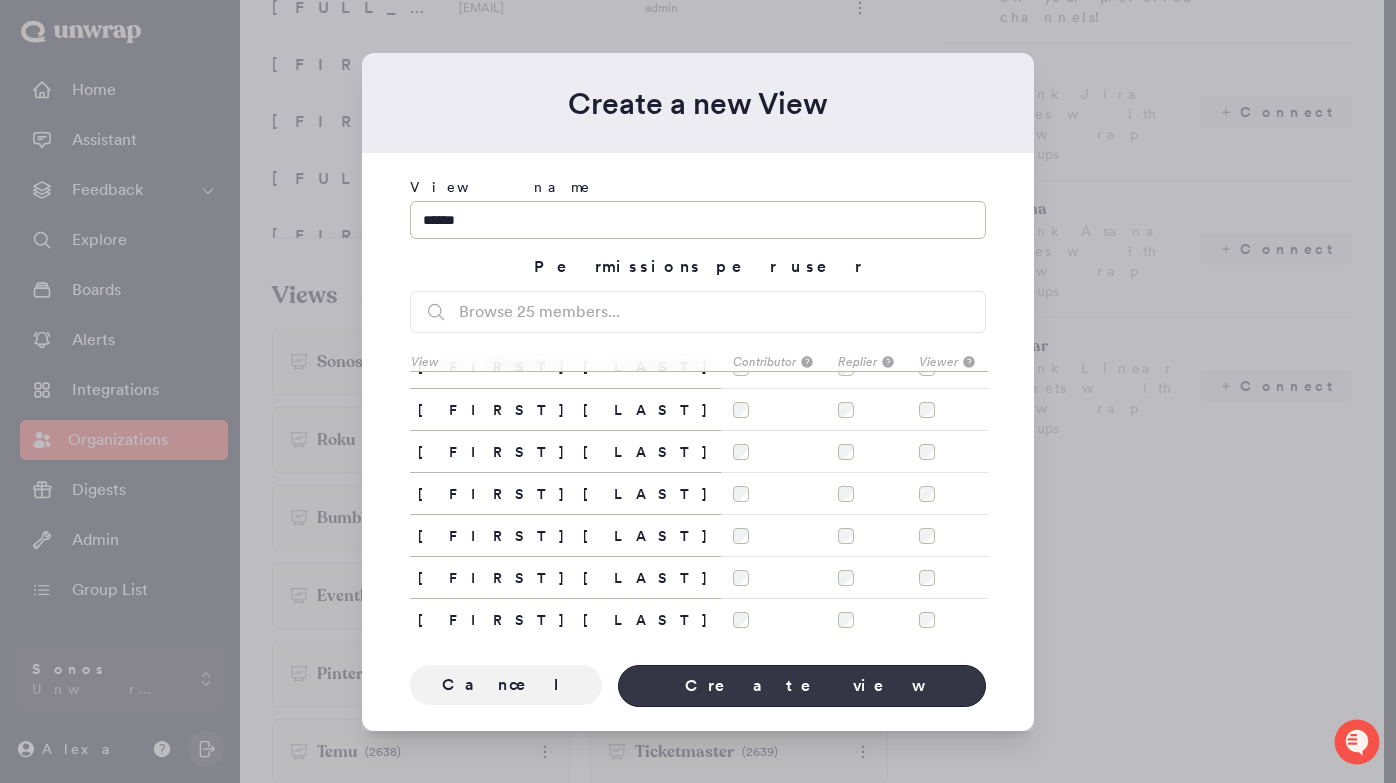 type on "******" 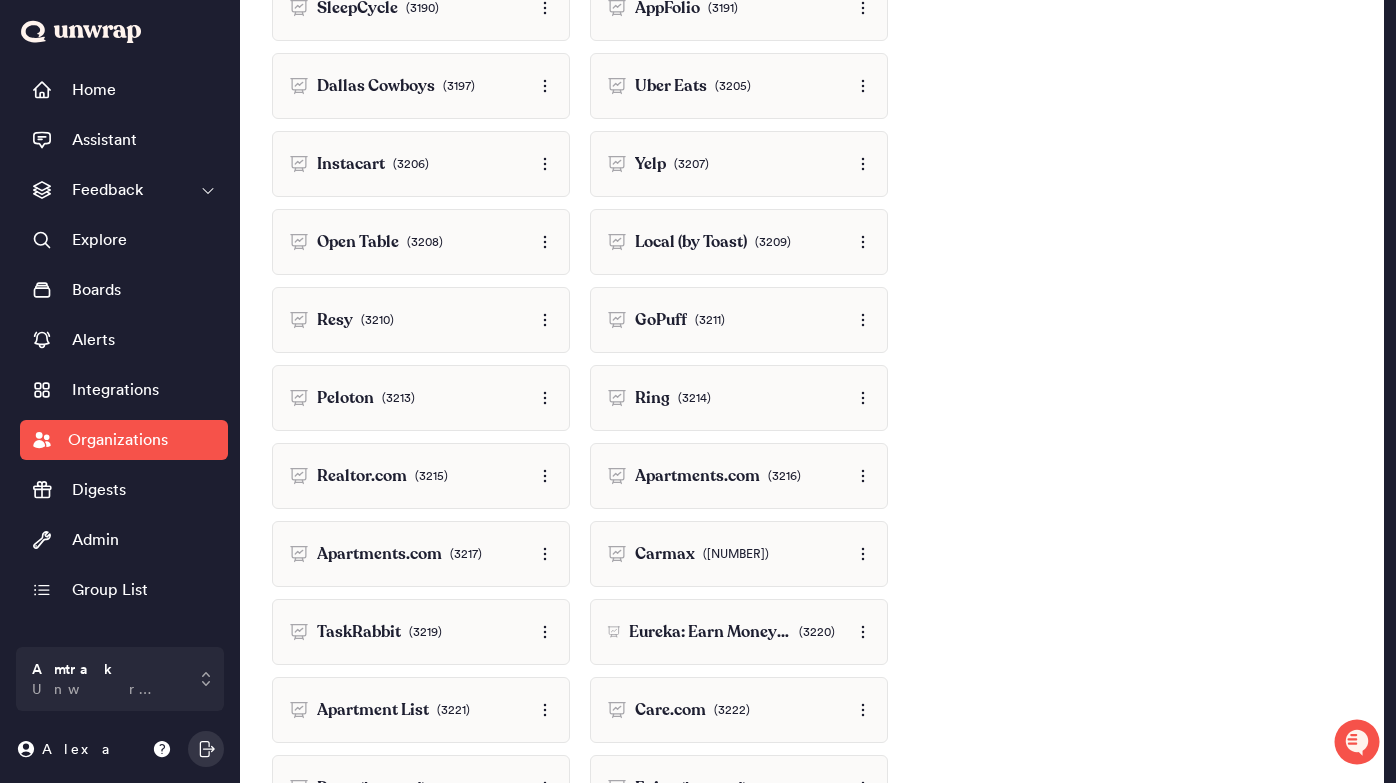 scroll, scrollTop: 10706, scrollLeft: 0, axis: vertical 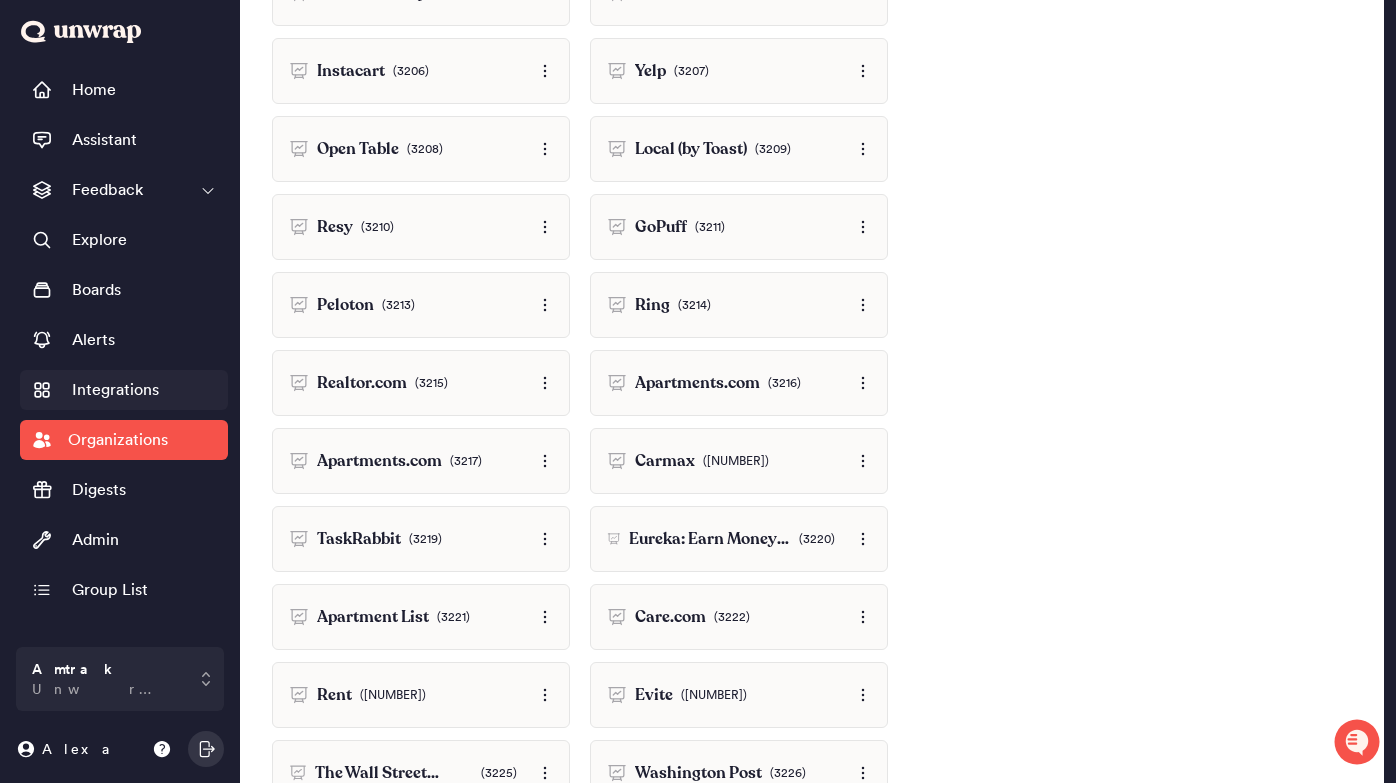 click on "Integrations" at bounding box center (124, 390) 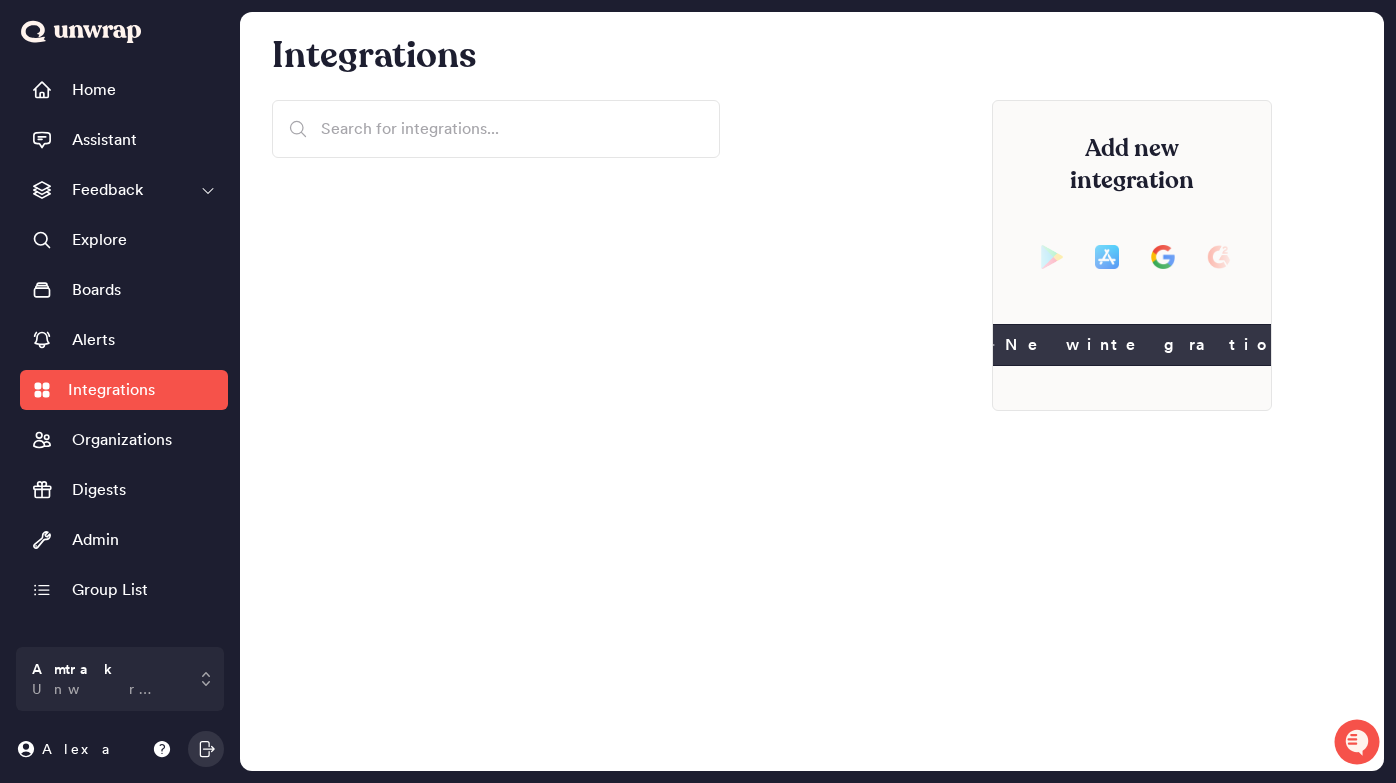 click on "New integration" at bounding box center (1132, 345) 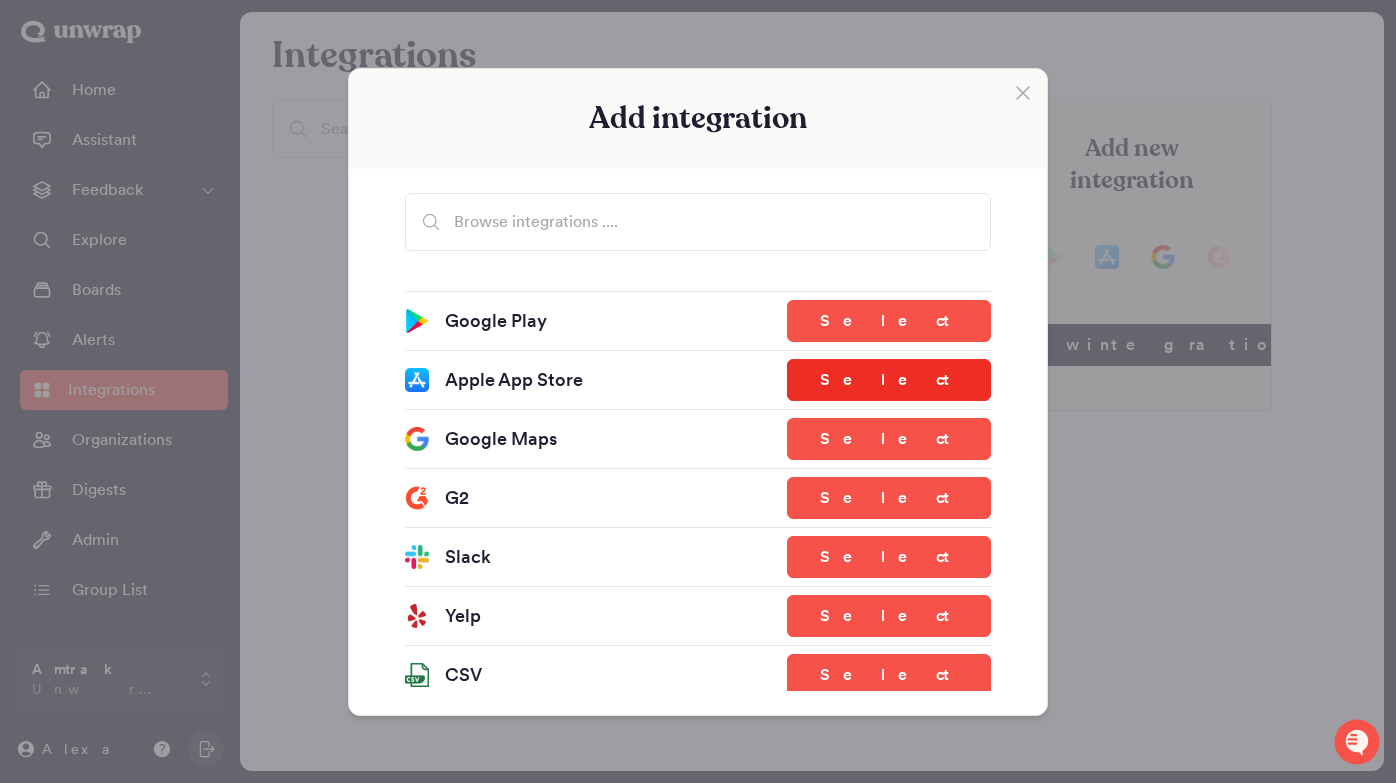click on "Select" at bounding box center [889, 380] 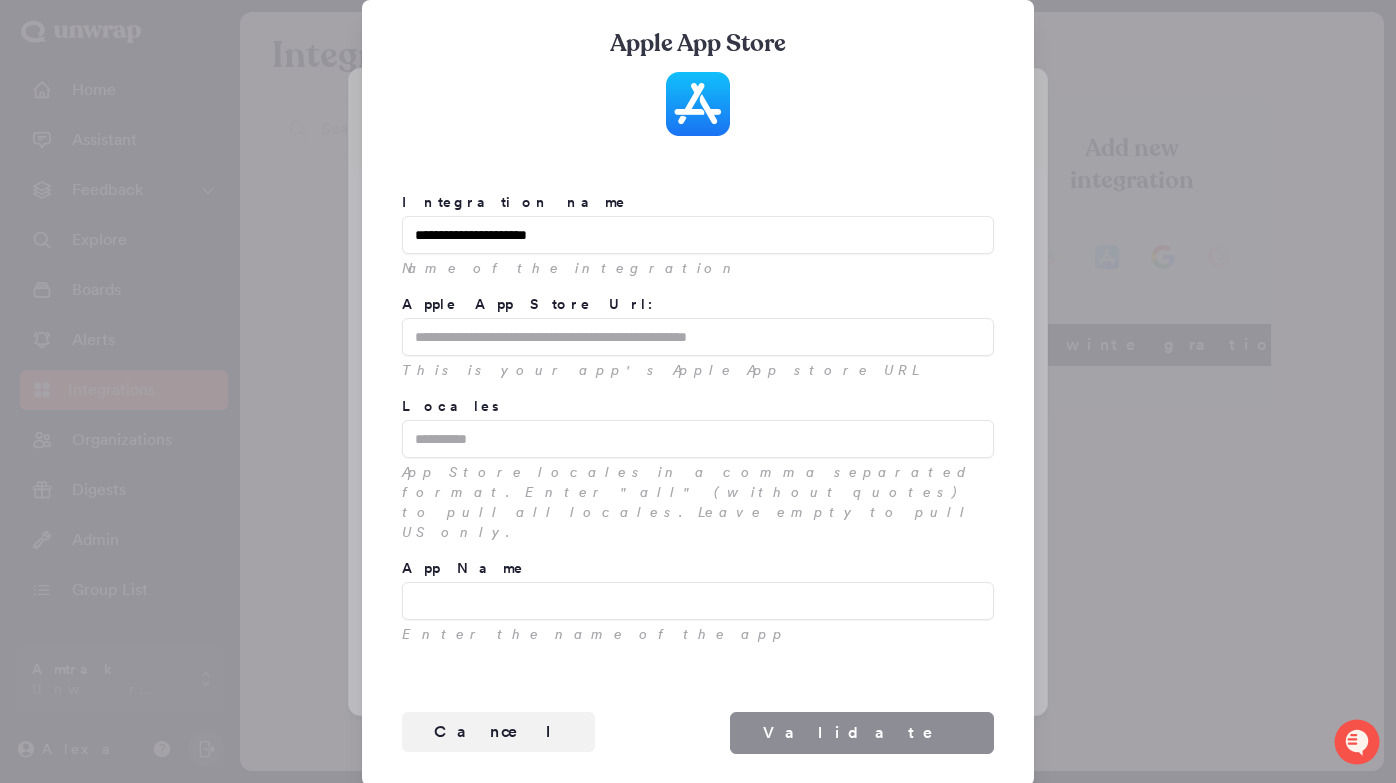 type on "**********" 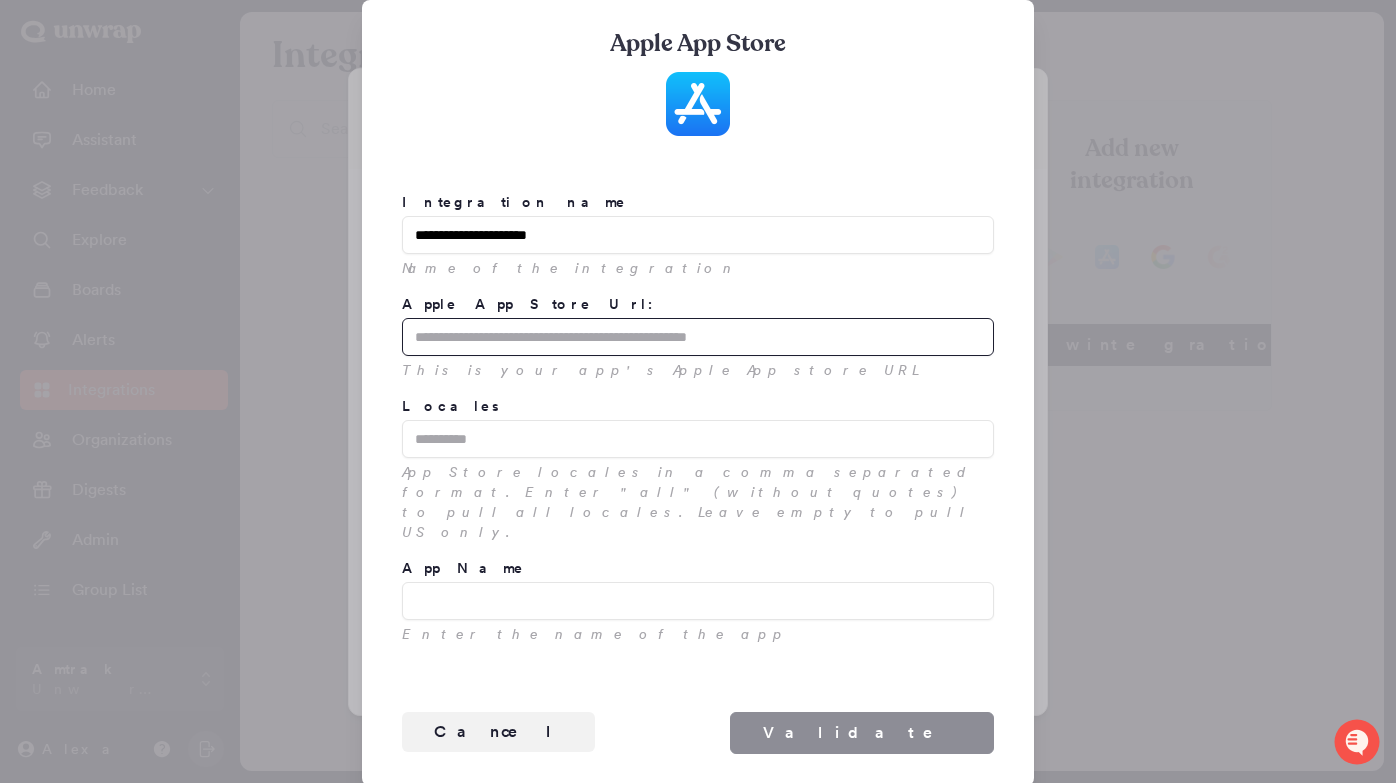 click on "Apple App Store Url:" at bounding box center [698, 337] 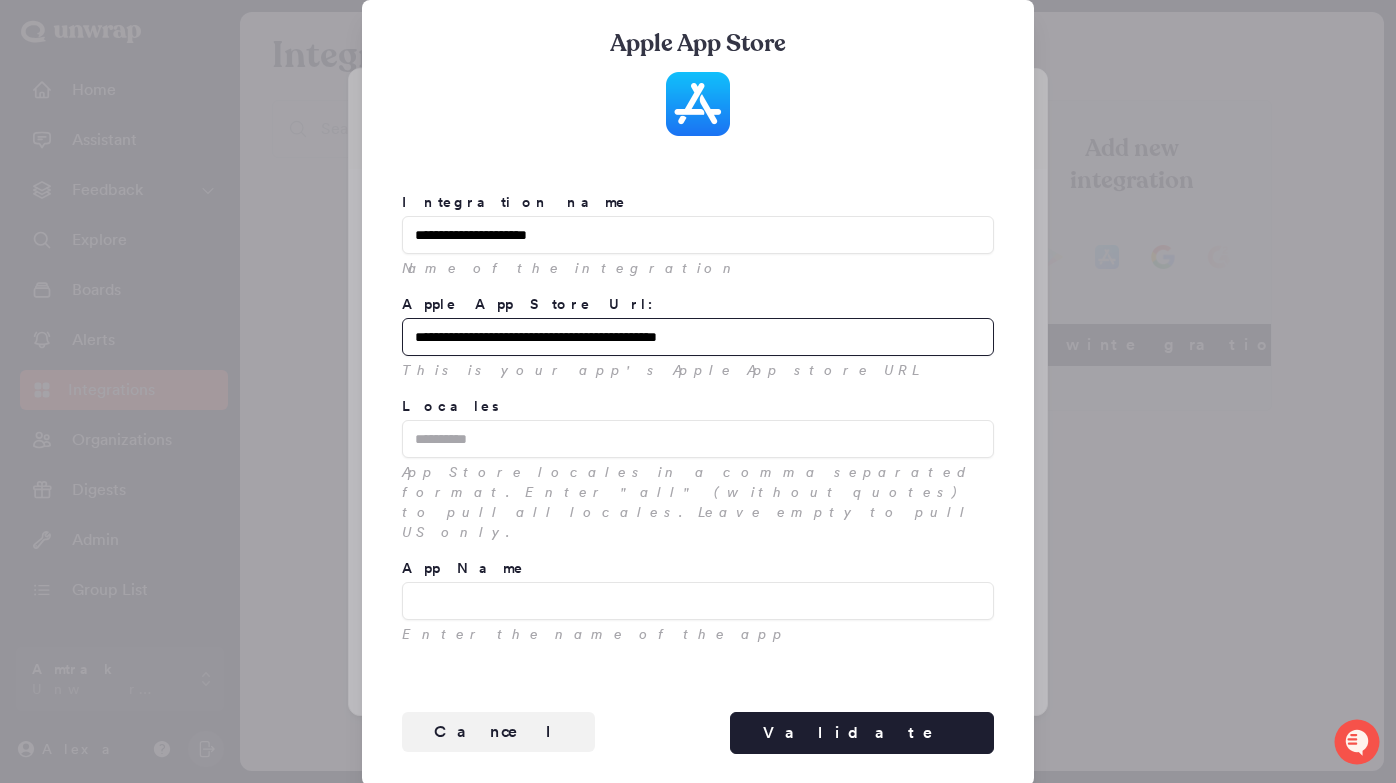 type on "**********" 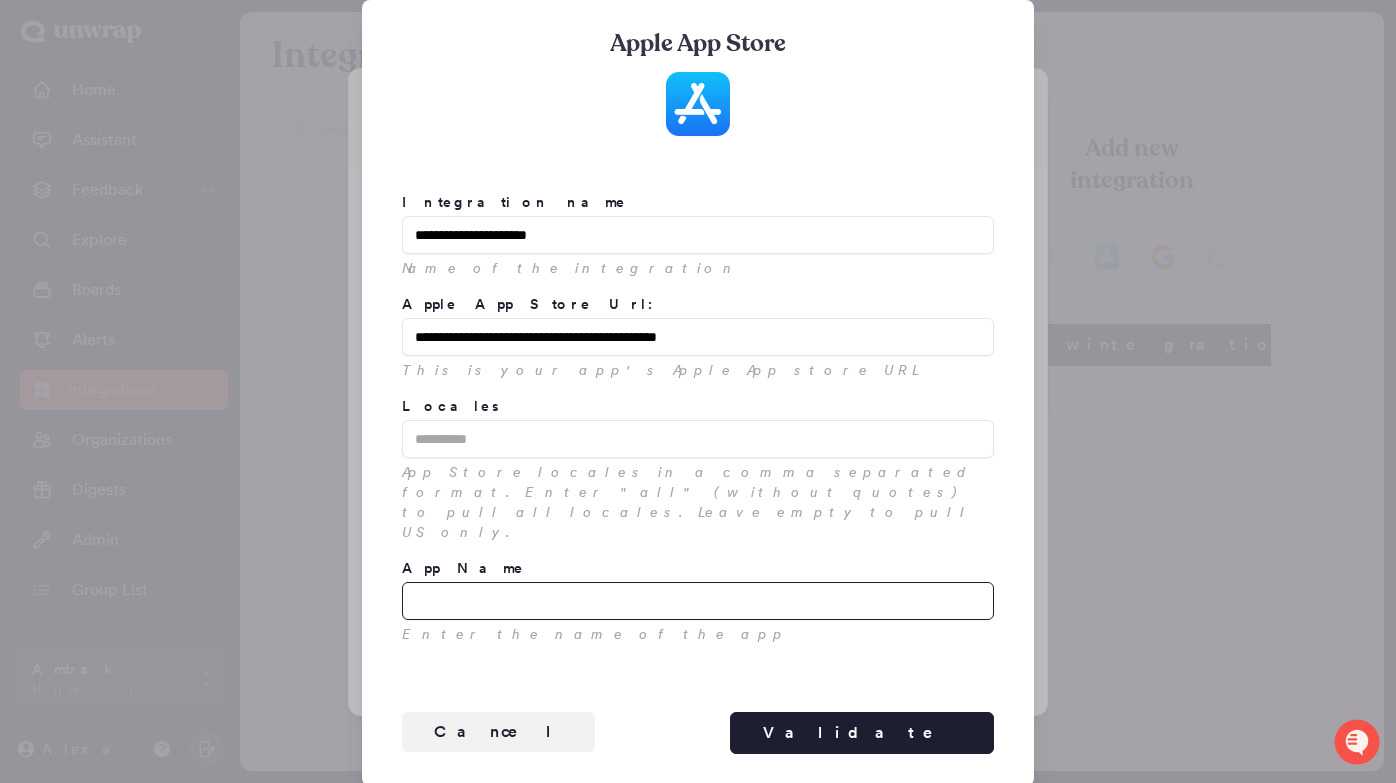 click on "App Name" at bounding box center [698, 601] 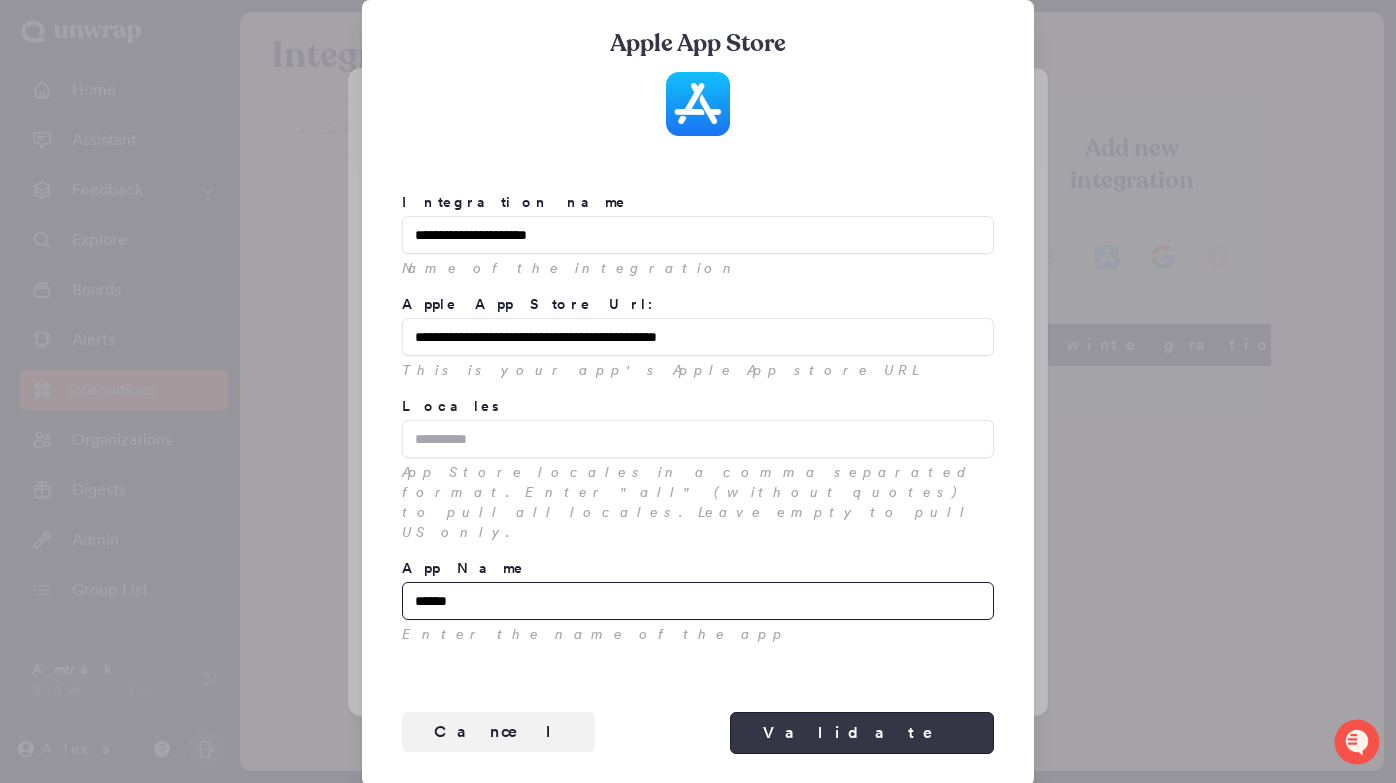 type on "******" 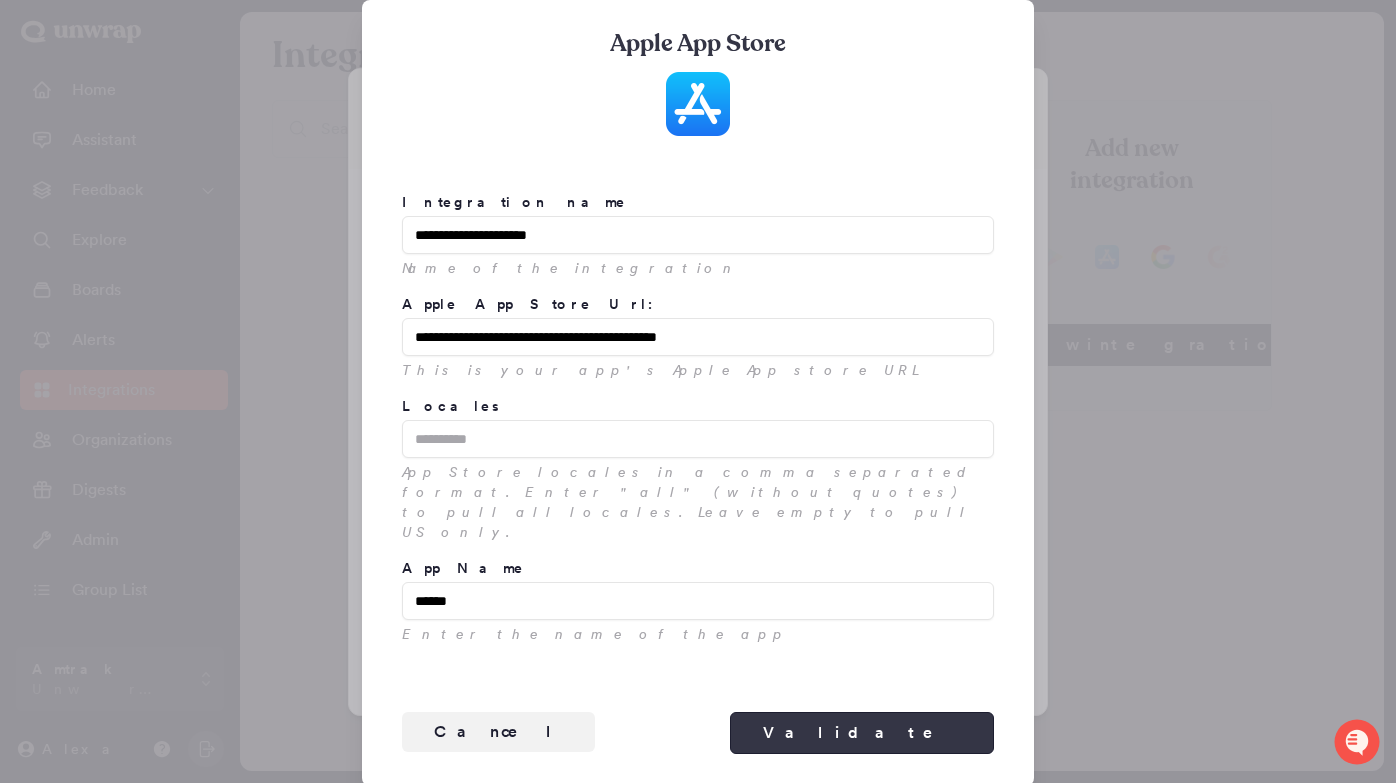click on "Validate" at bounding box center [862, 733] 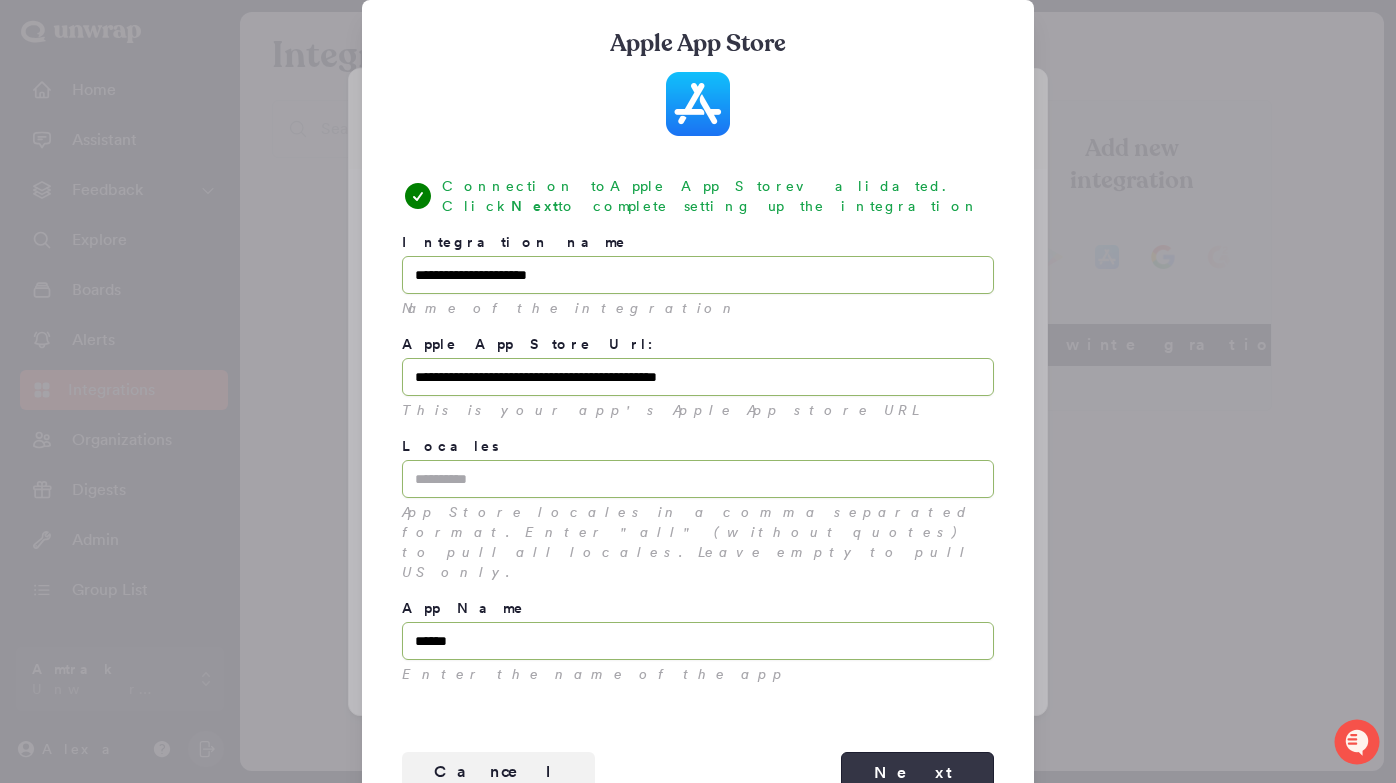 click on "Next" at bounding box center [917, 773] 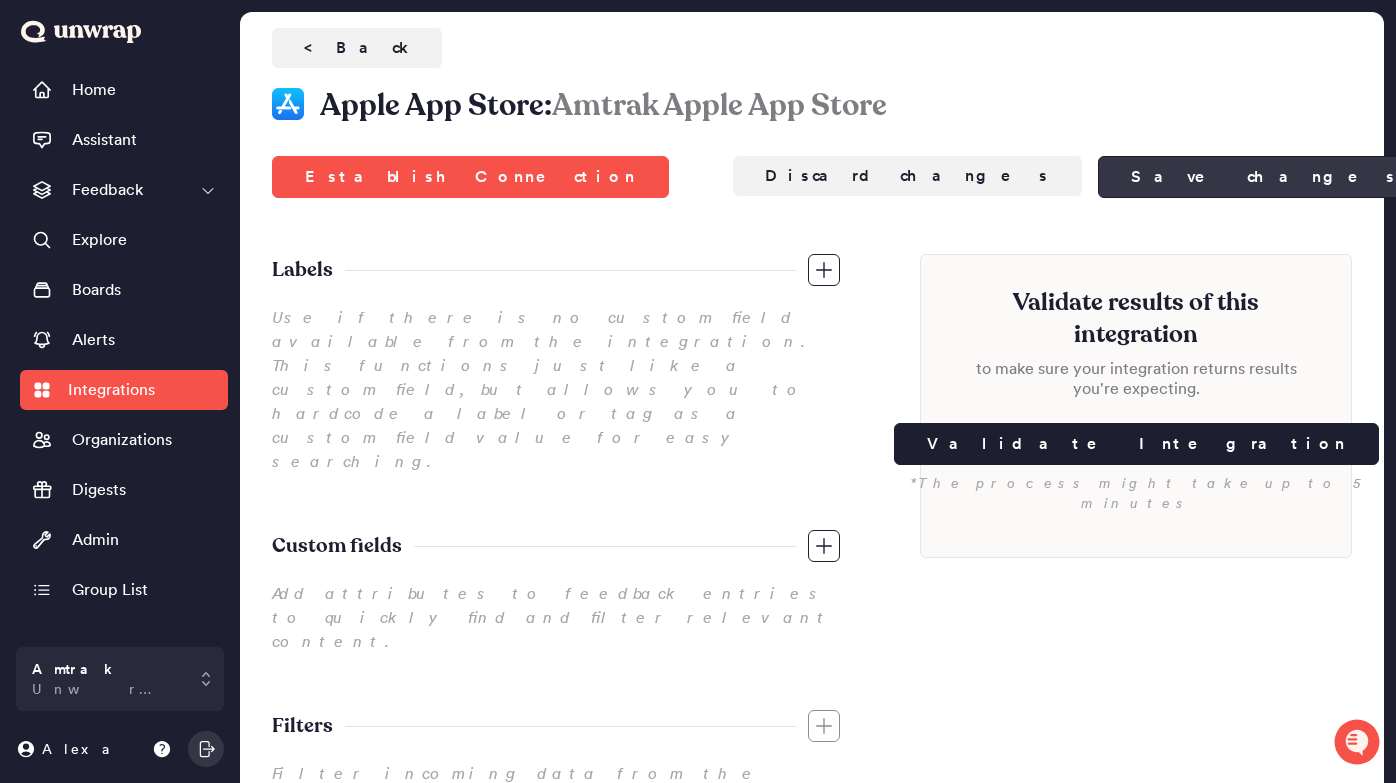 click on "Save changes" at bounding box center [1264, 177] 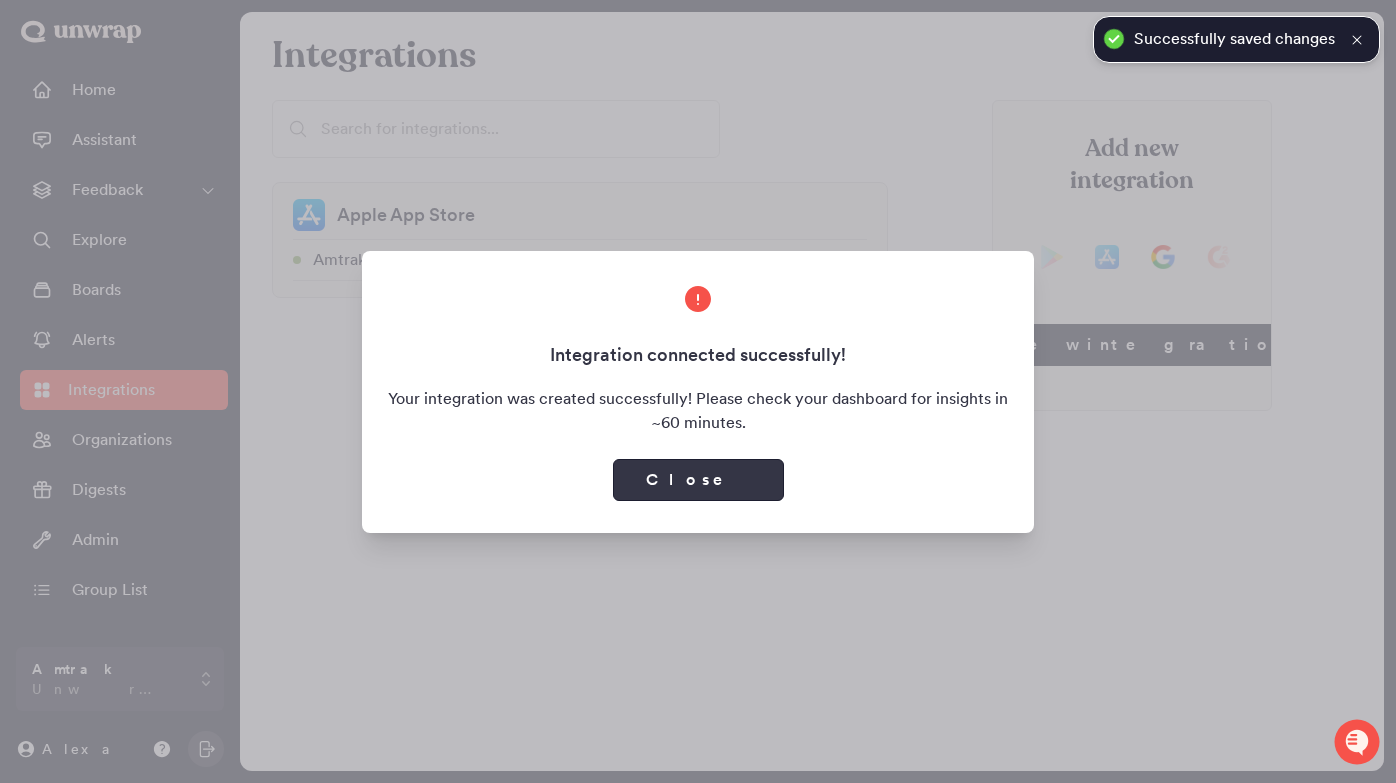 click on "Close" at bounding box center [698, 480] 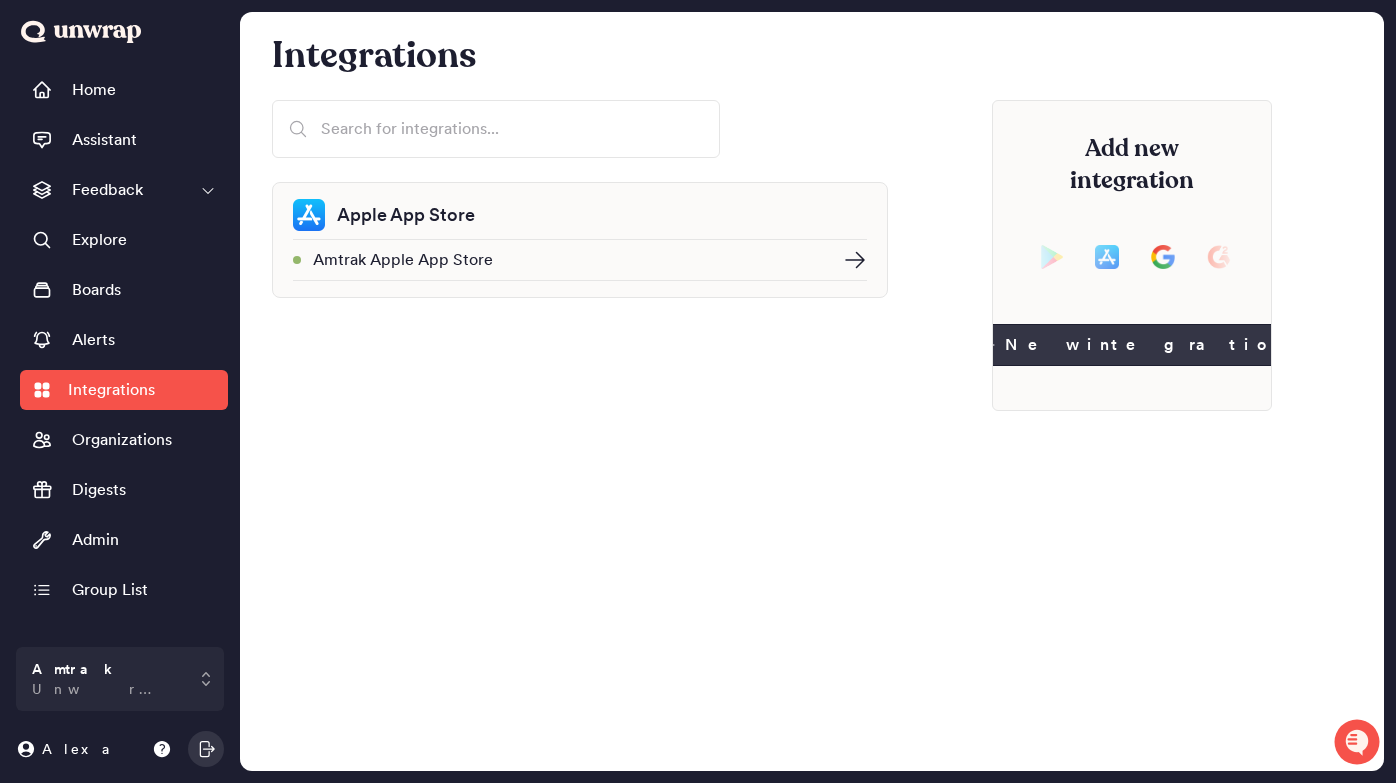 click on "New integration" at bounding box center (1132, 345) 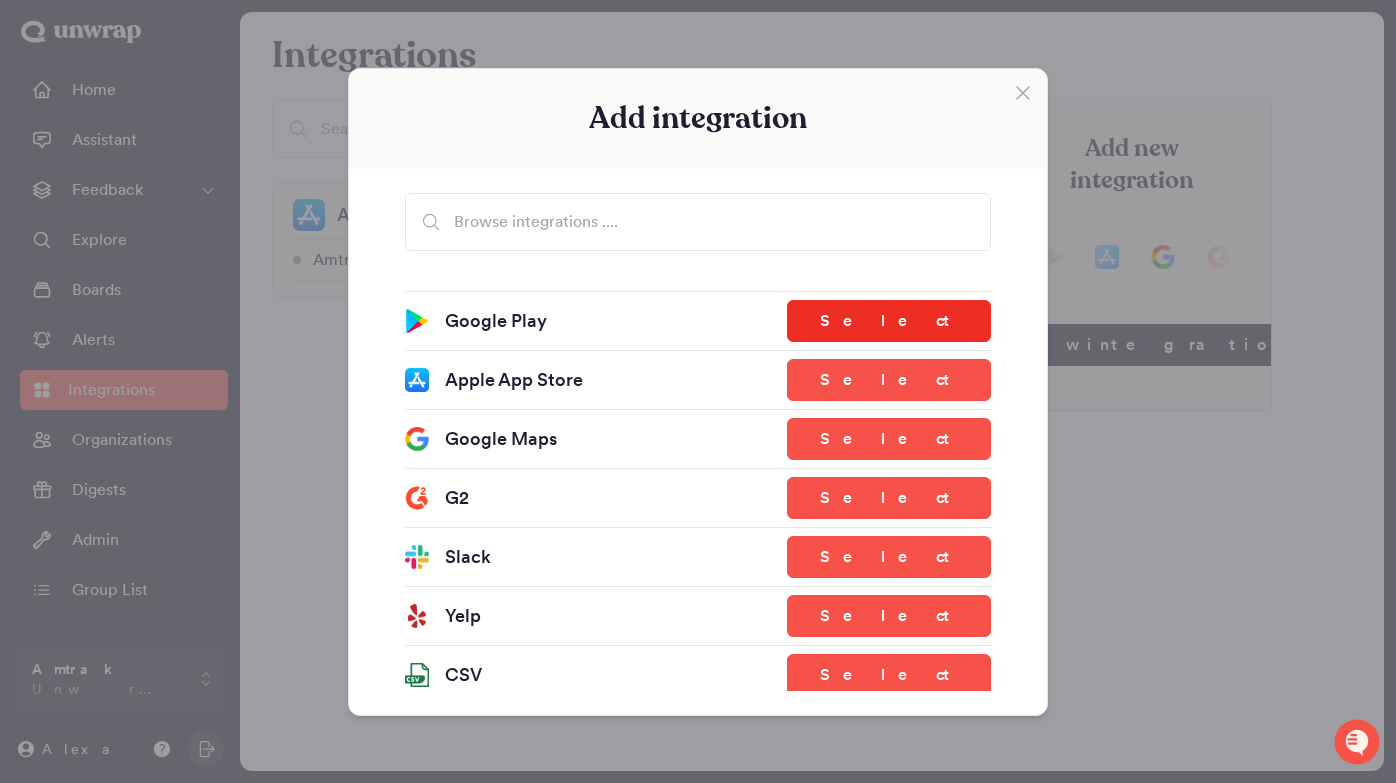 click on "Select" at bounding box center [889, 321] 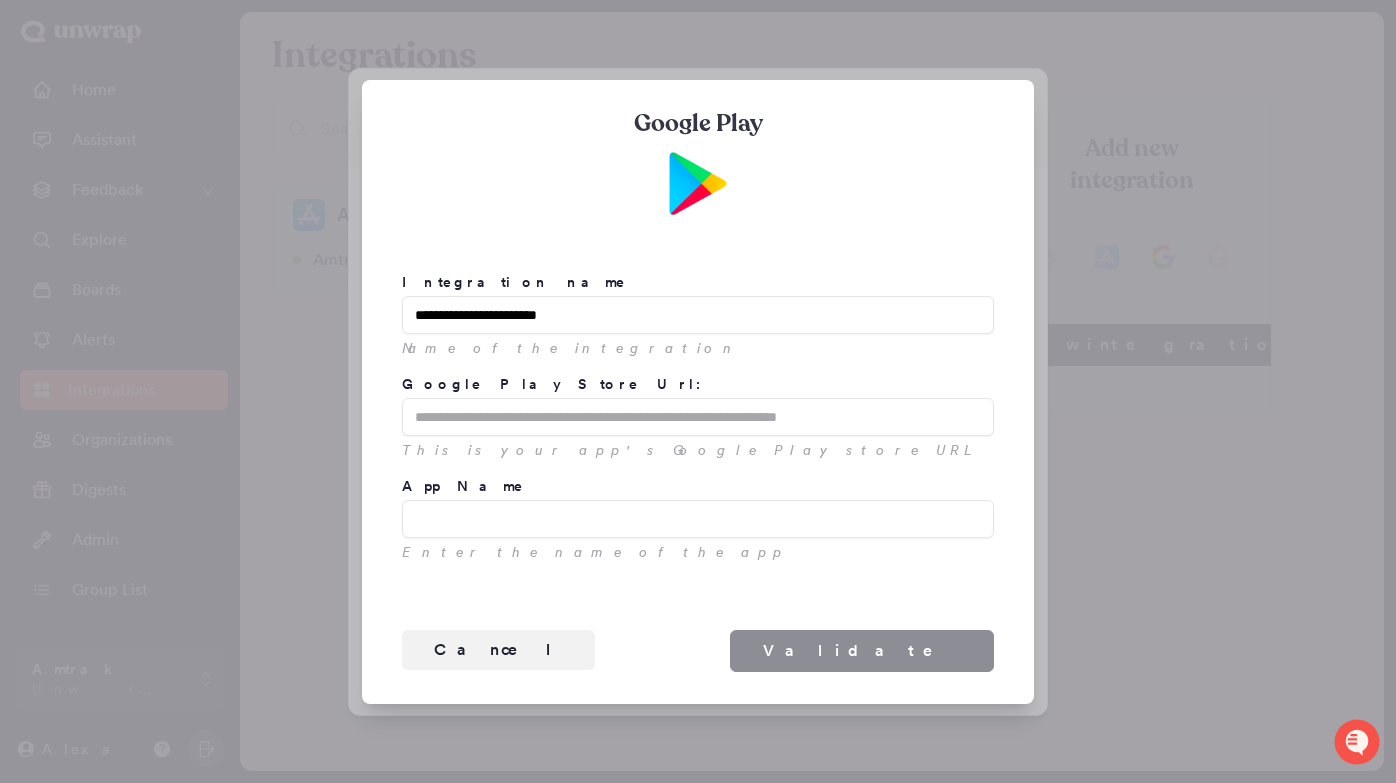 type on "**********" 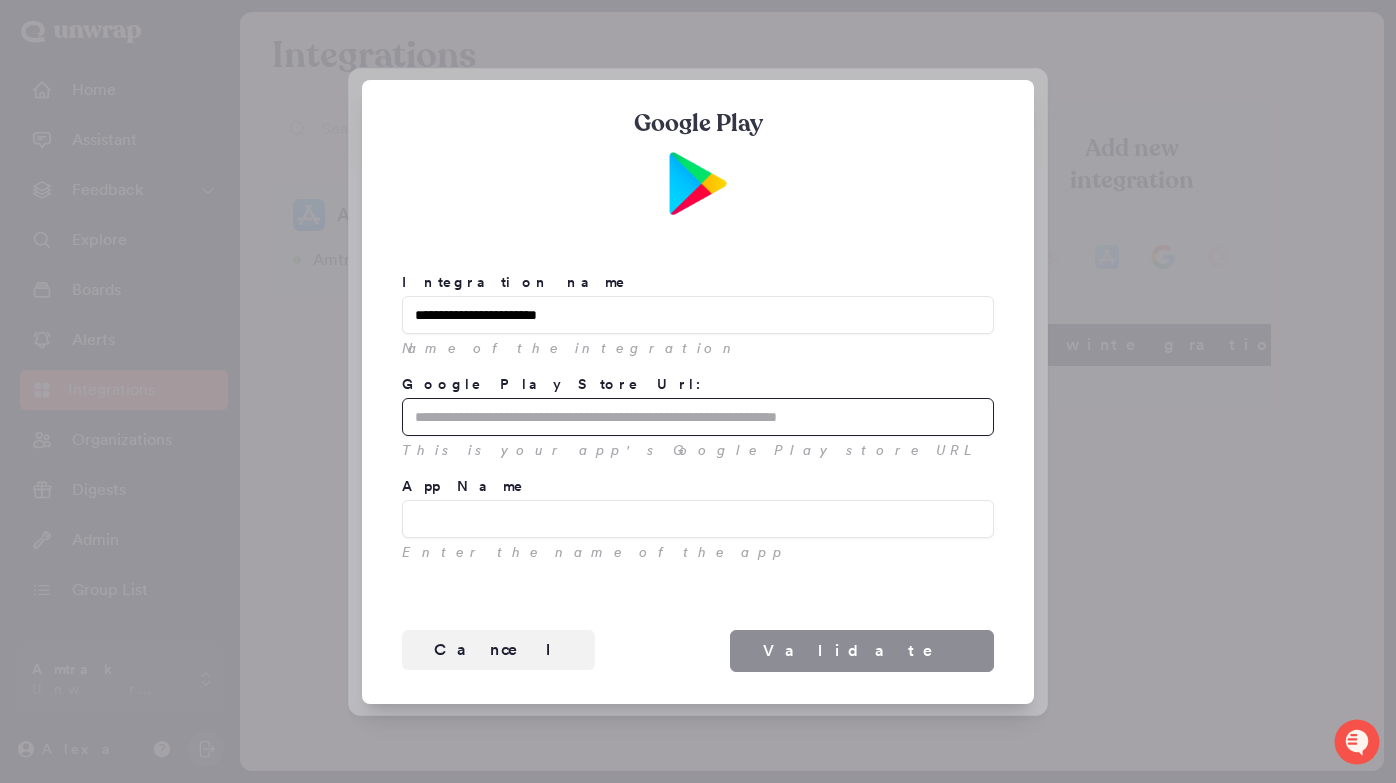 click on "Google Play Store Url:" at bounding box center (698, 417) 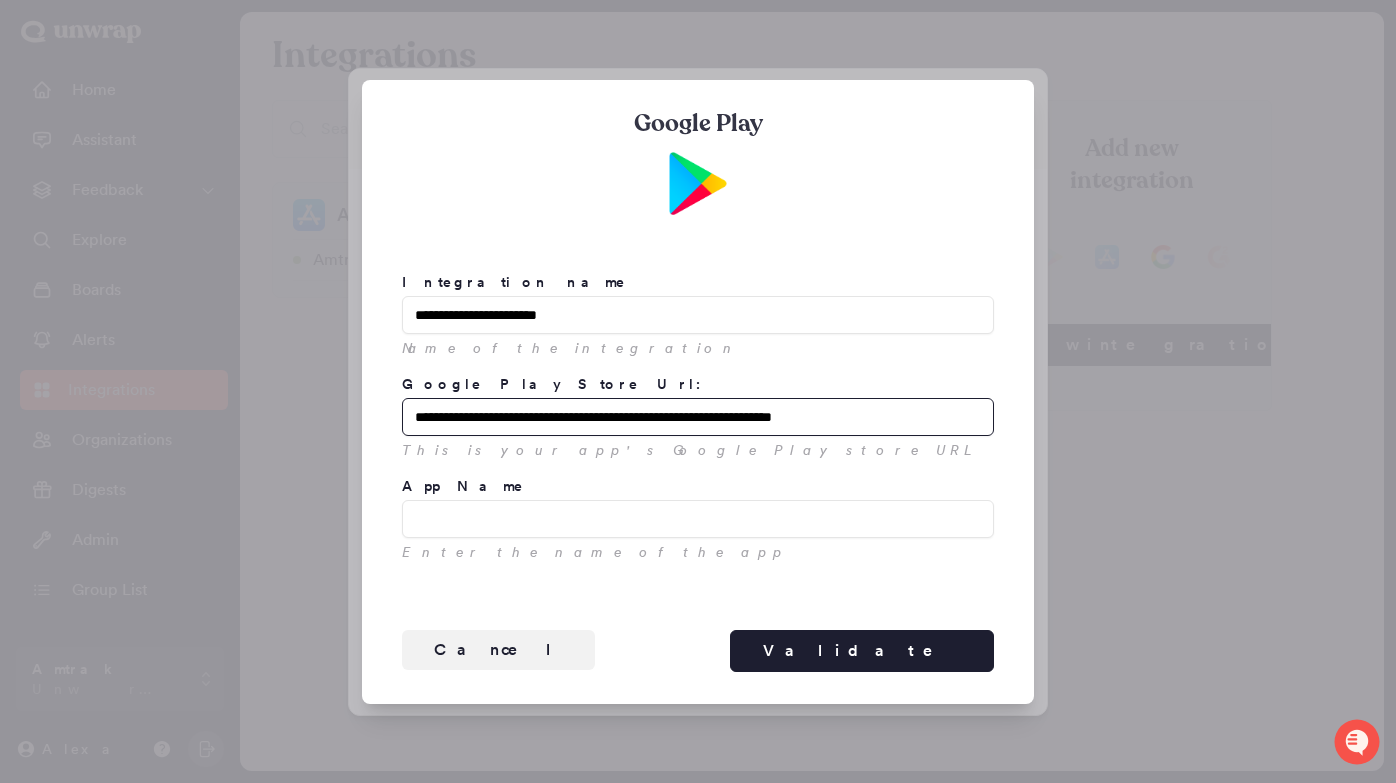 type on "**********" 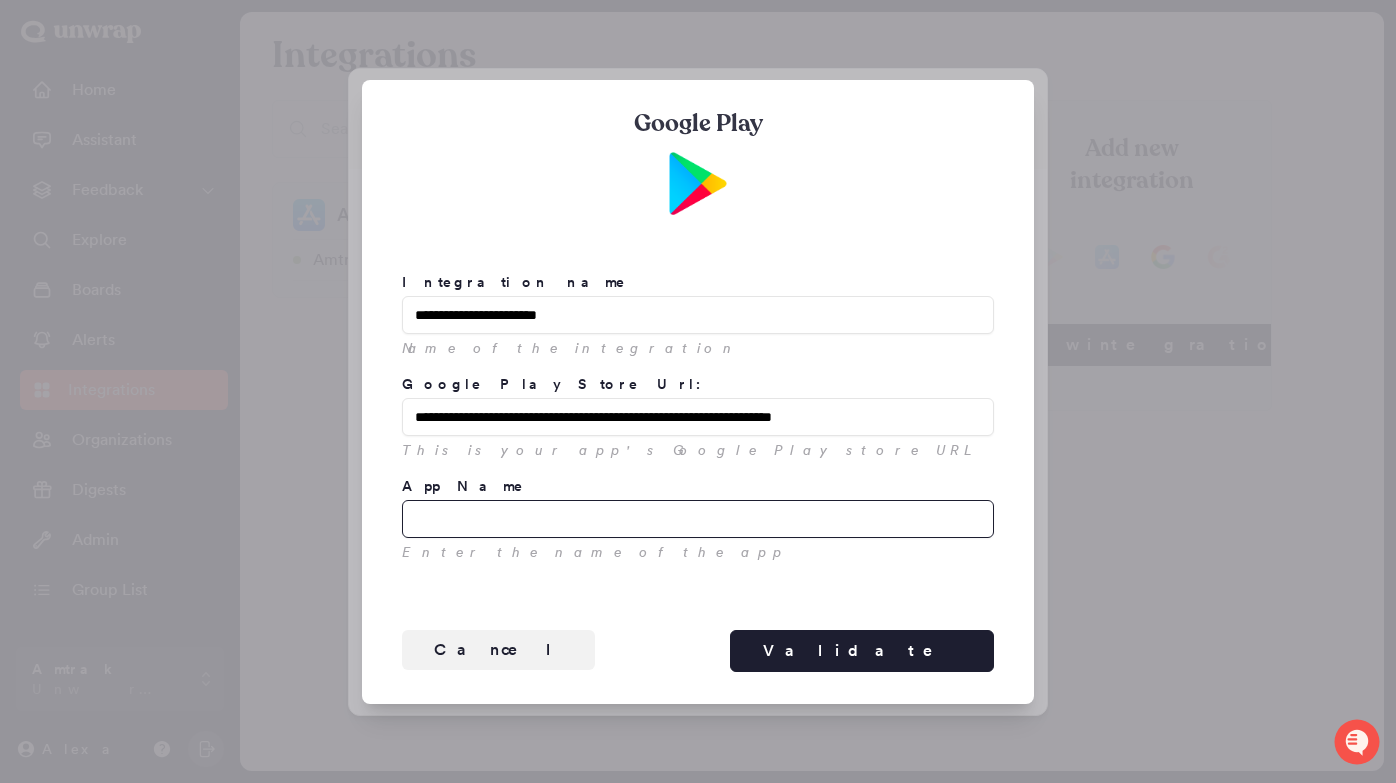 click on "App Name" at bounding box center [698, 519] 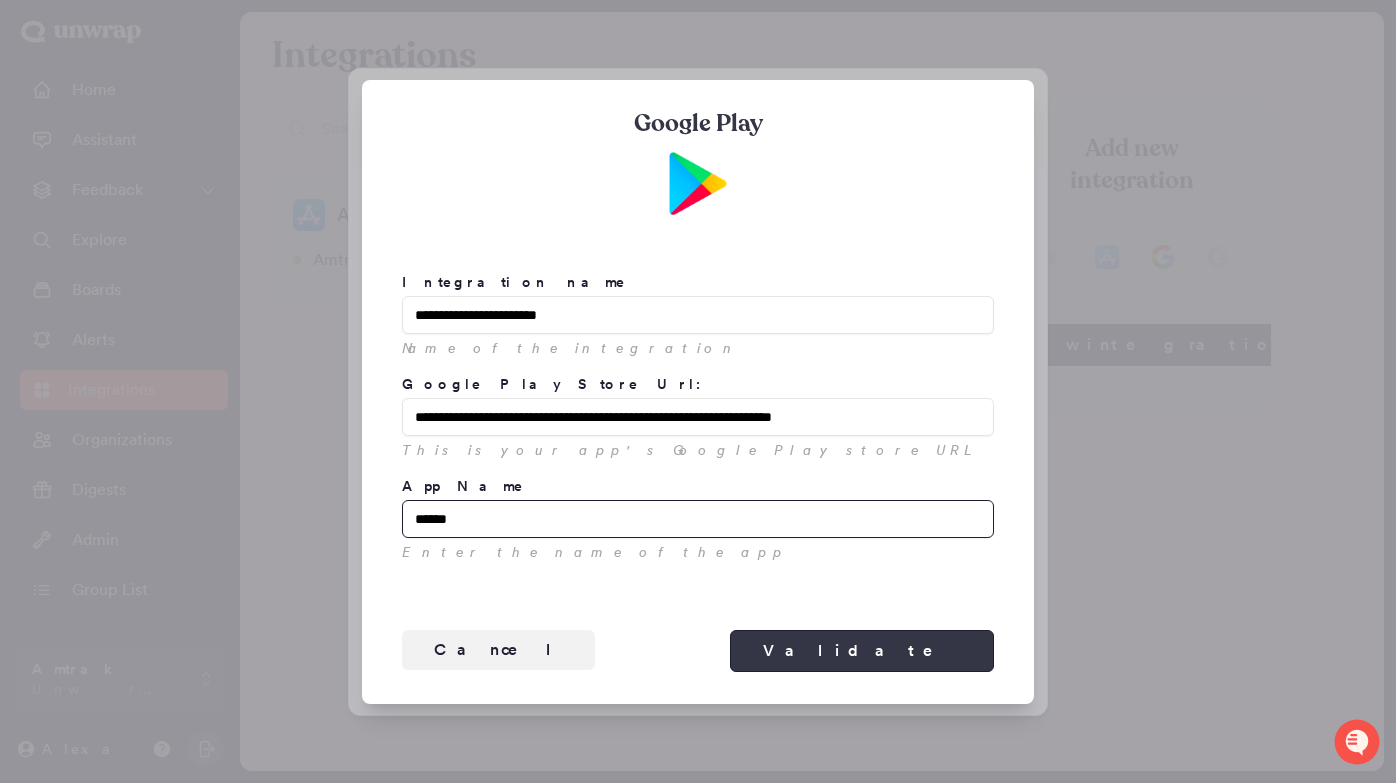 type on "******" 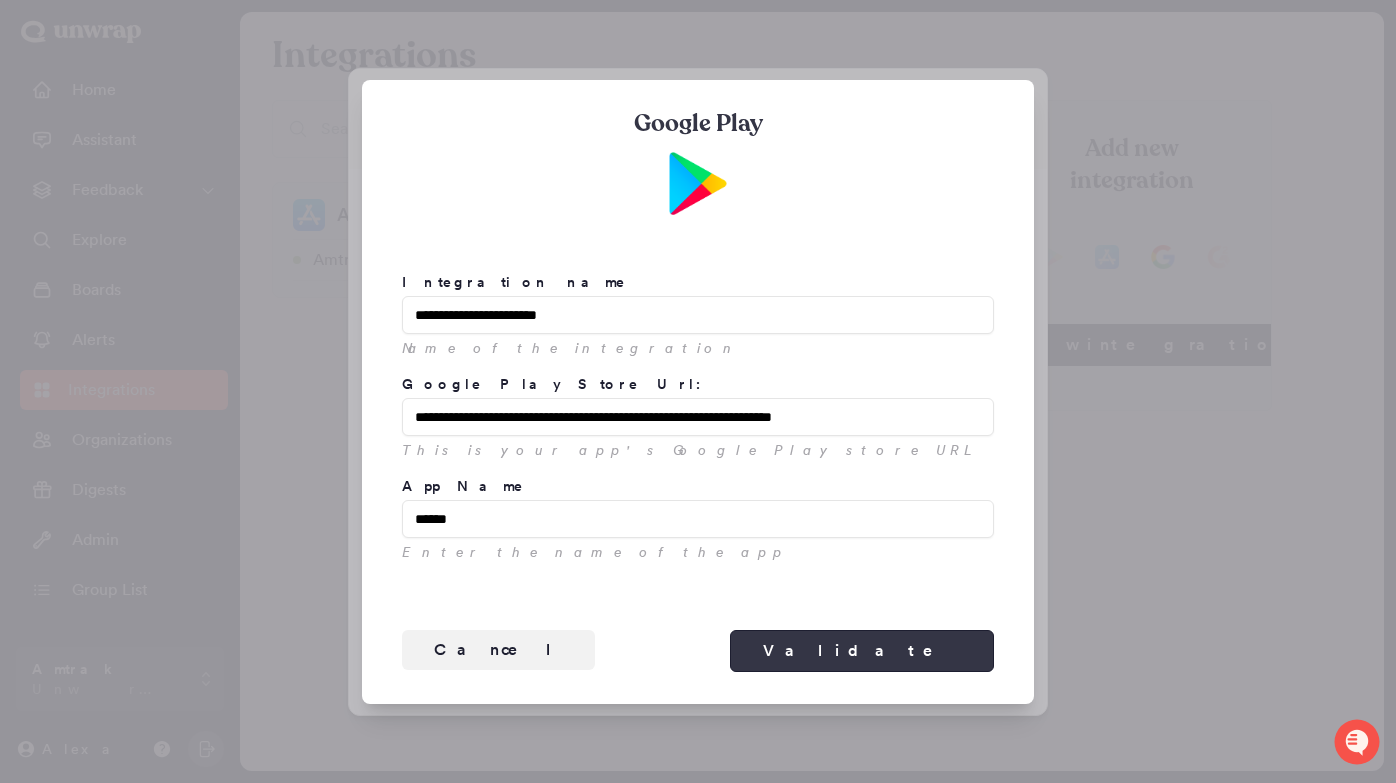 click on "Validate" at bounding box center [862, 651] 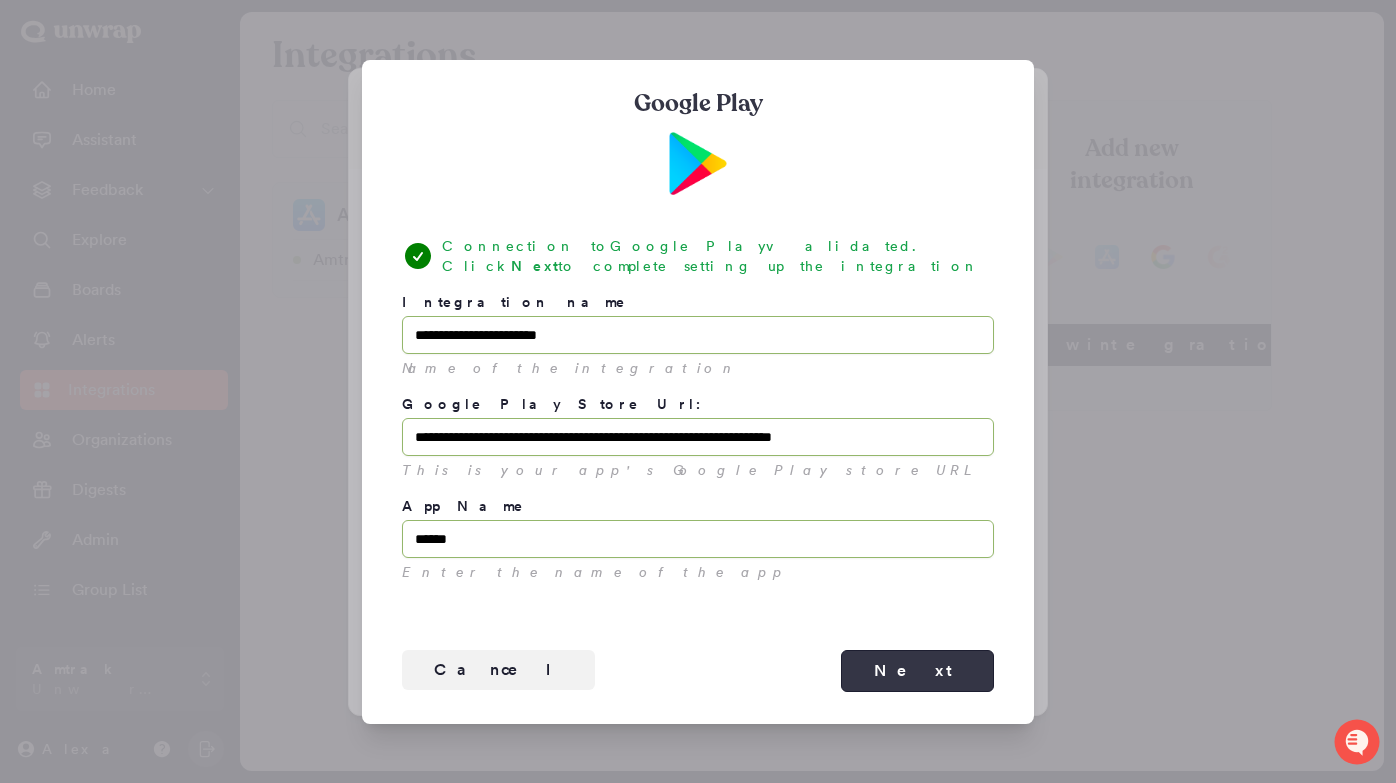 click on "Next" at bounding box center (917, 671) 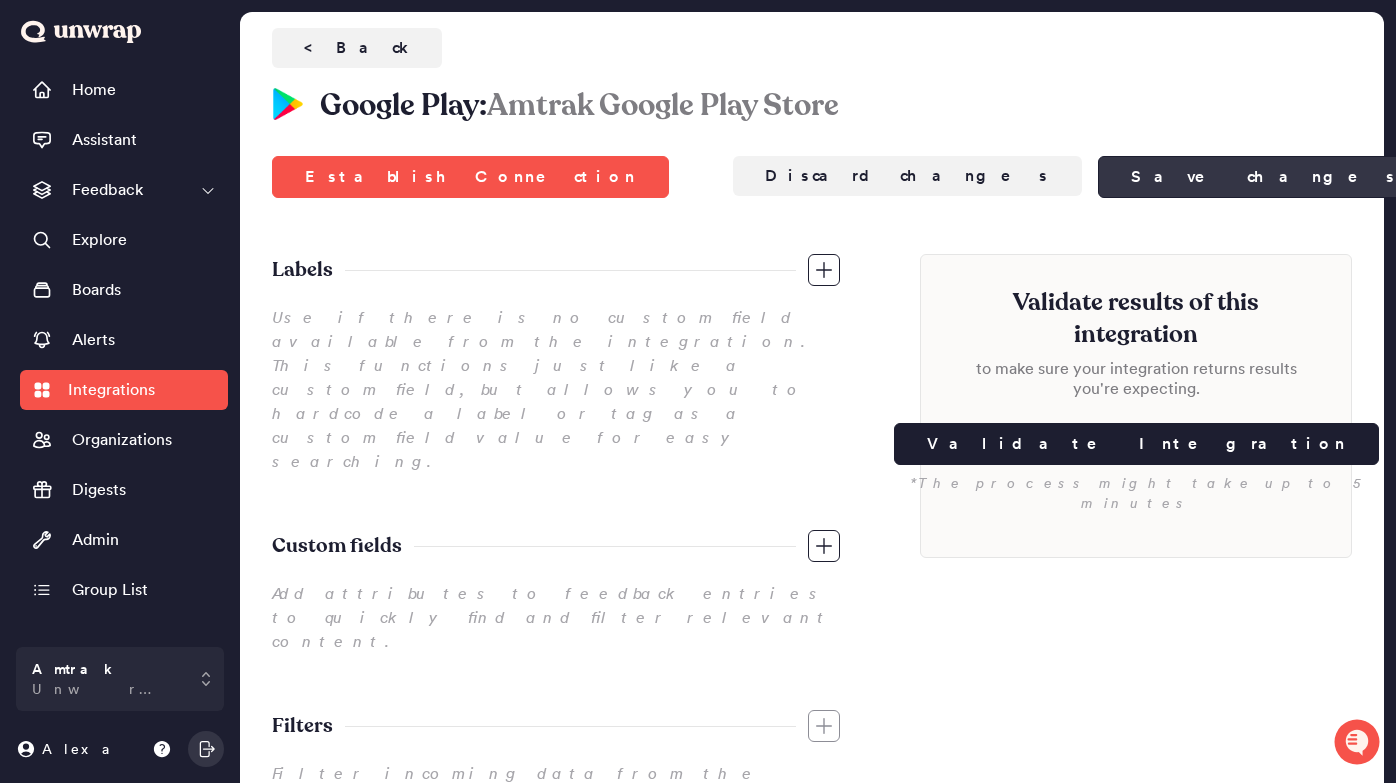 click on "Save changes" at bounding box center (1264, 177) 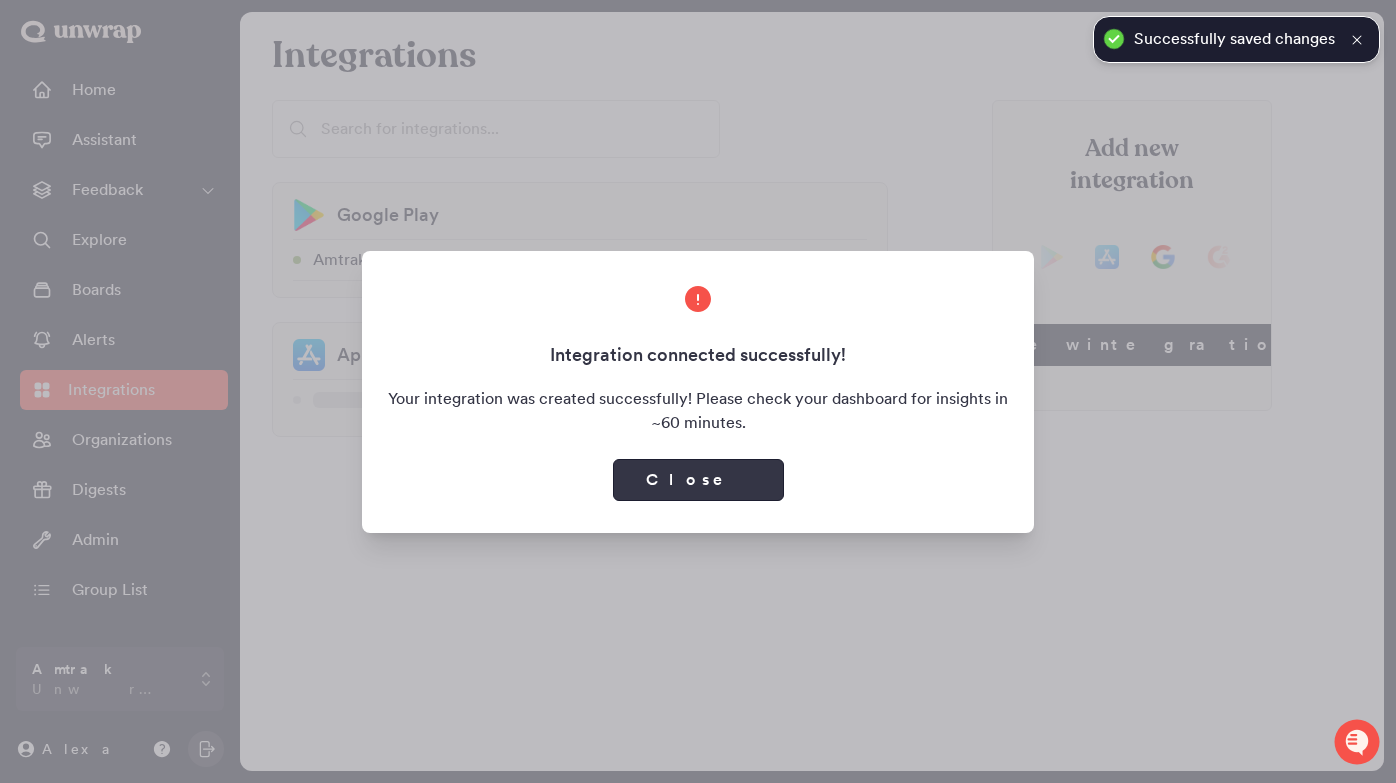 click on "Close" at bounding box center (698, 480) 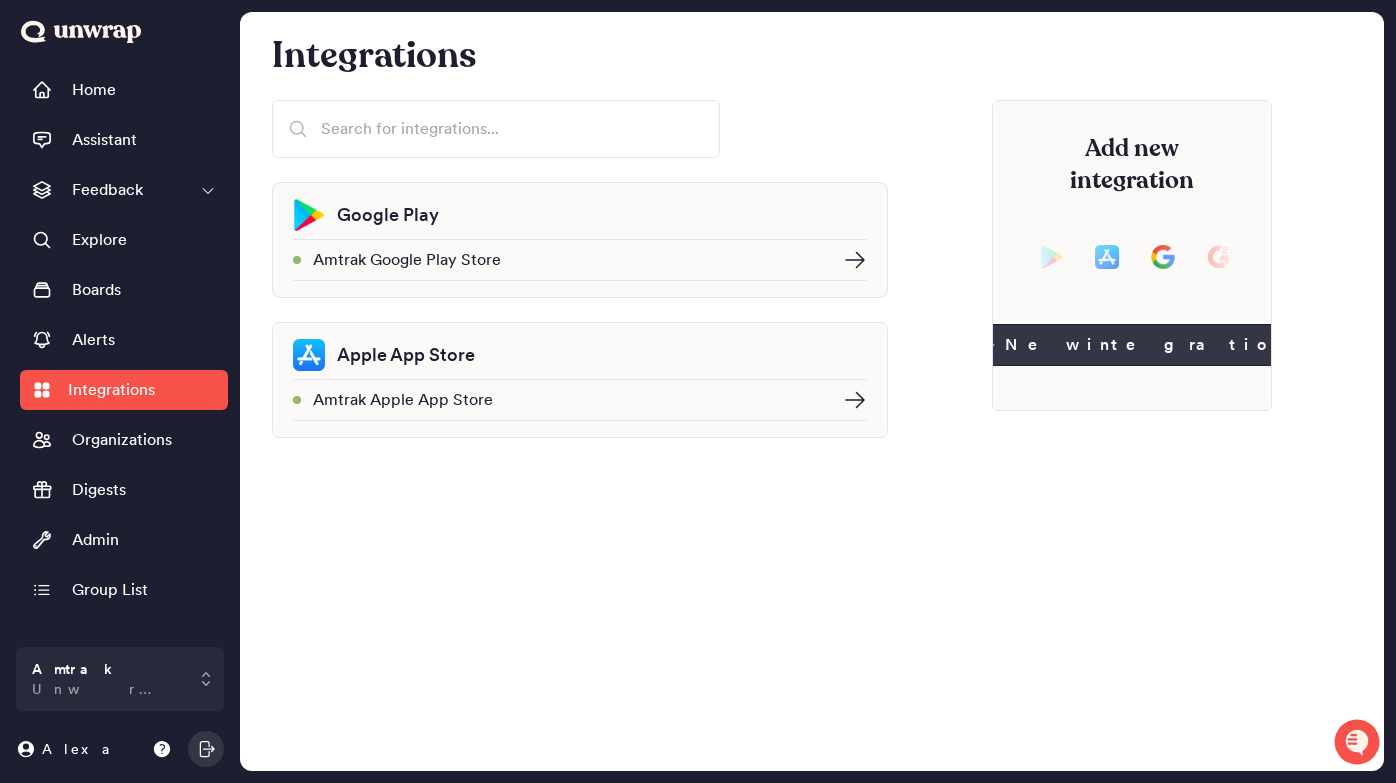 click on "New integration" at bounding box center [1132, 345] 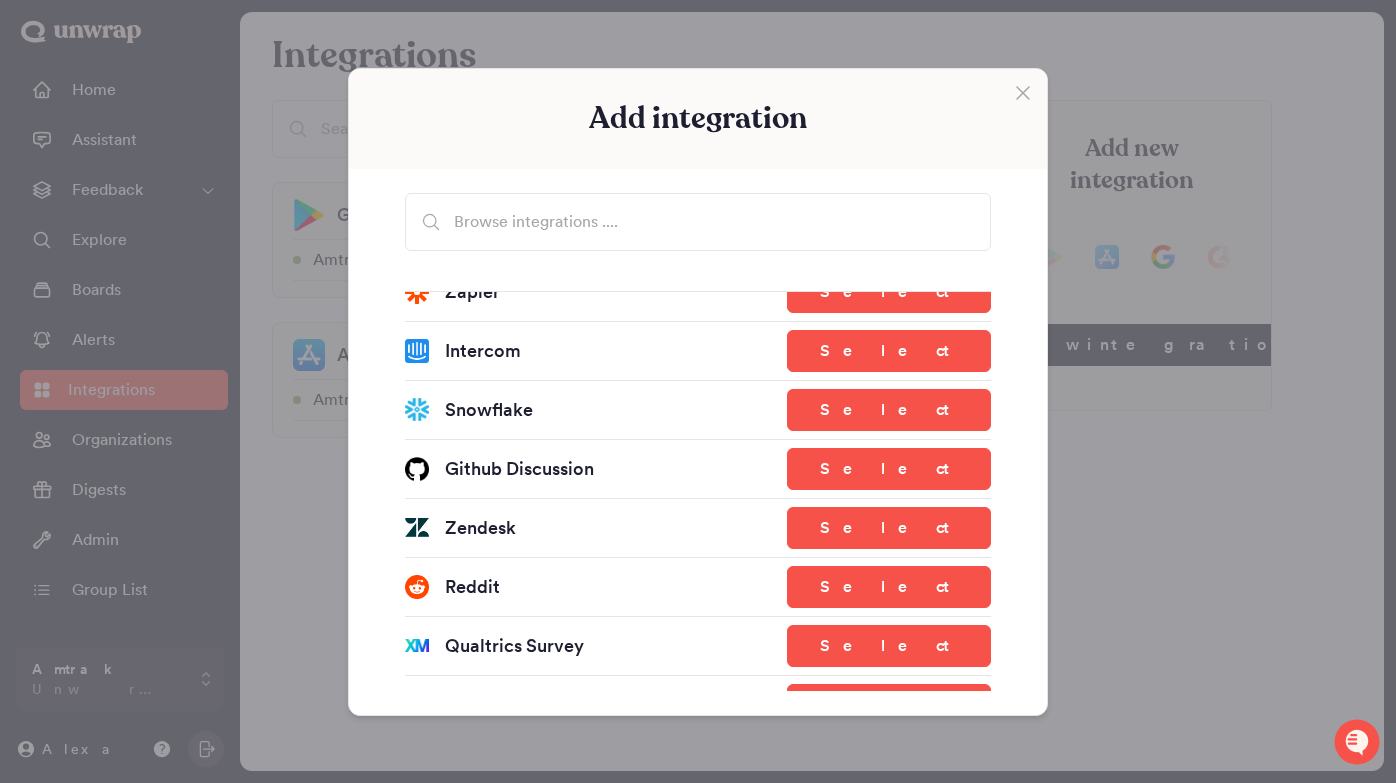 scroll, scrollTop: 561, scrollLeft: 0, axis: vertical 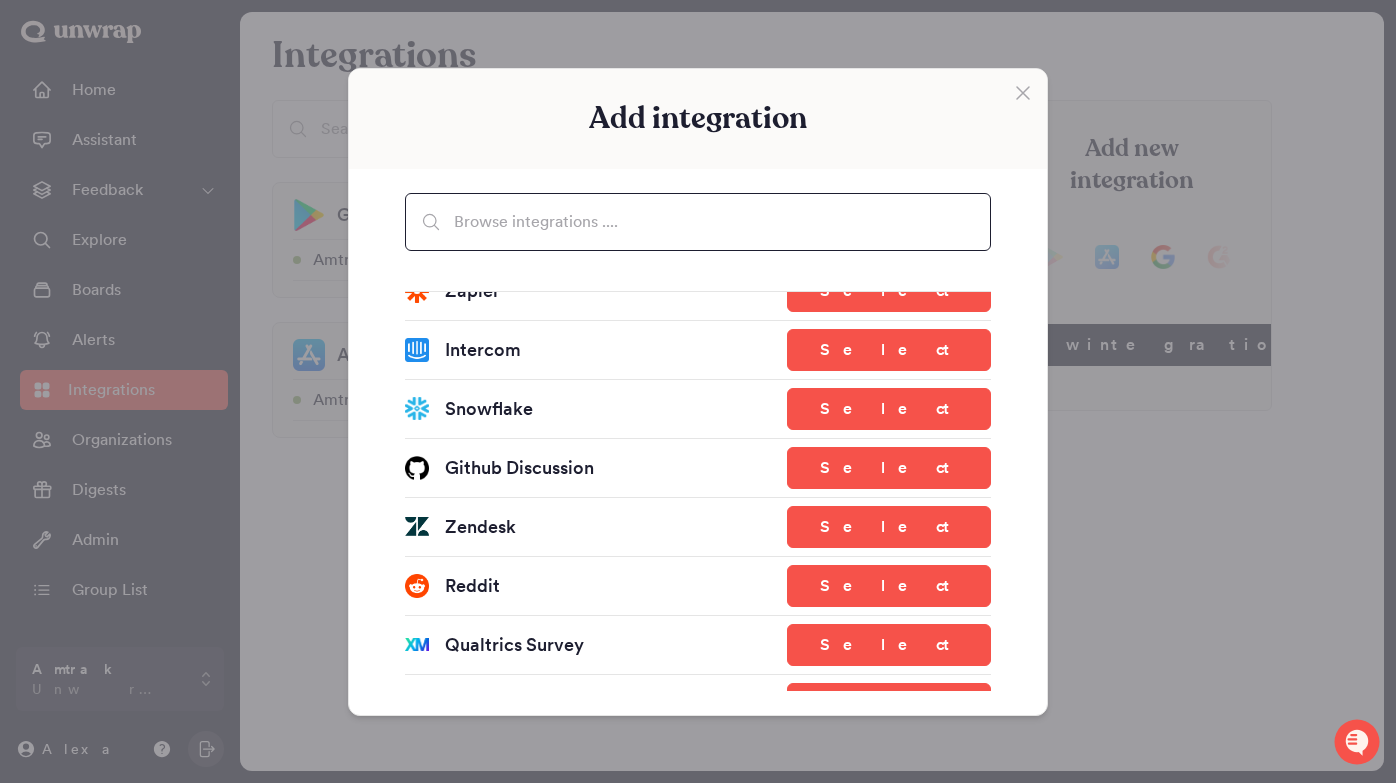 click at bounding box center (698, 222) 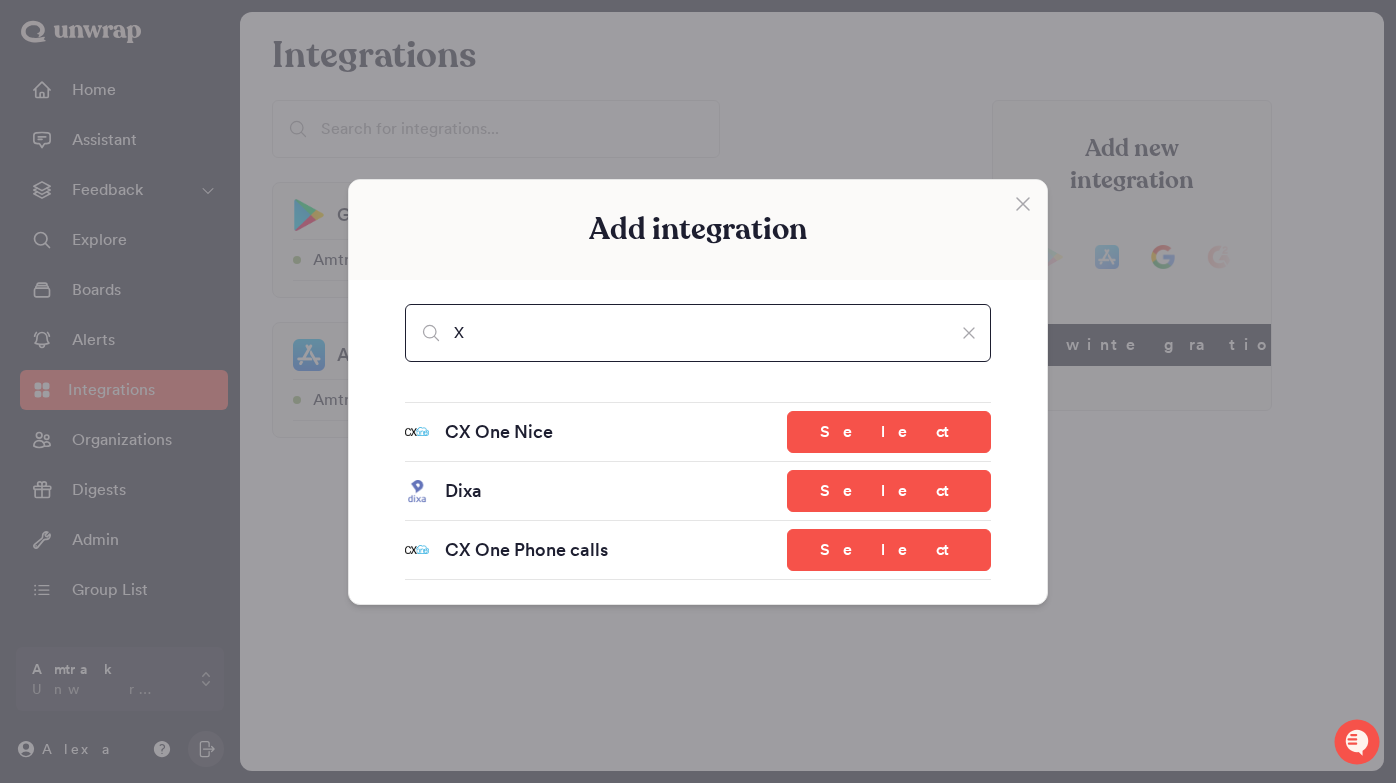 scroll, scrollTop: 0, scrollLeft: 0, axis: both 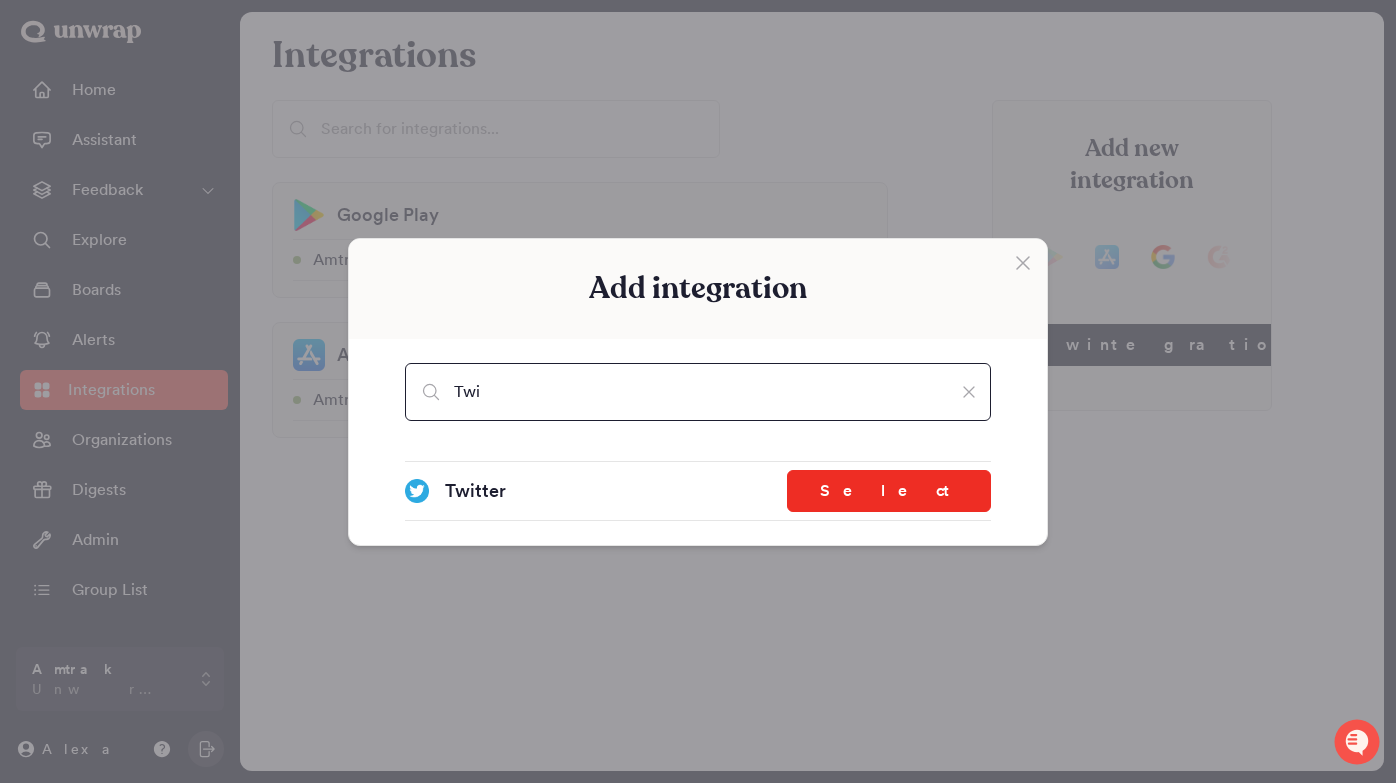 type on "Twi" 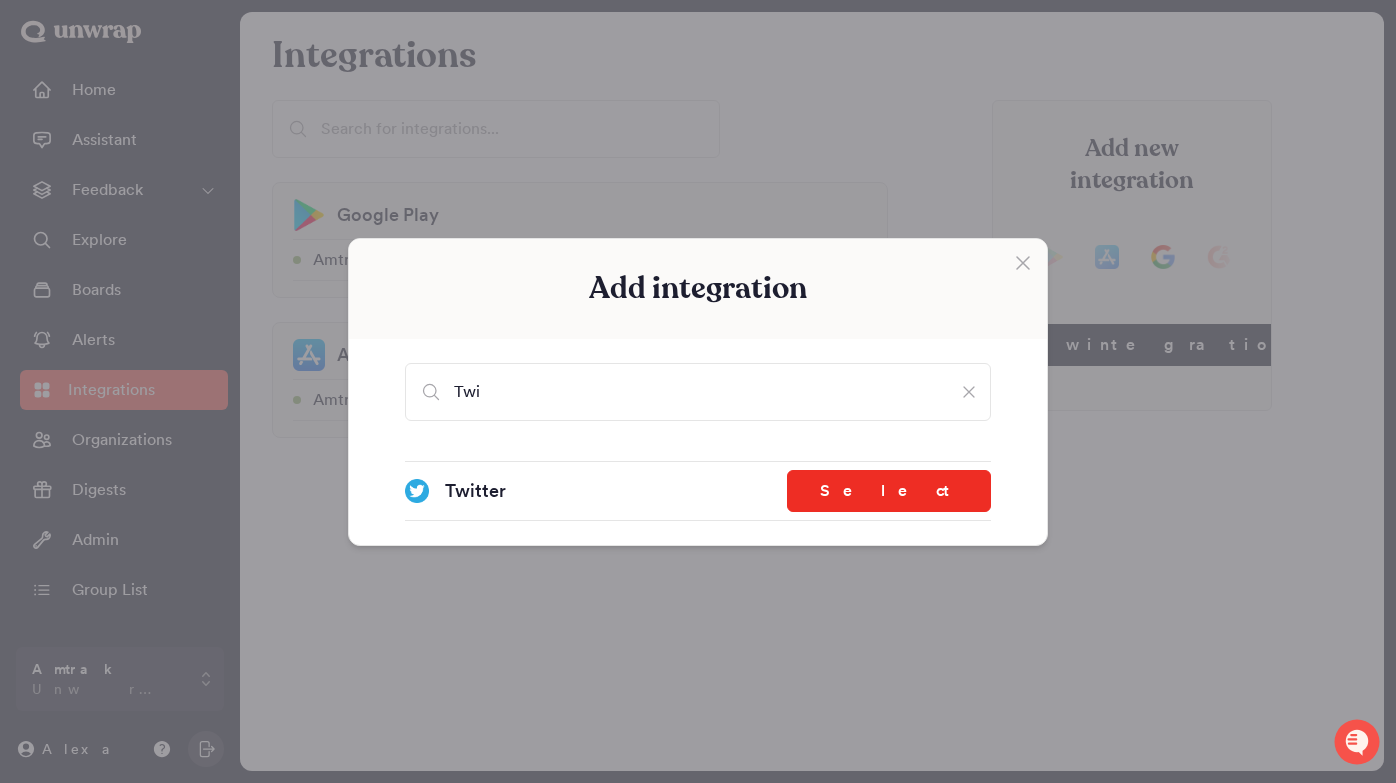 click on "Select" at bounding box center (889, 491) 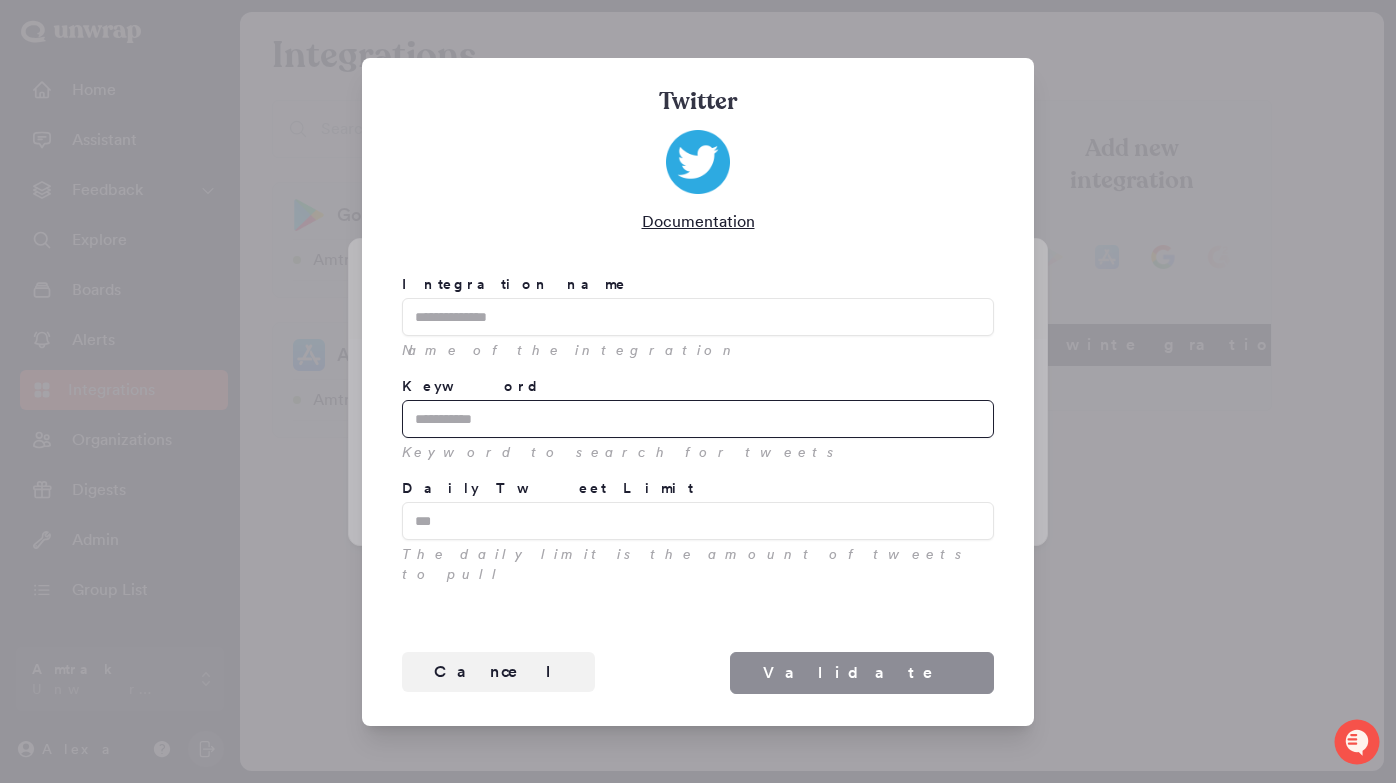 click on "Keyword" at bounding box center [698, 419] 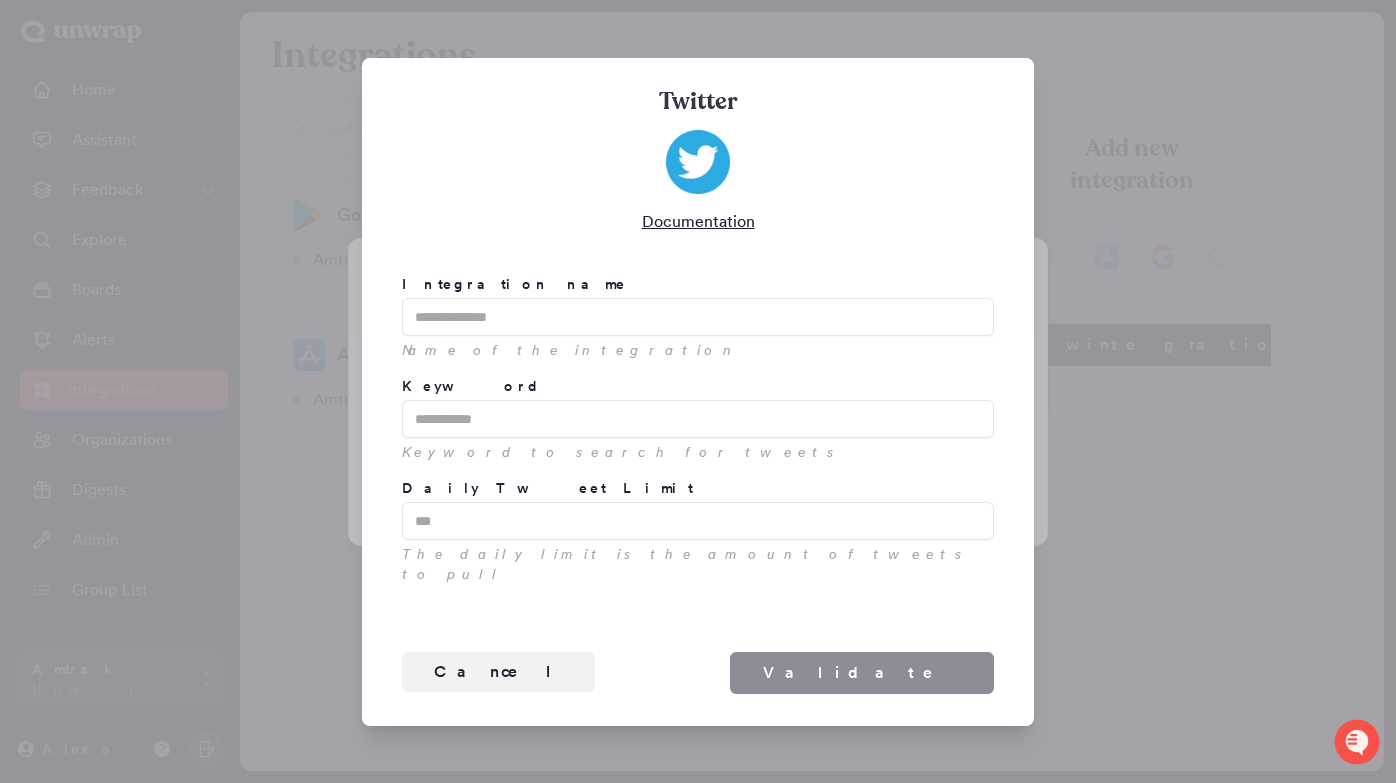 click on "Keyword" at bounding box center [698, 386] 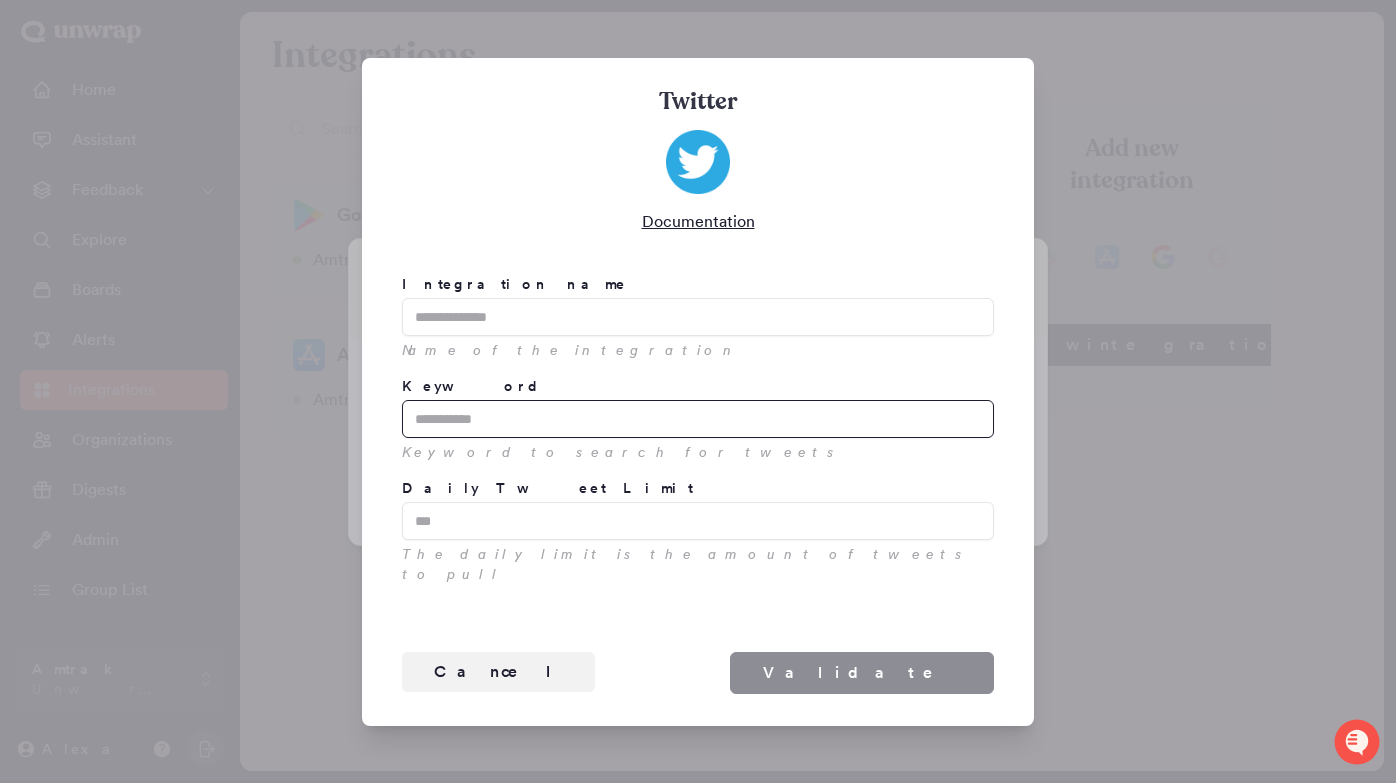 click on "Keyword" at bounding box center (698, 419) 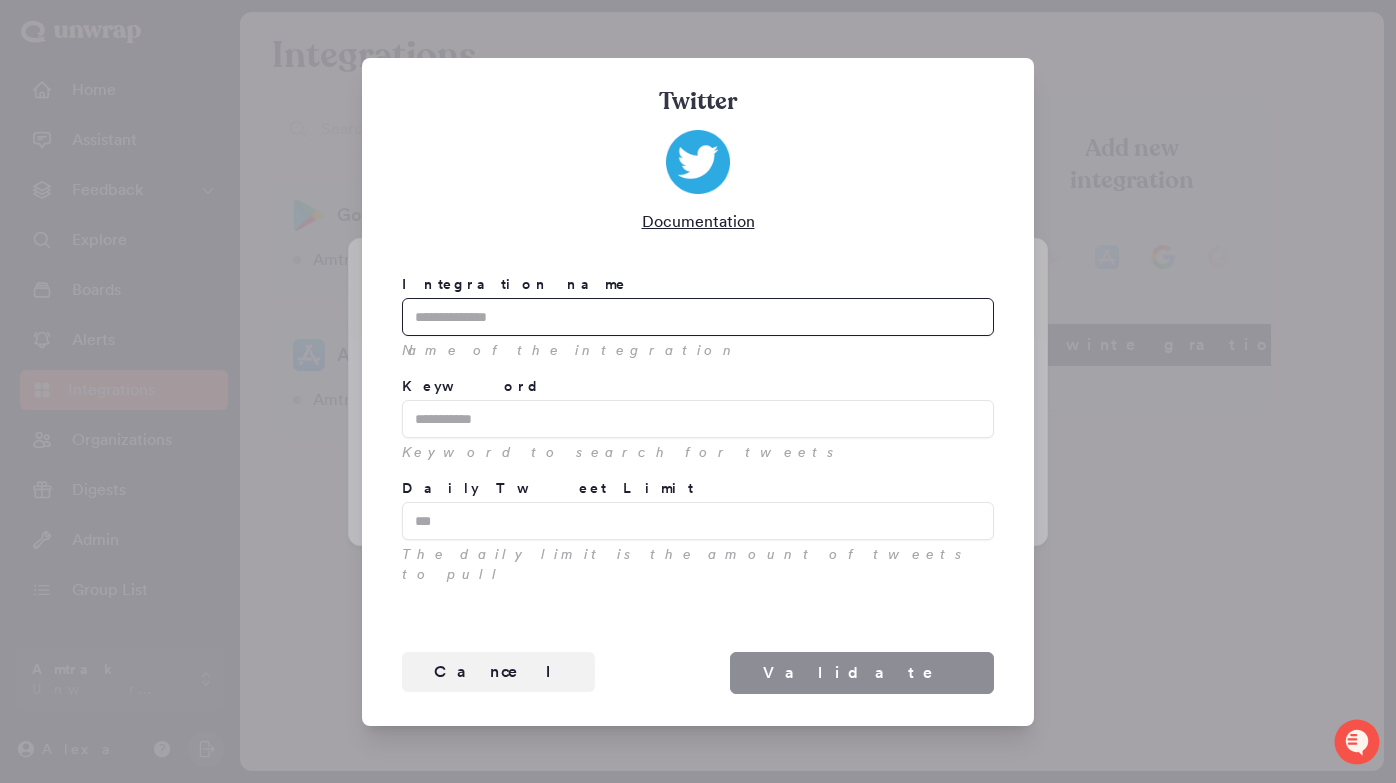click on "Integration name" at bounding box center (698, 317) 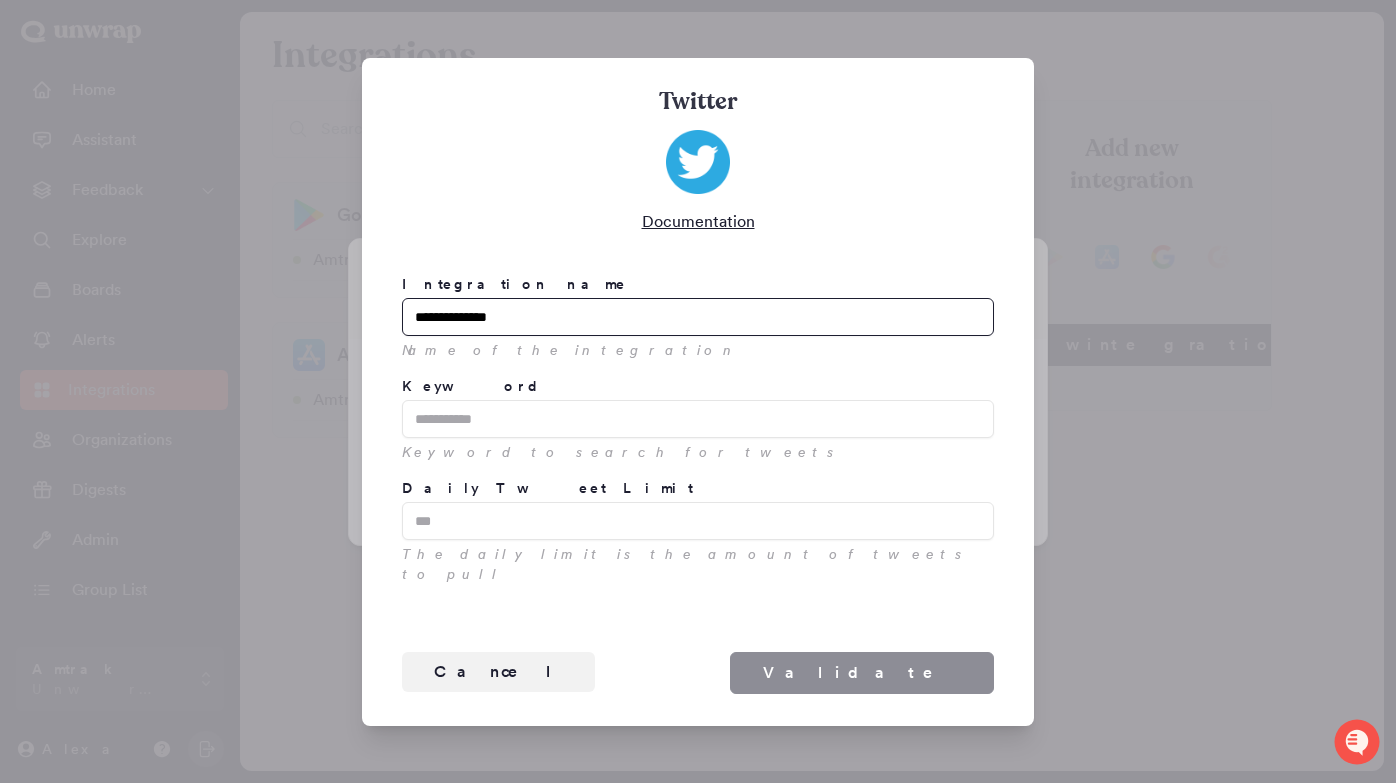 type on "**********" 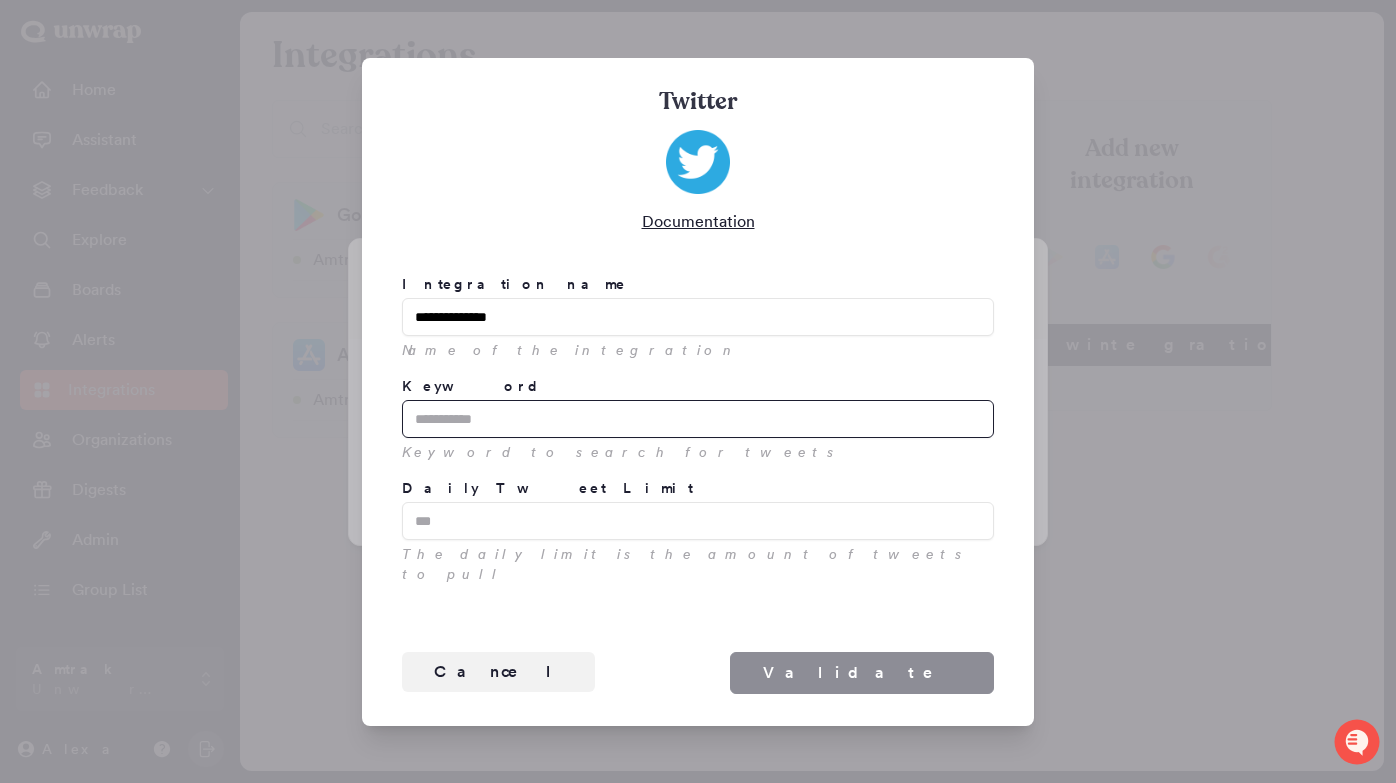 click on "Keyword" at bounding box center [698, 419] 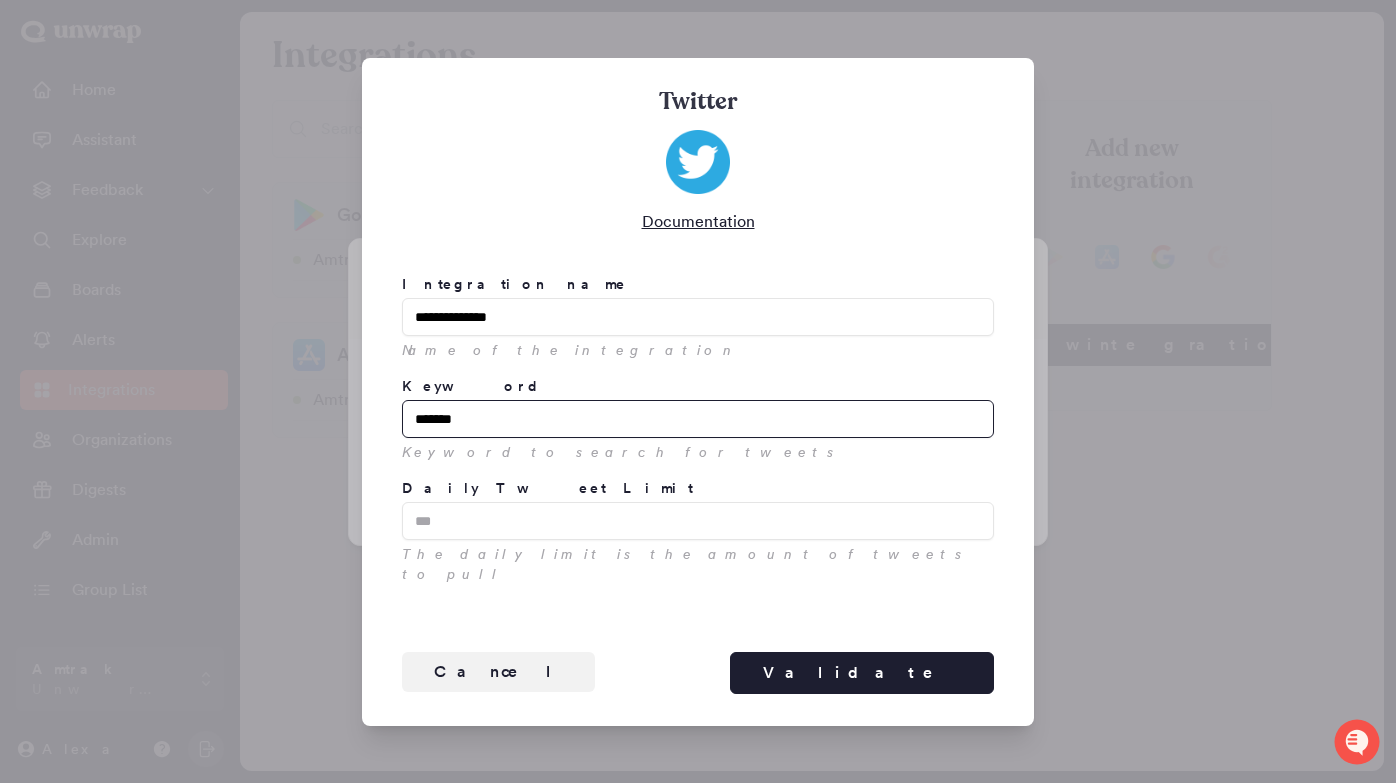 type on "*******" 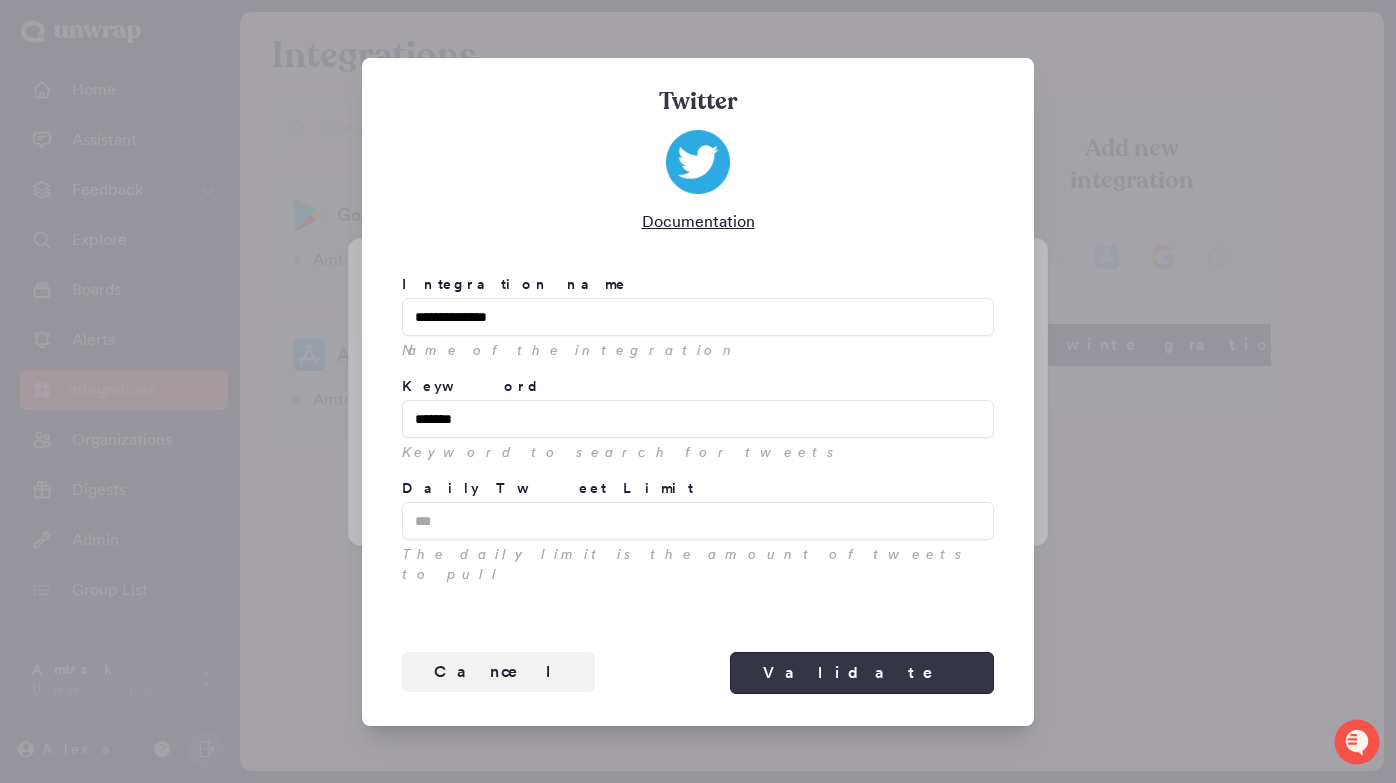 click on "Validate" at bounding box center (862, 673) 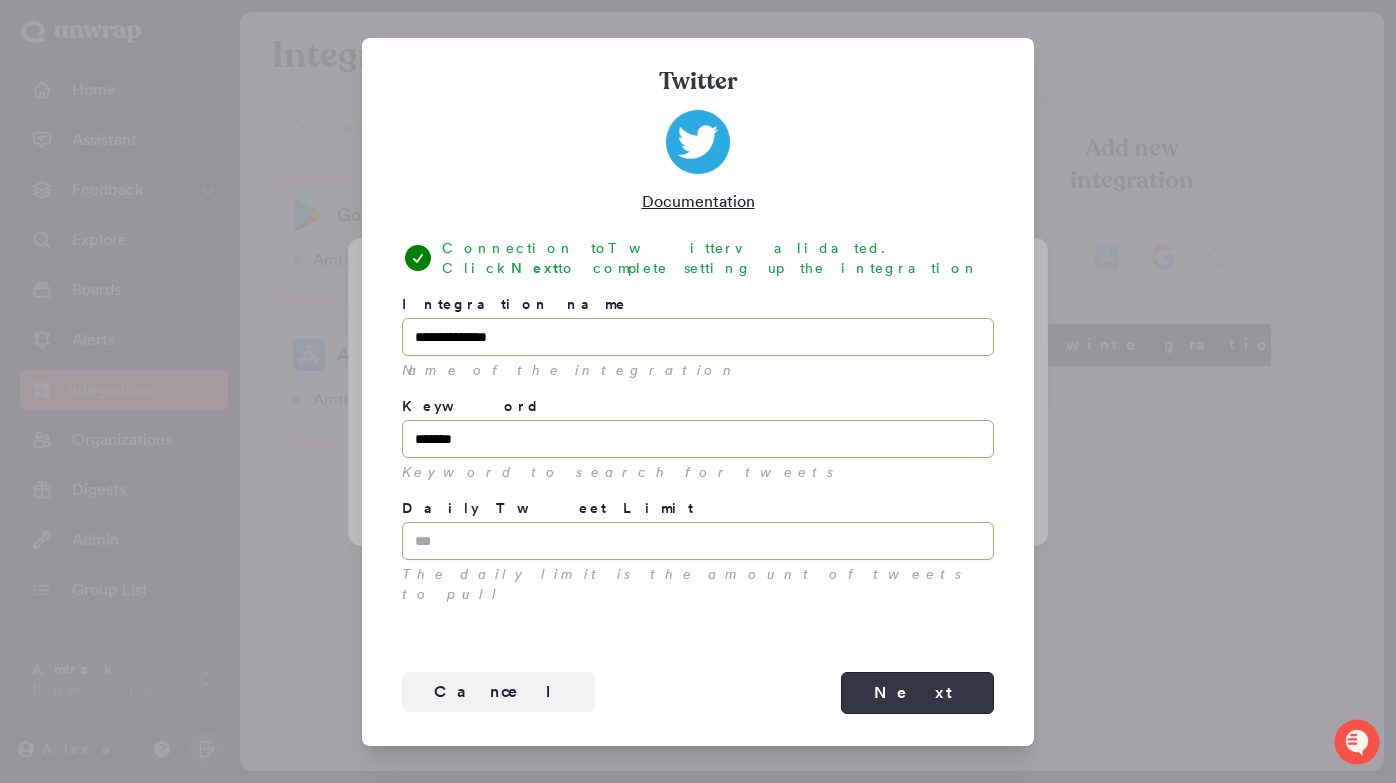 click on "Next" at bounding box center [917, 693] 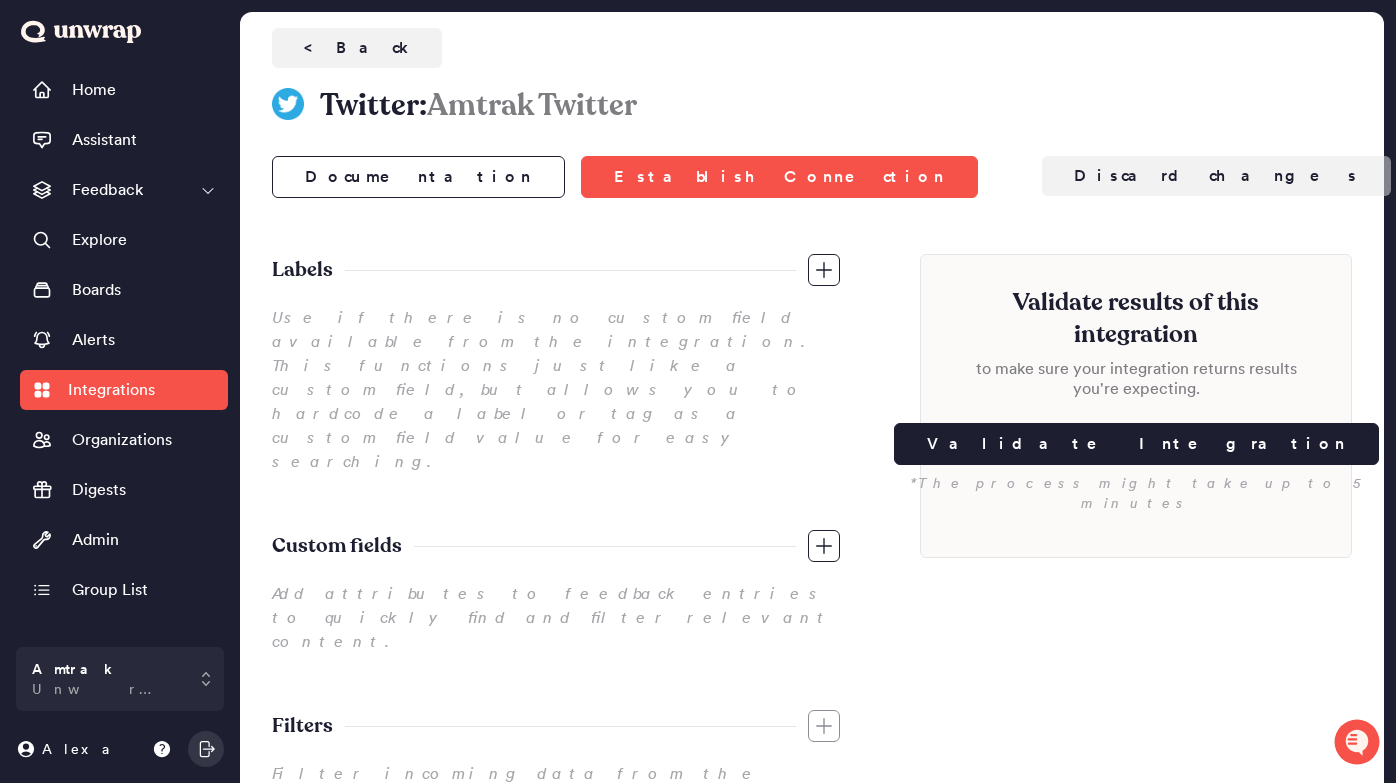 click on "Save changes" at bounding box center [1573, 177] 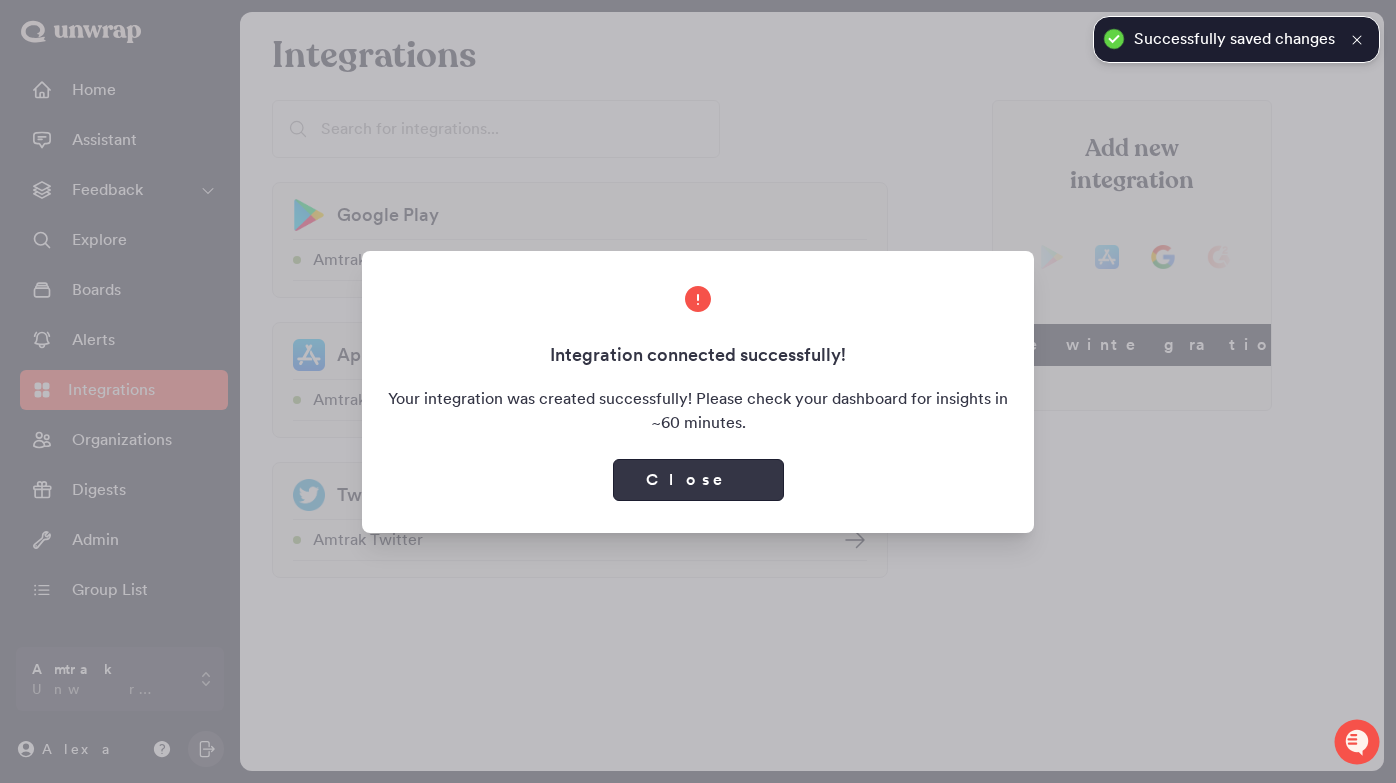 click on "Close" at bounding box center [698, 480] 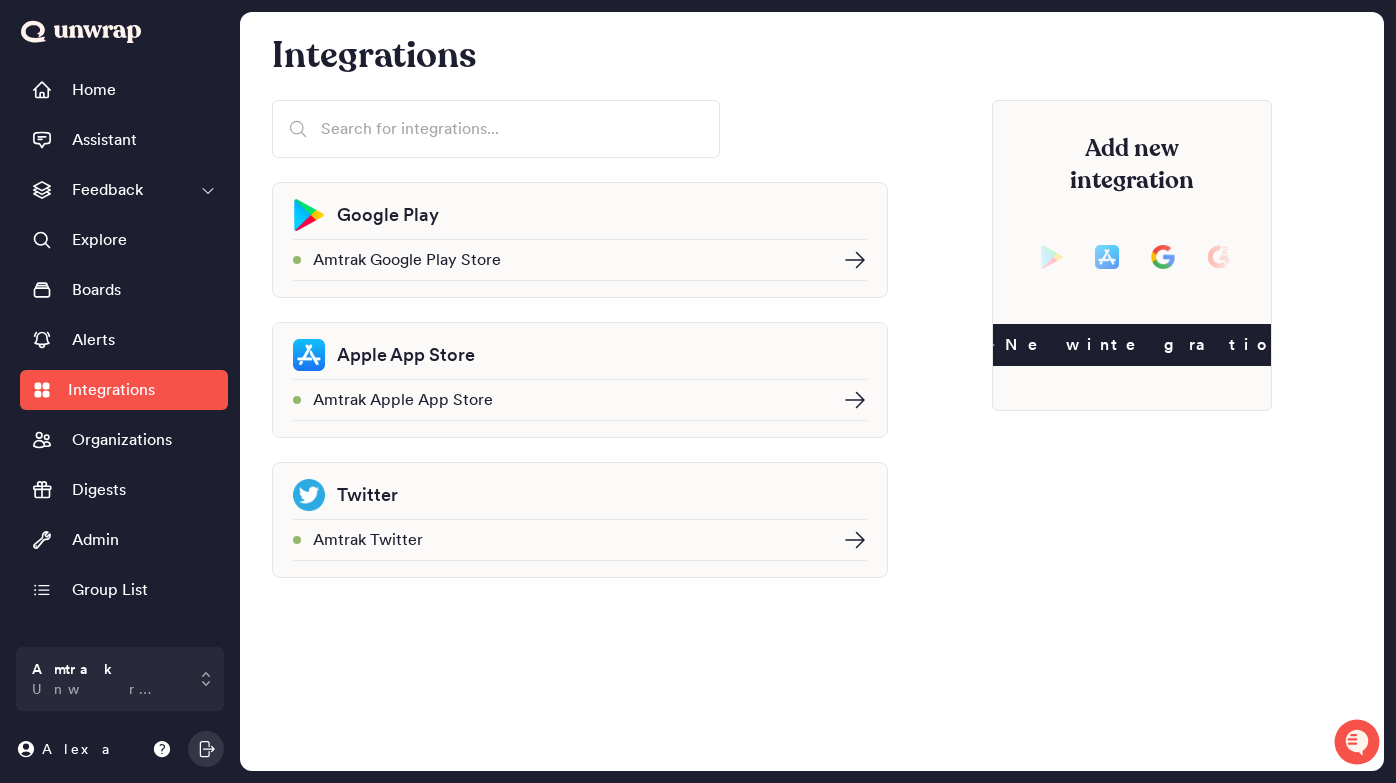 click on "Add new integration New integration" at bounding box center [1132, 255] 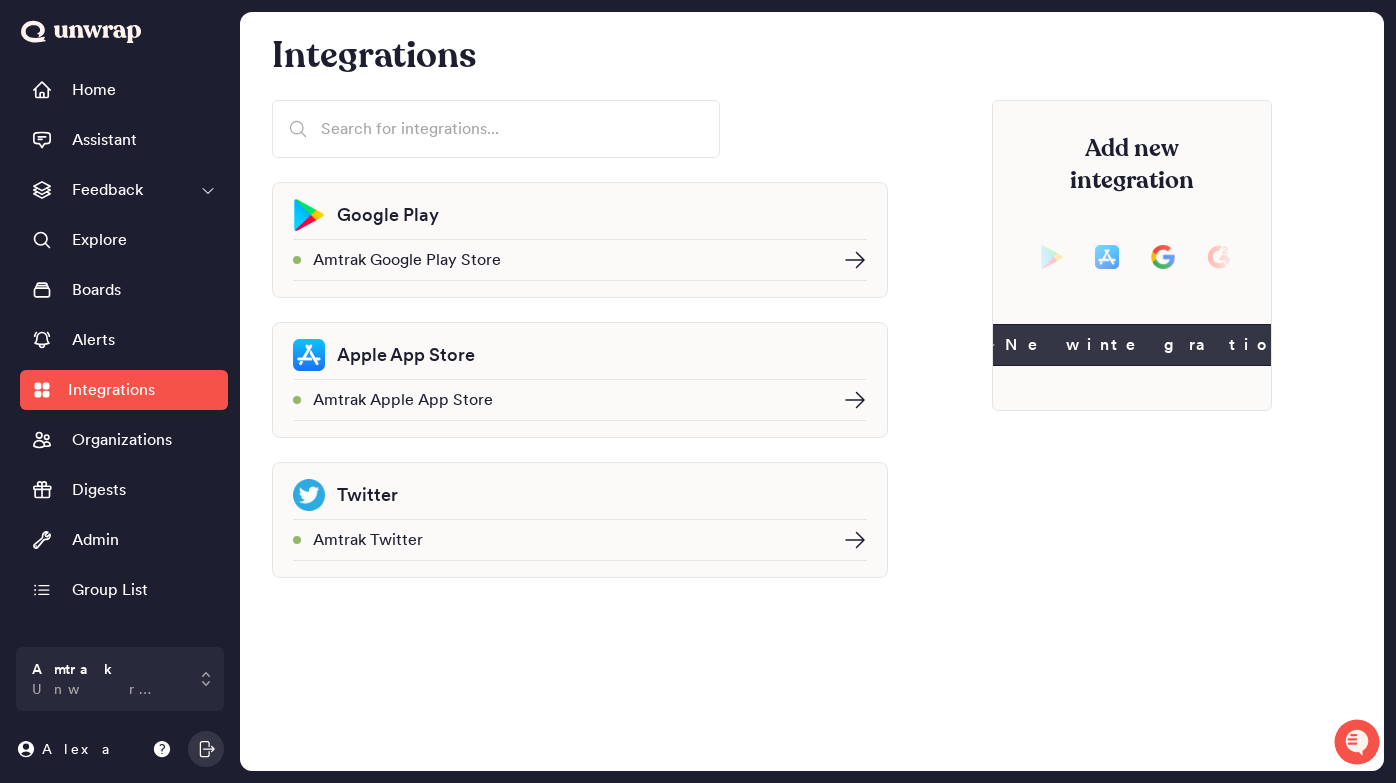 click on "New integration" at bounding box center [1132, 345] 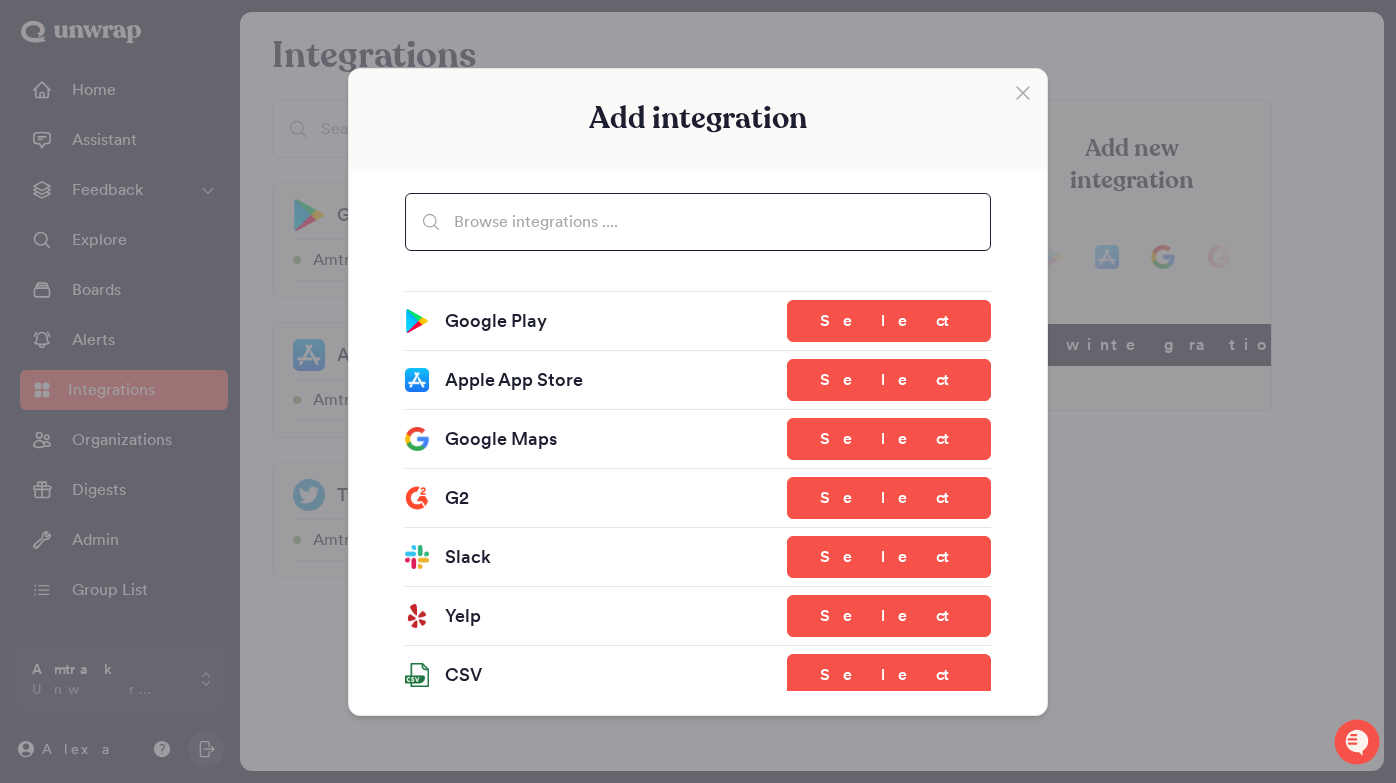click at bounding box center [698, 222] 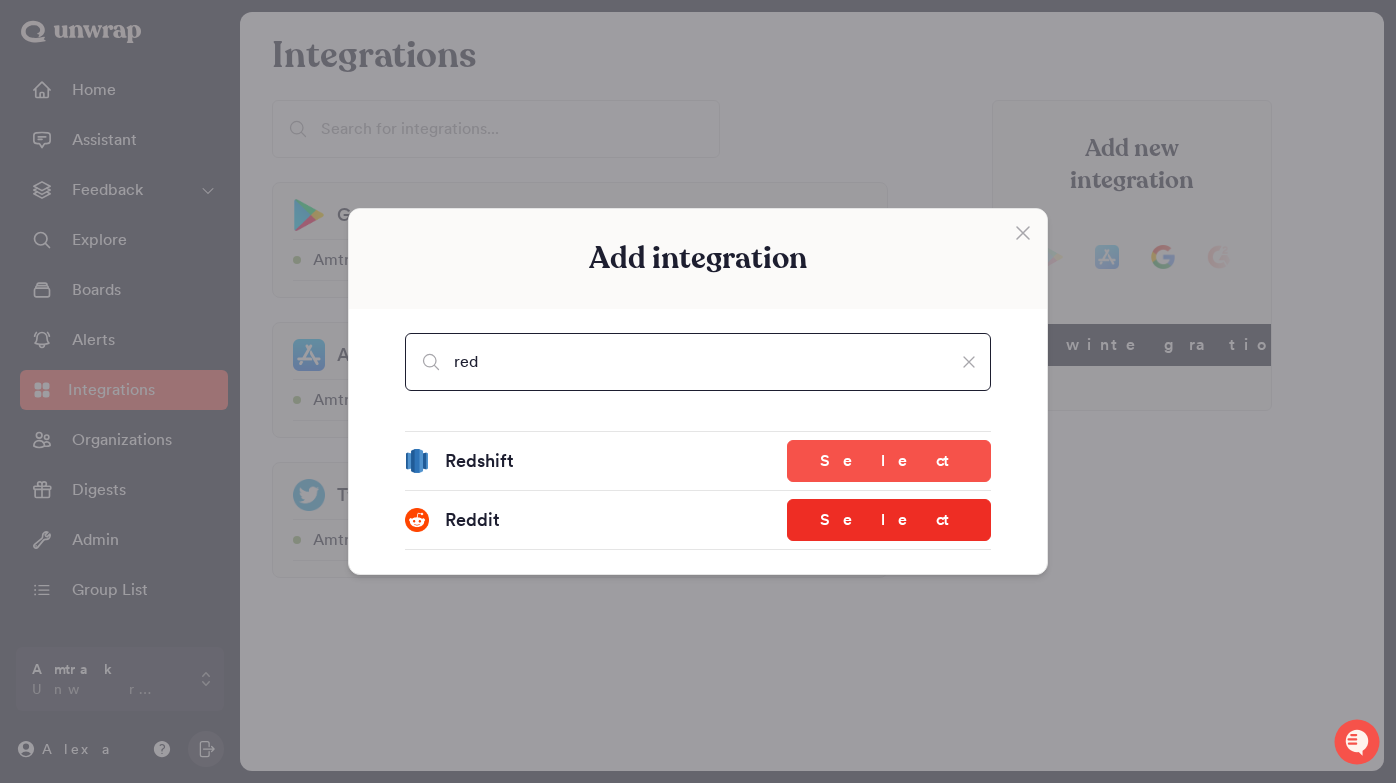 type on "red" 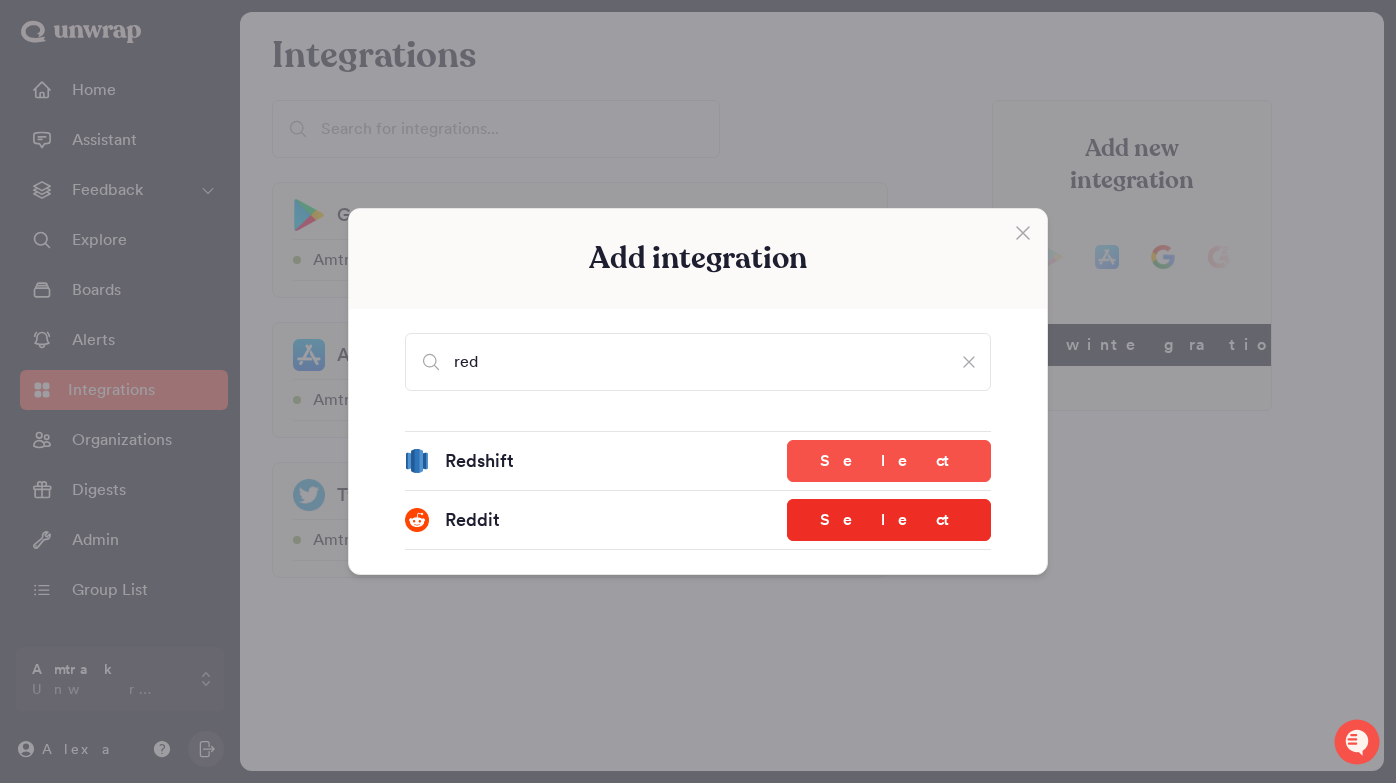 click on "Select" at bounding box center [889, 520] 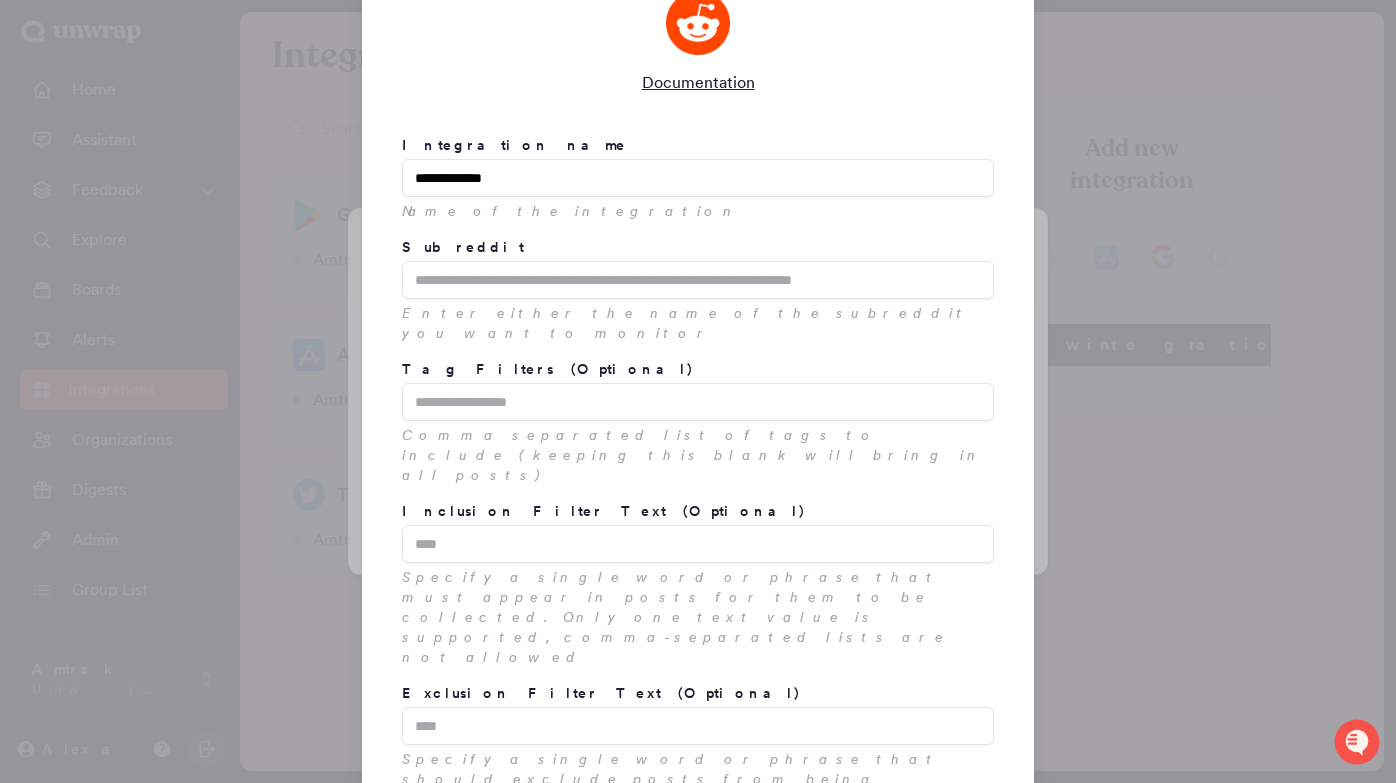 scroll, scrollTop: 231, scrollLeft: 0, axis: vertical 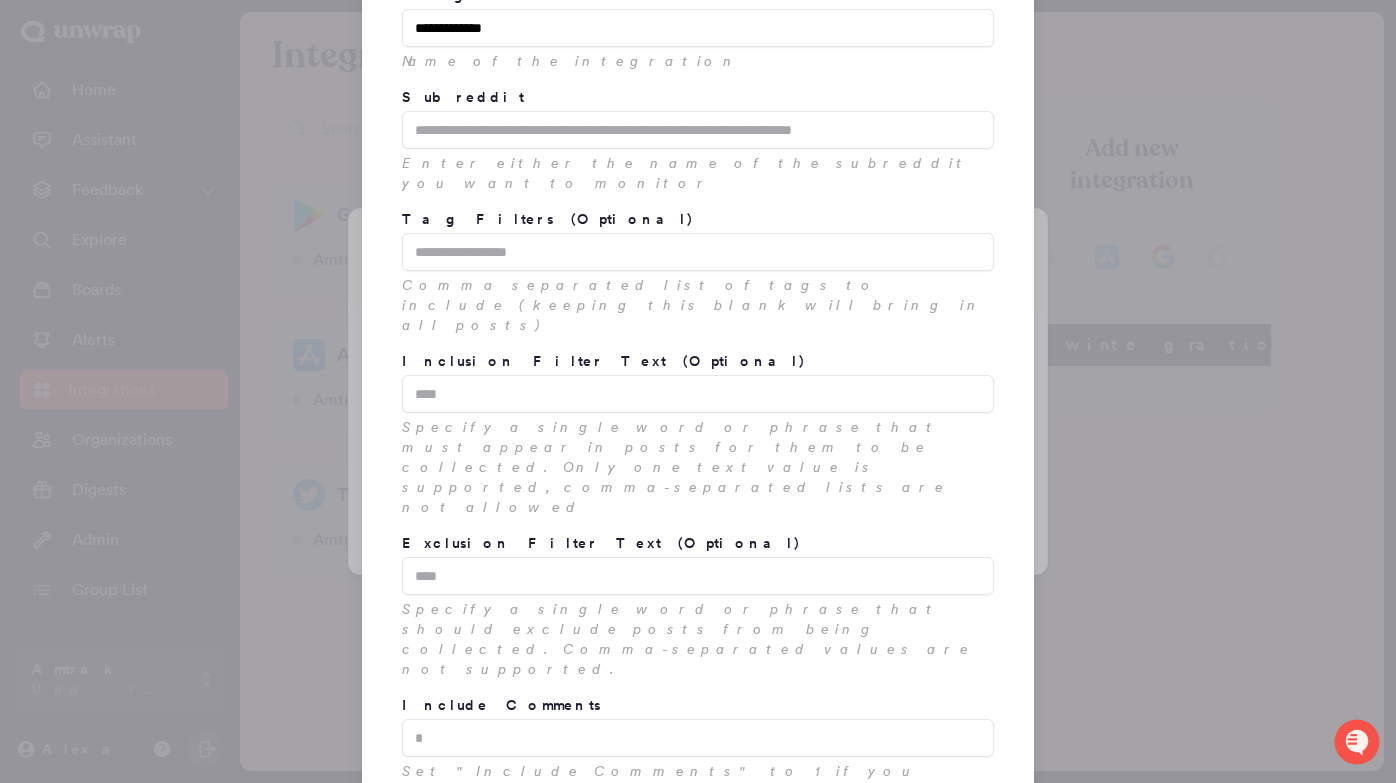 type on "**********" 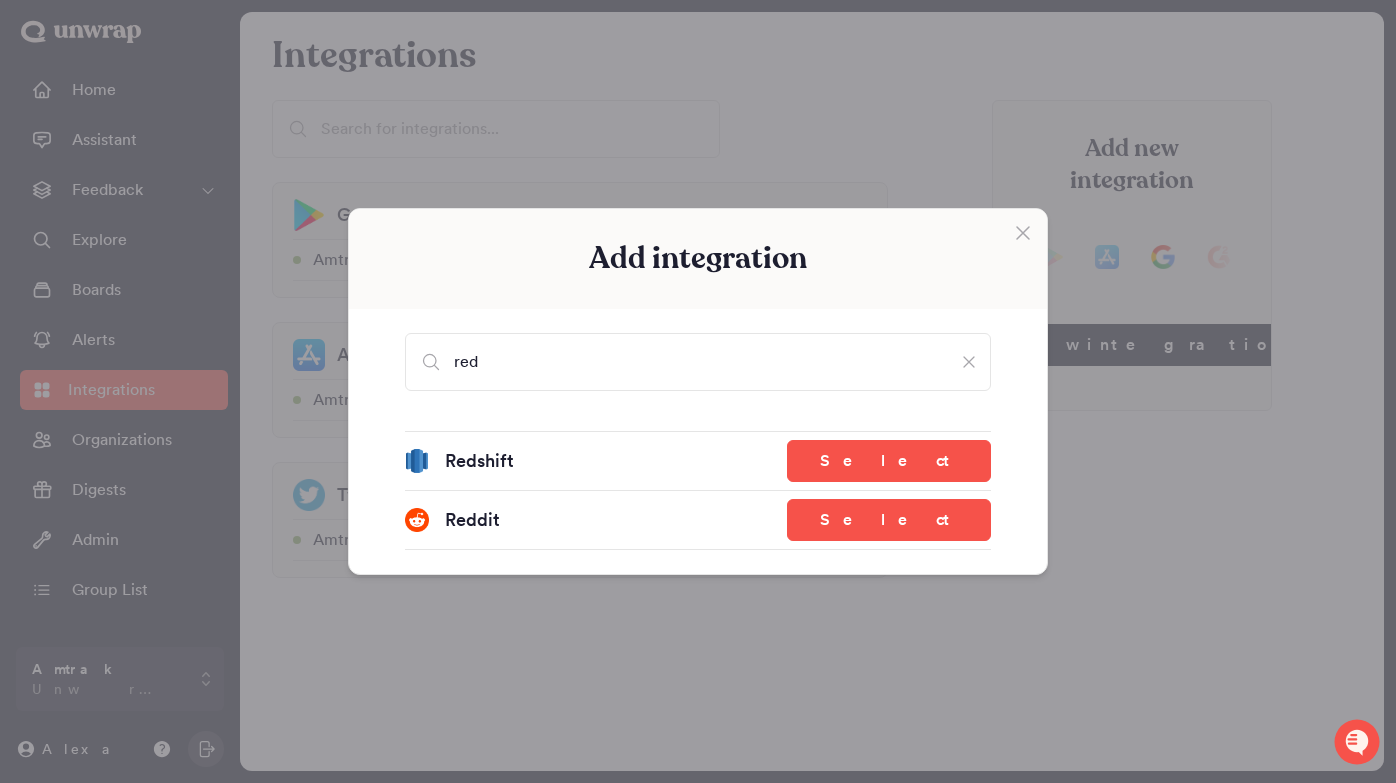 click on "Add integration" at bounding box center [698, 259] 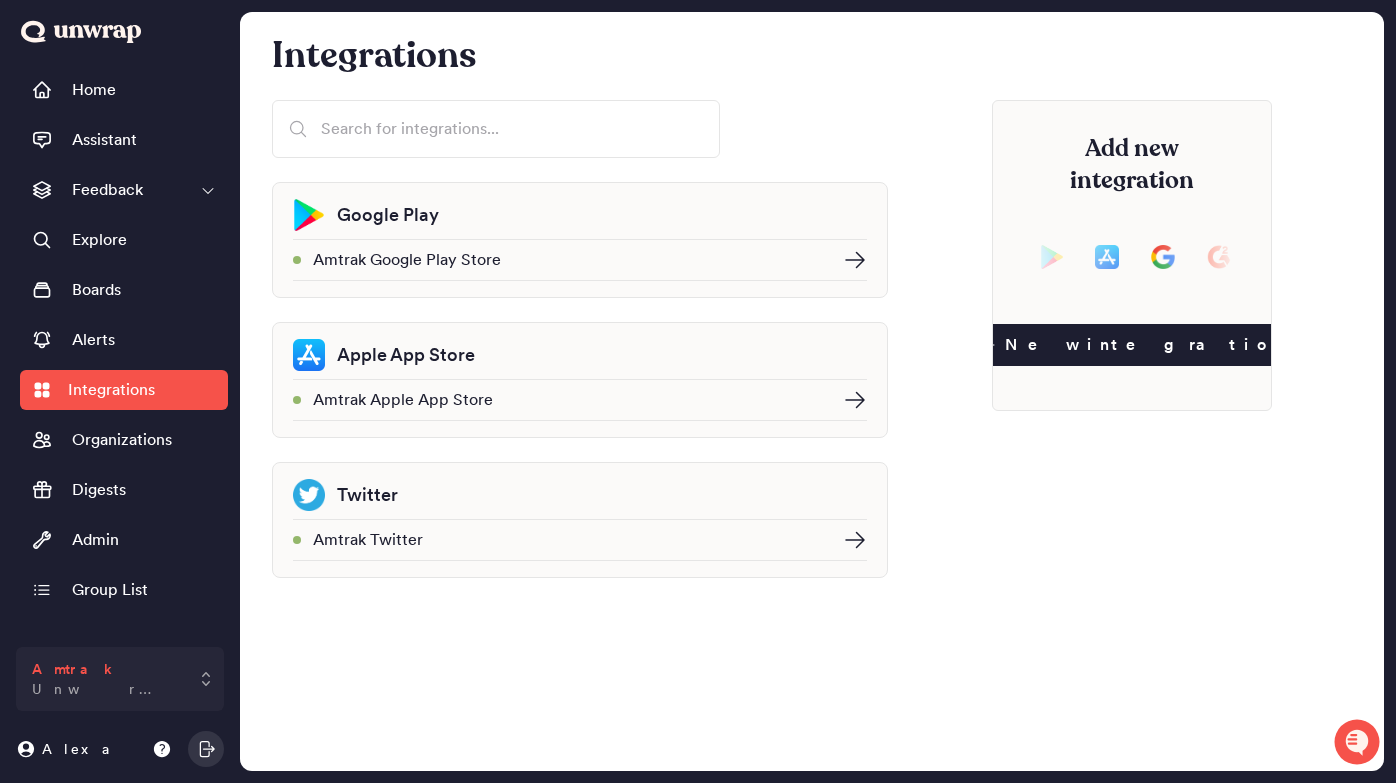 click on "Unwrap 2024" at bounding box center [106, 689] 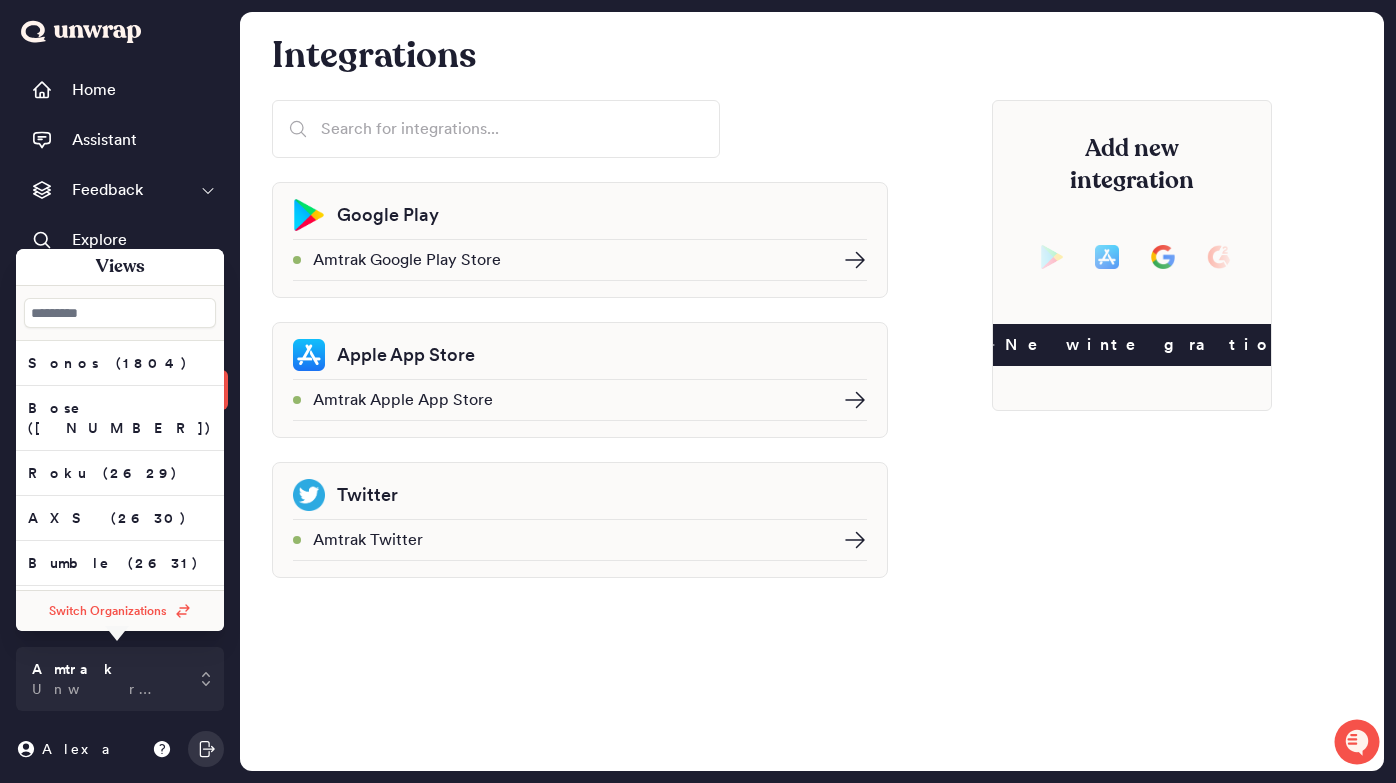 click at bounding box center (120, 313) 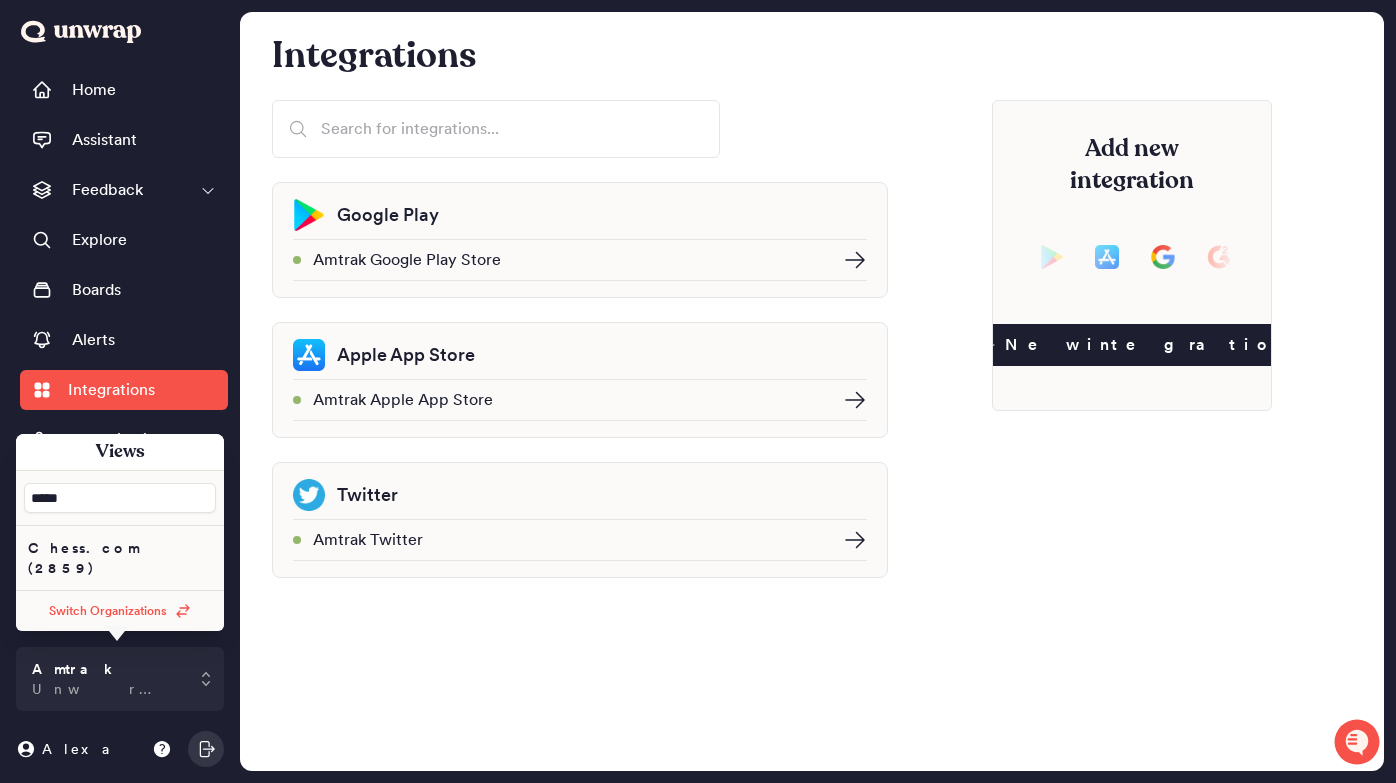 type on "*****" 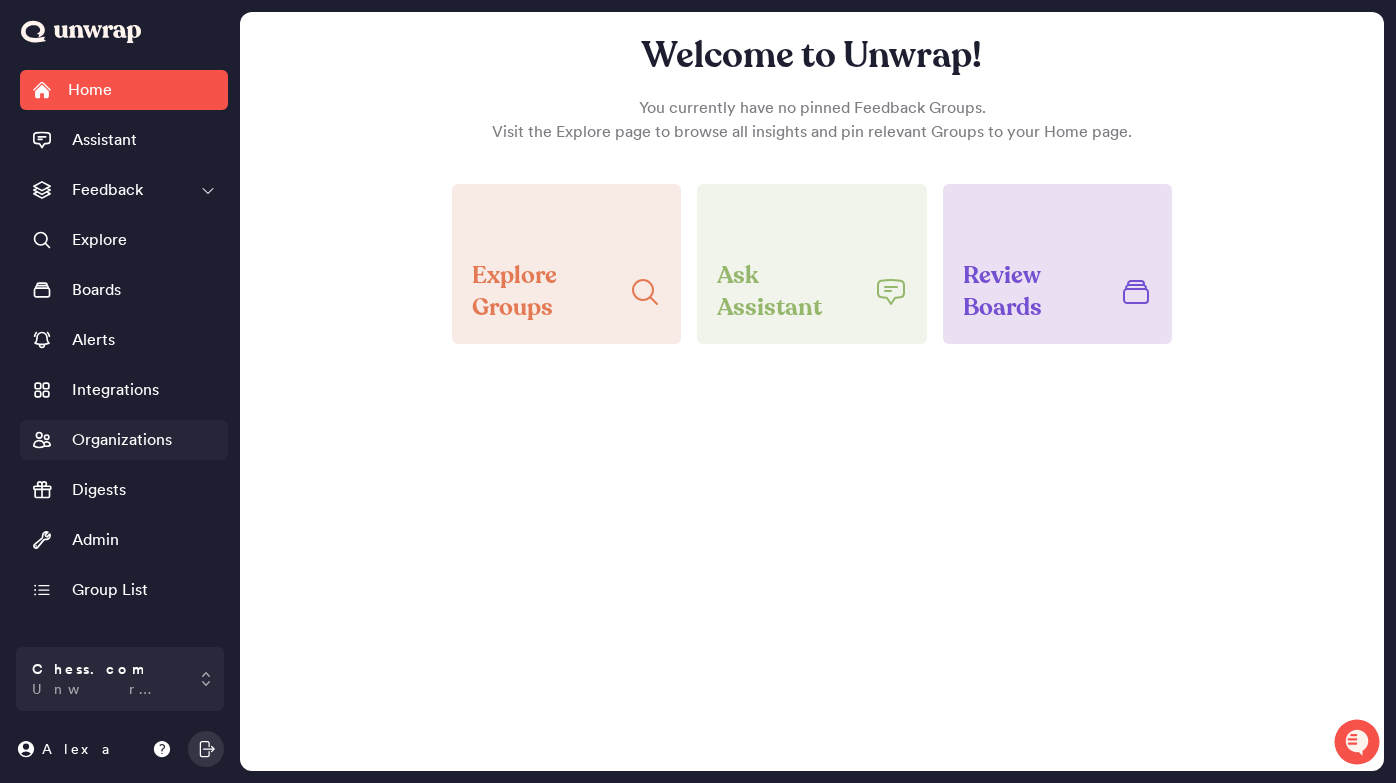 click on "Organizations" at bounding box center [122, 440] 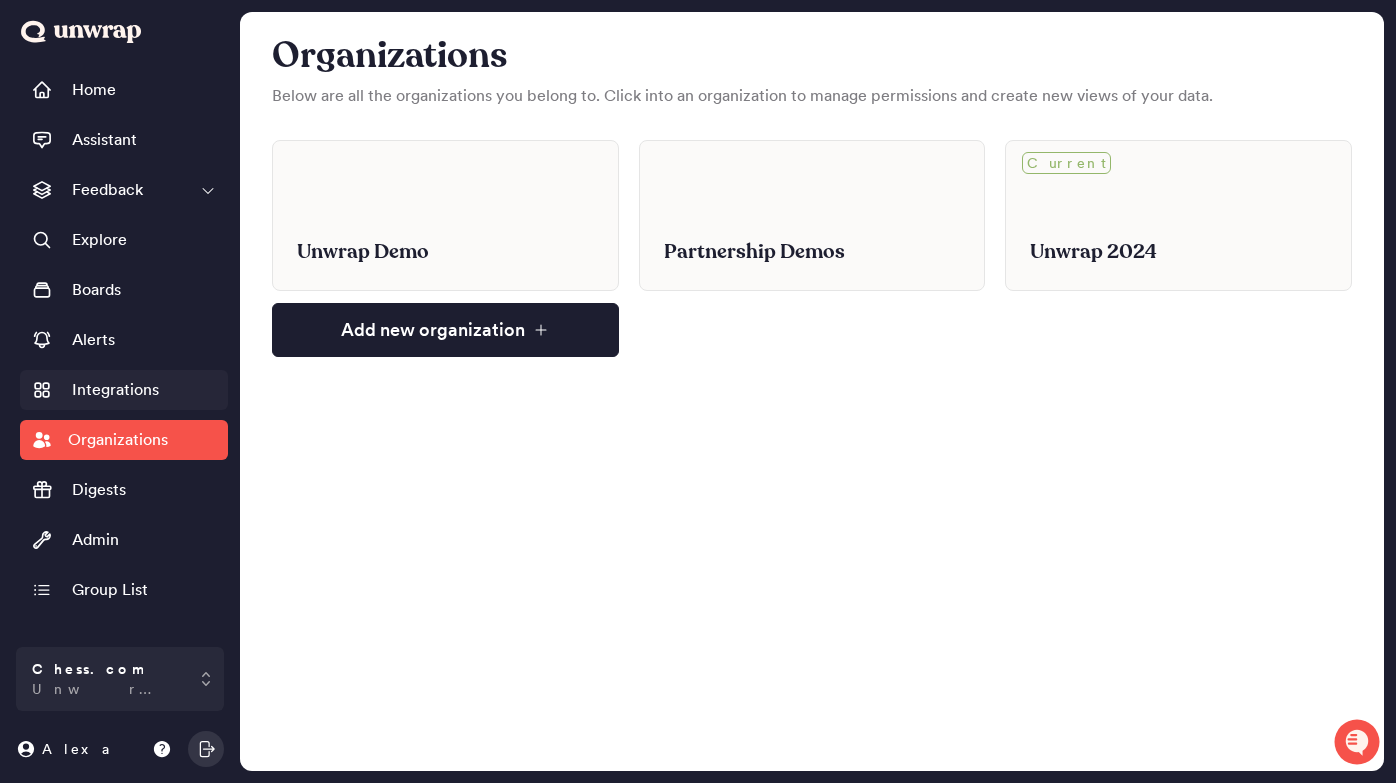 click on "Integrations" at bounding box center [115, 390] 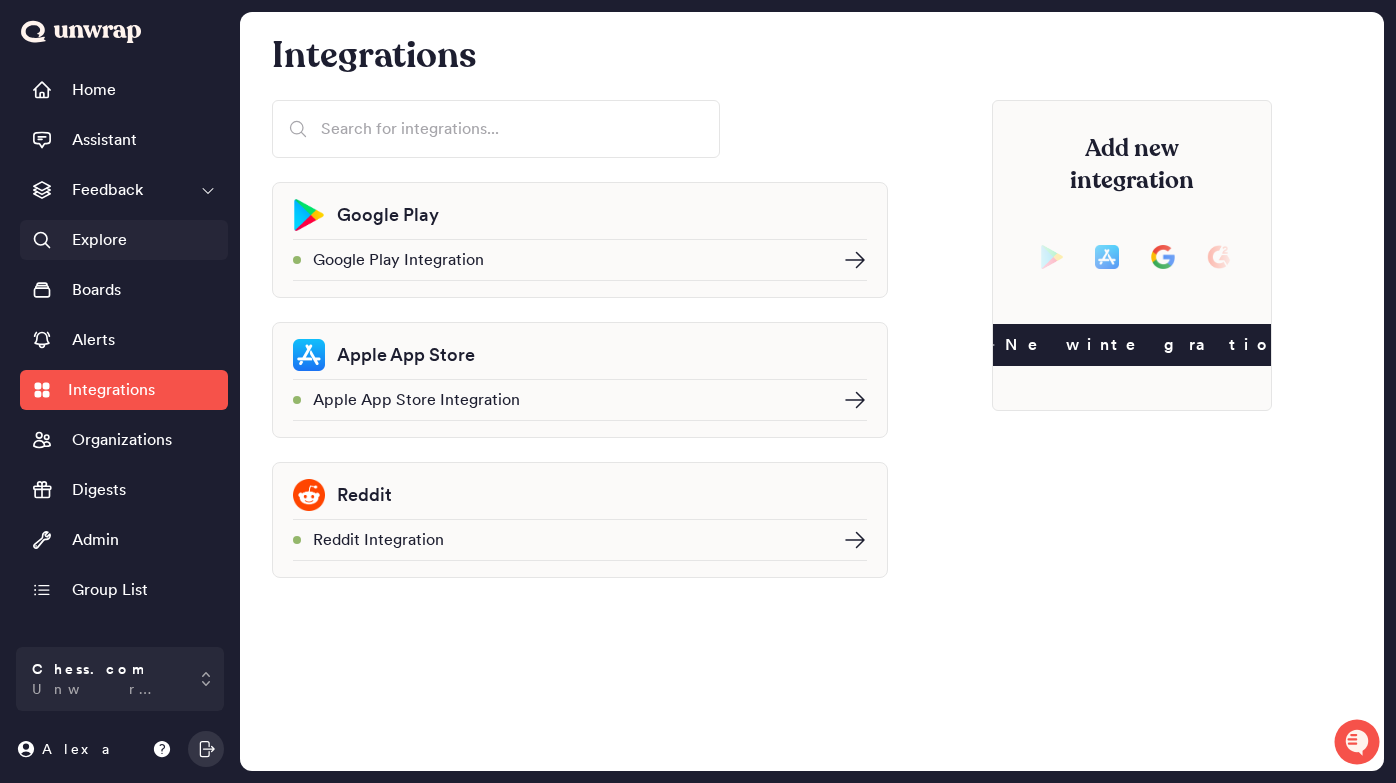 click on "Explore" at bounding box center [99, 240] 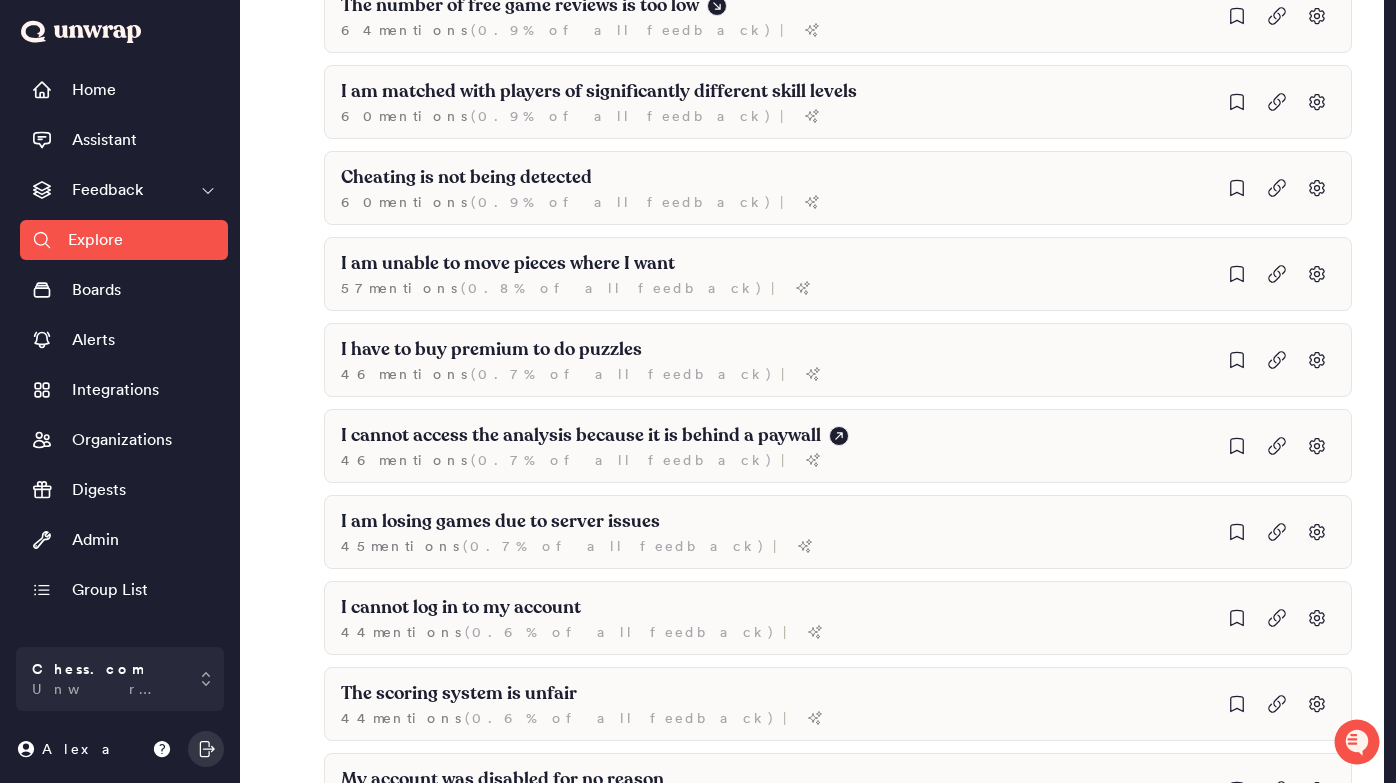 scroll, scrollTop: 0, scrollLeft: 0, axis: both 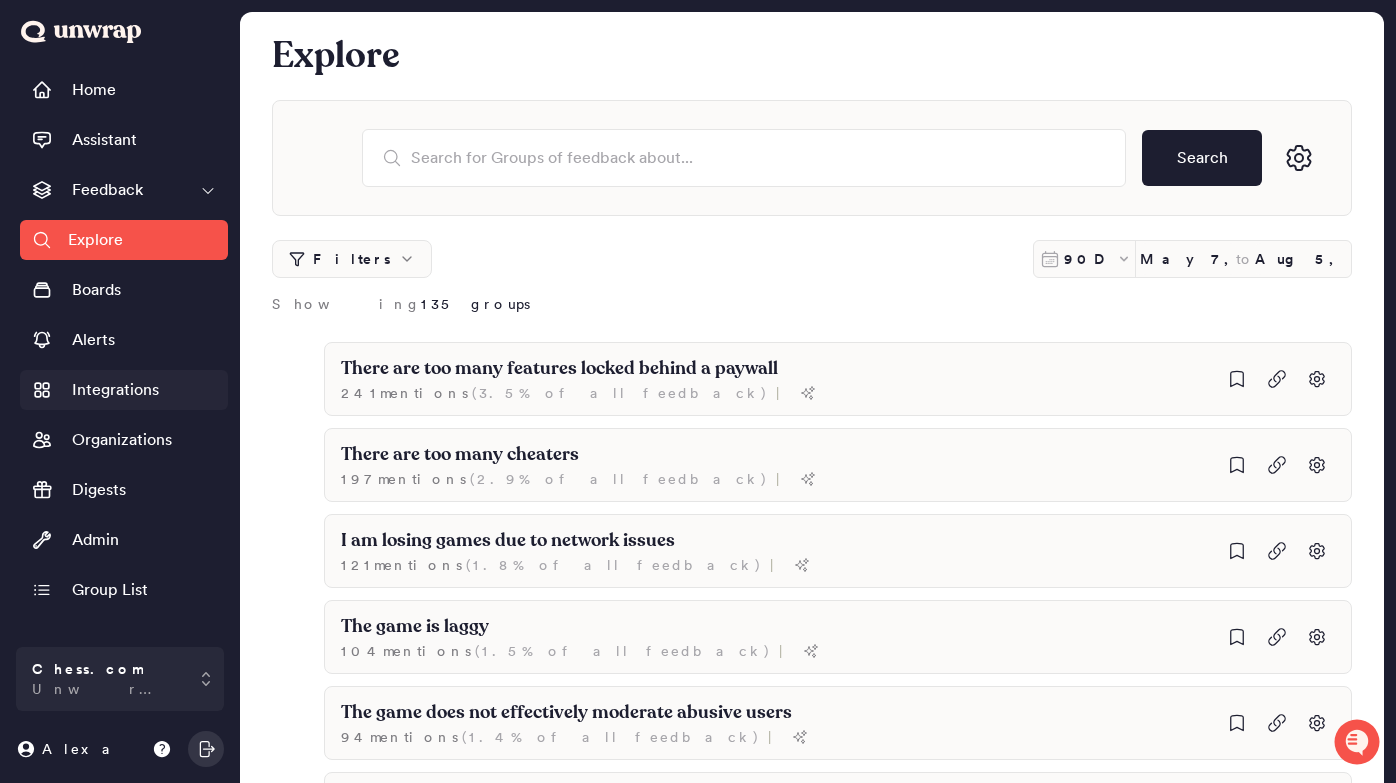 click on "Integrations" at bounding box center [115, 390] 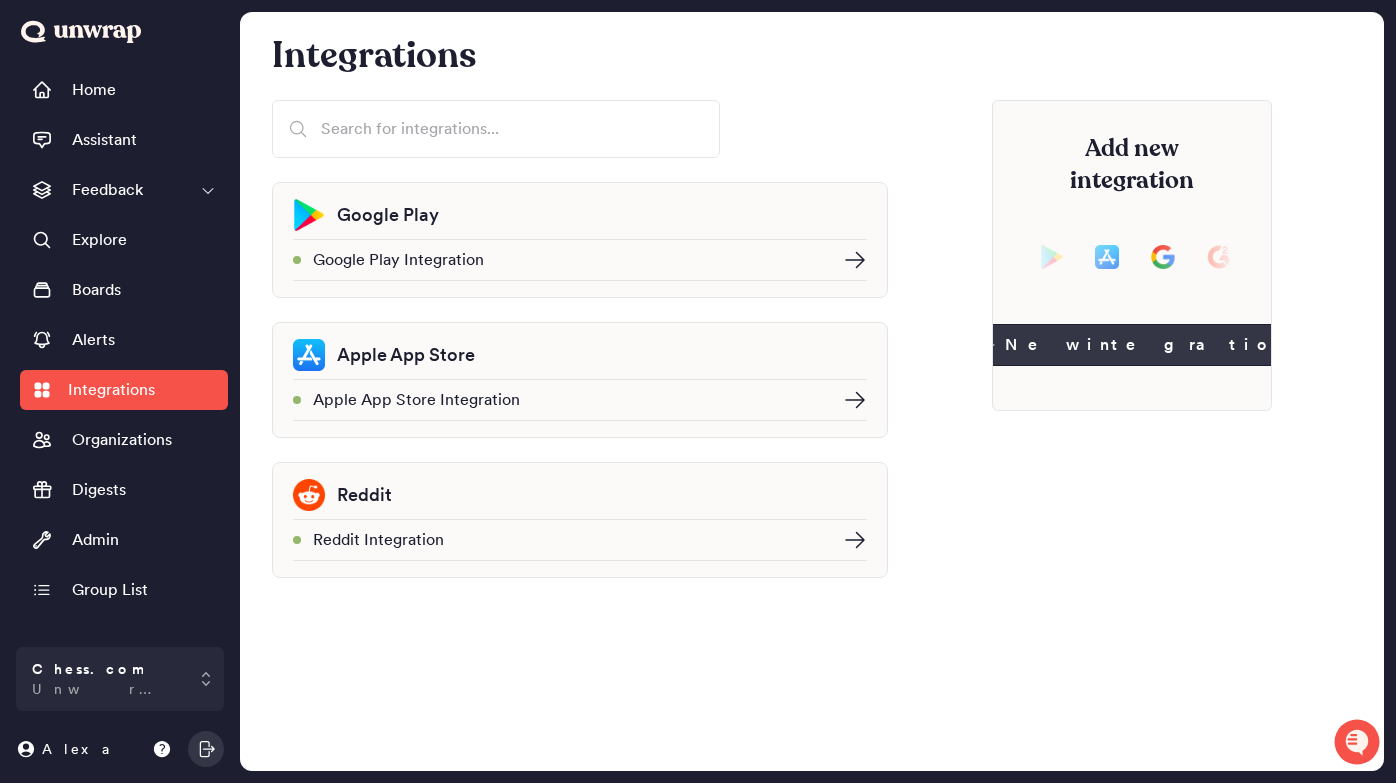 click on "New integration" at bounding box center [1132, 345] 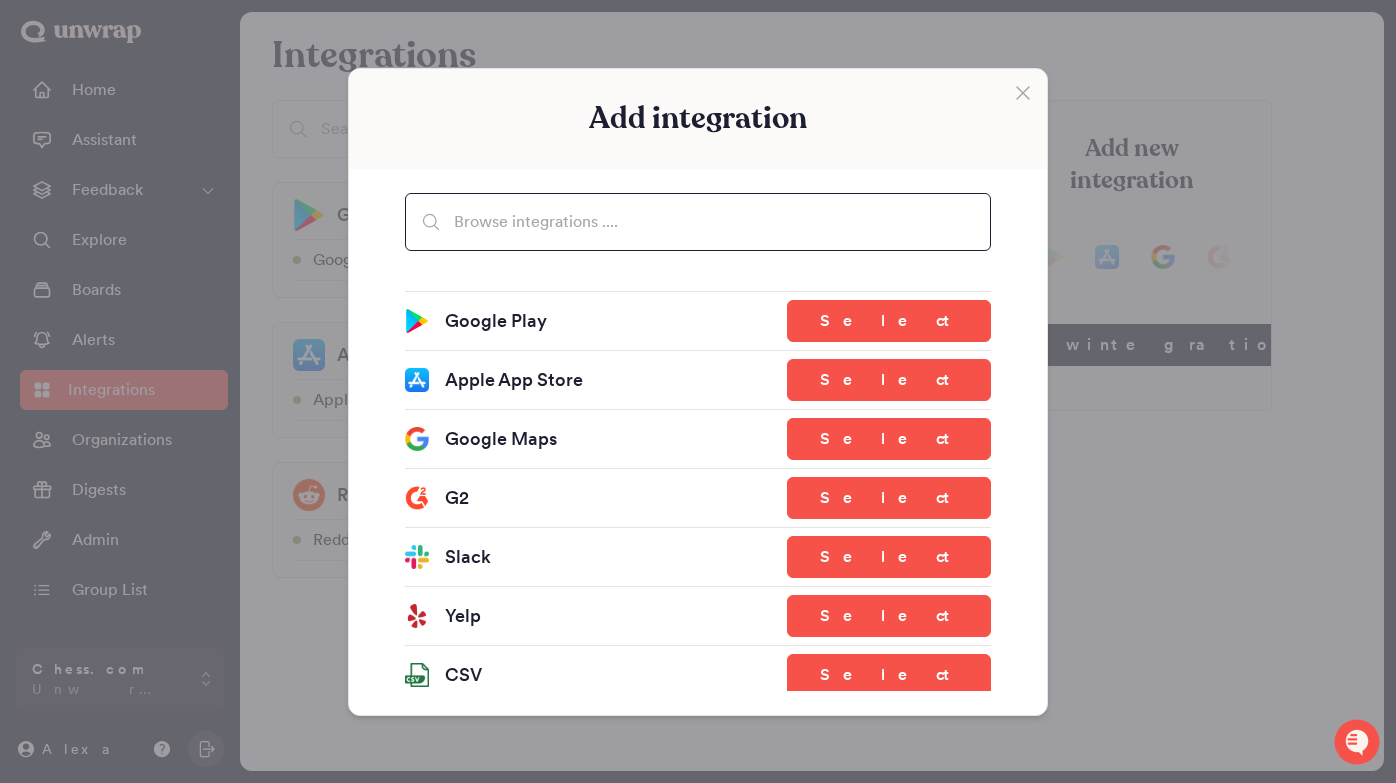 click at bounding box center [698, 222] 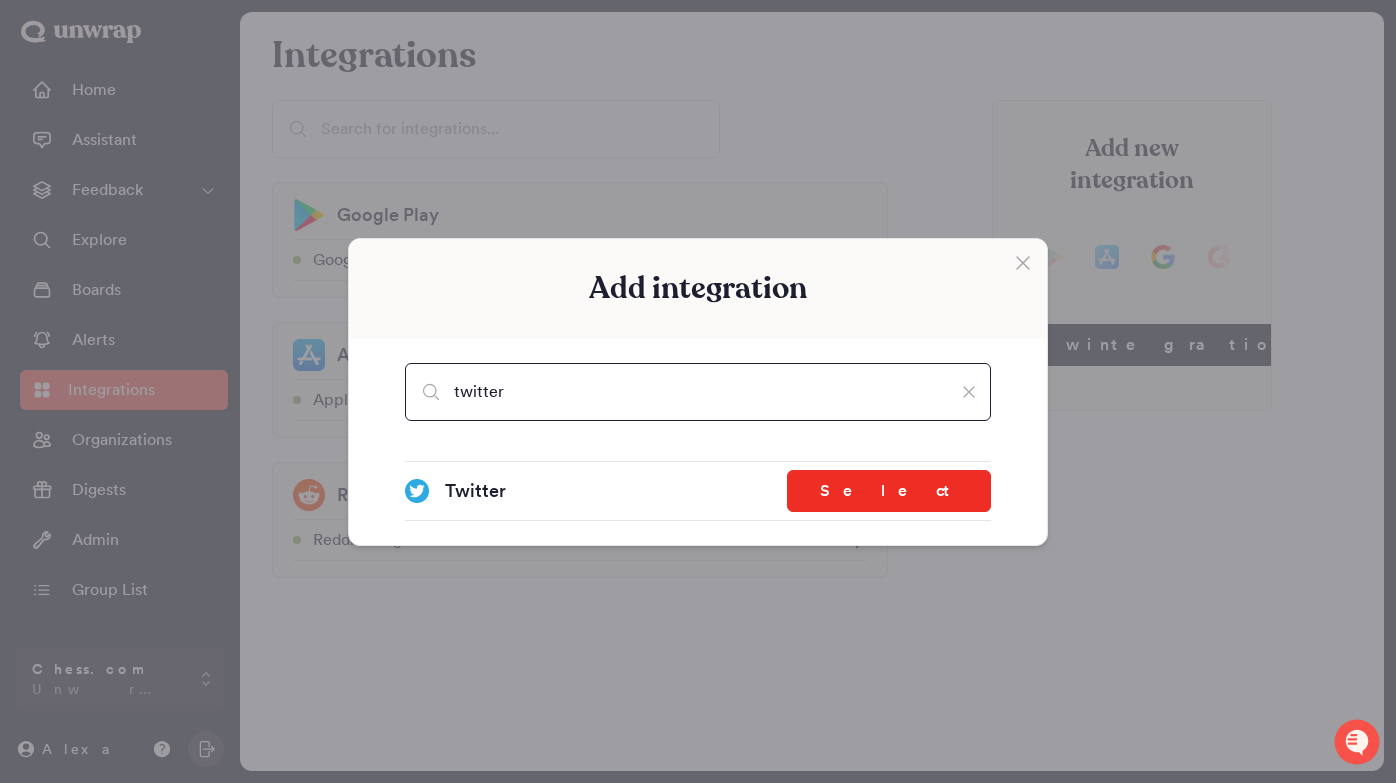 type on "twitter" 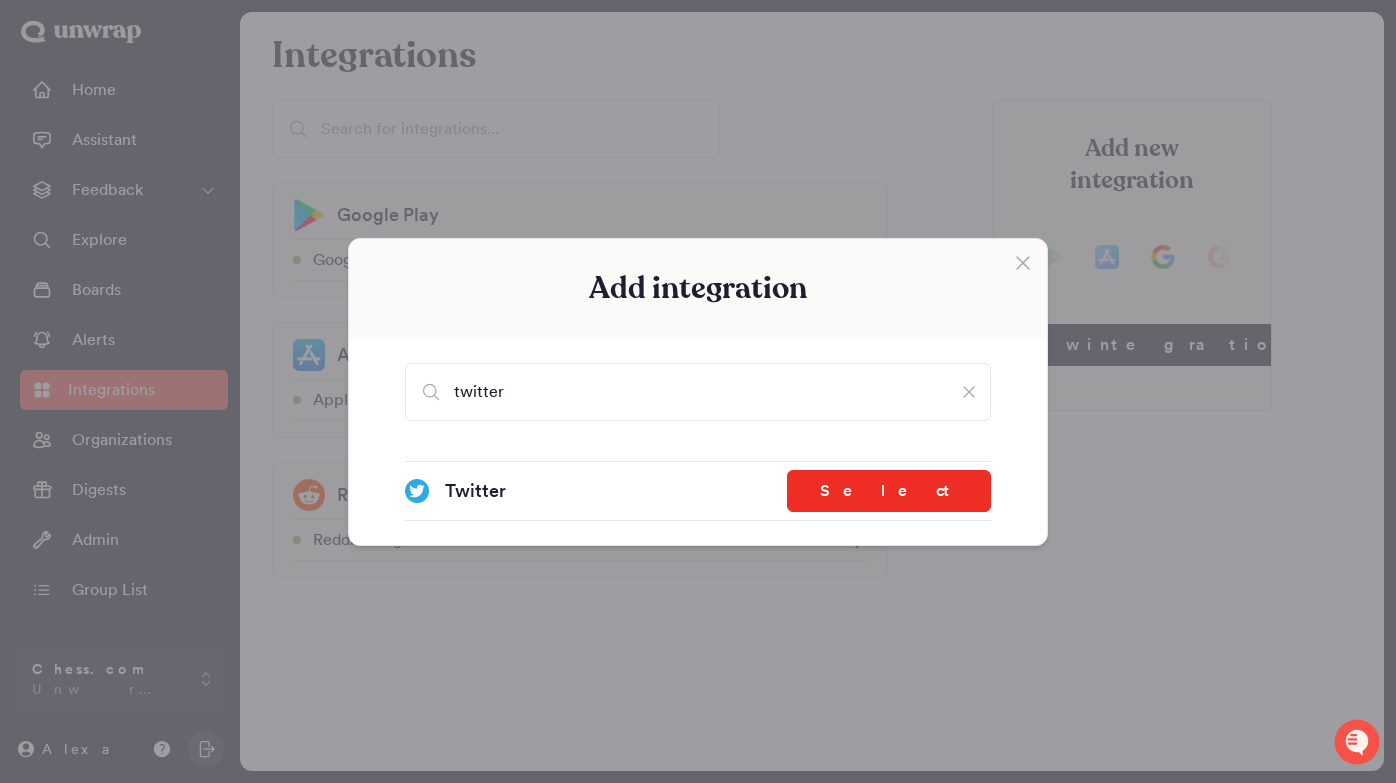 click on "Select" at bounding box center (889, 491) 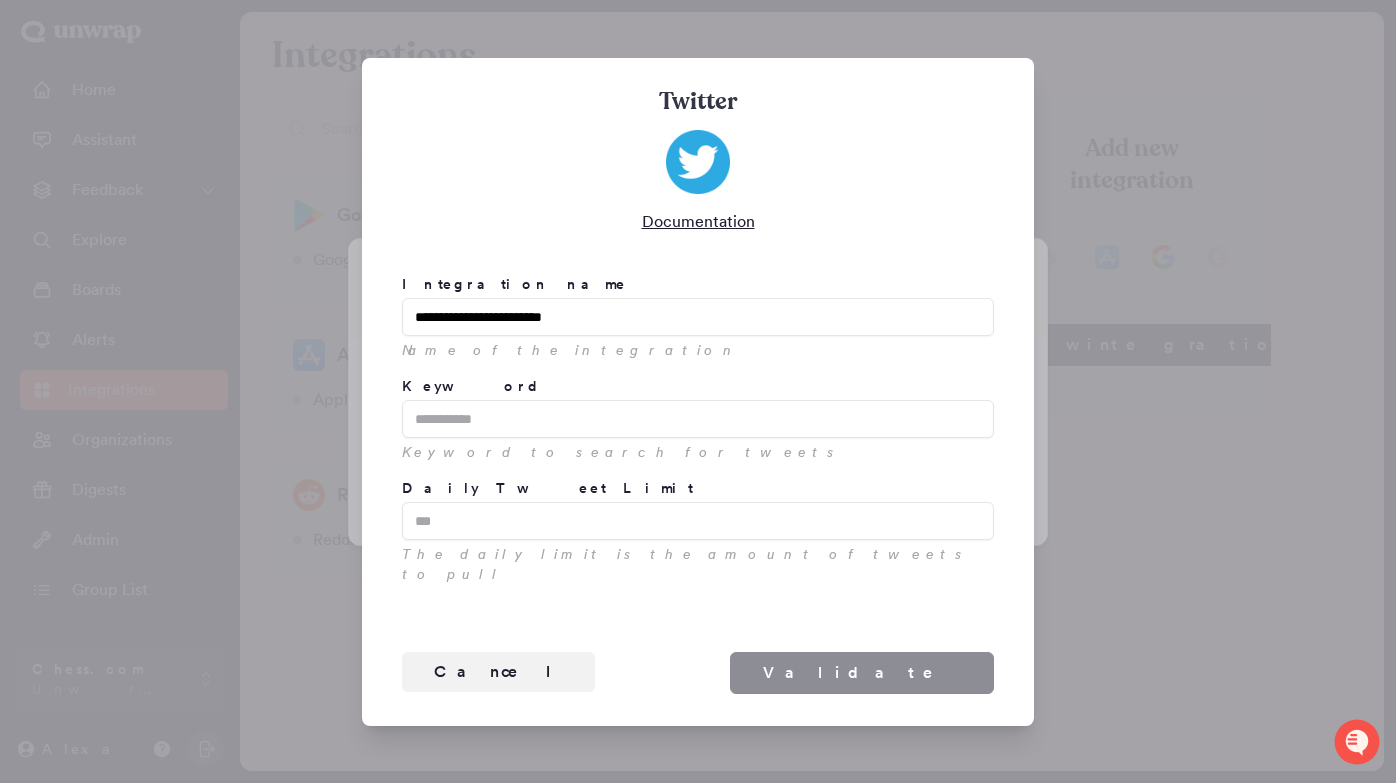 type on "**********" 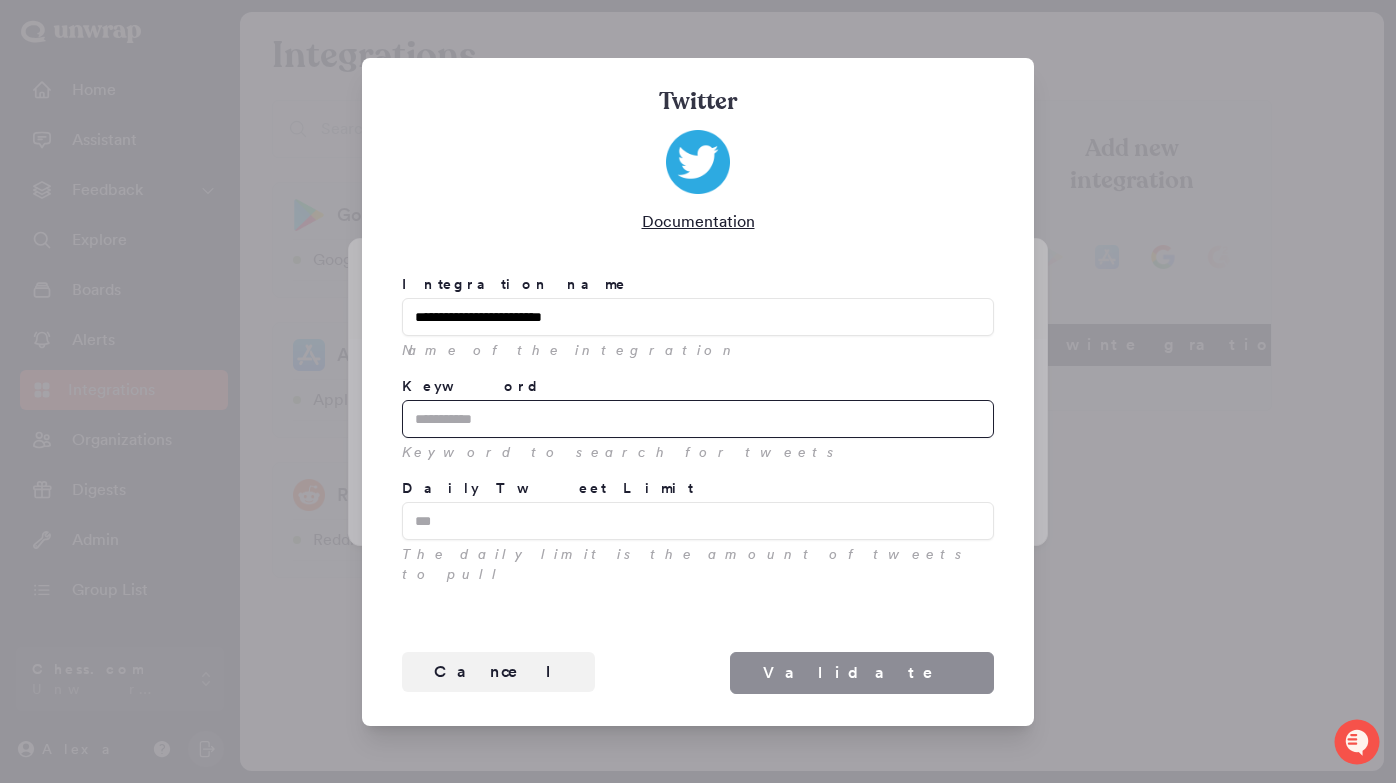 click on "Keyword" at bounding box center [698, 419] 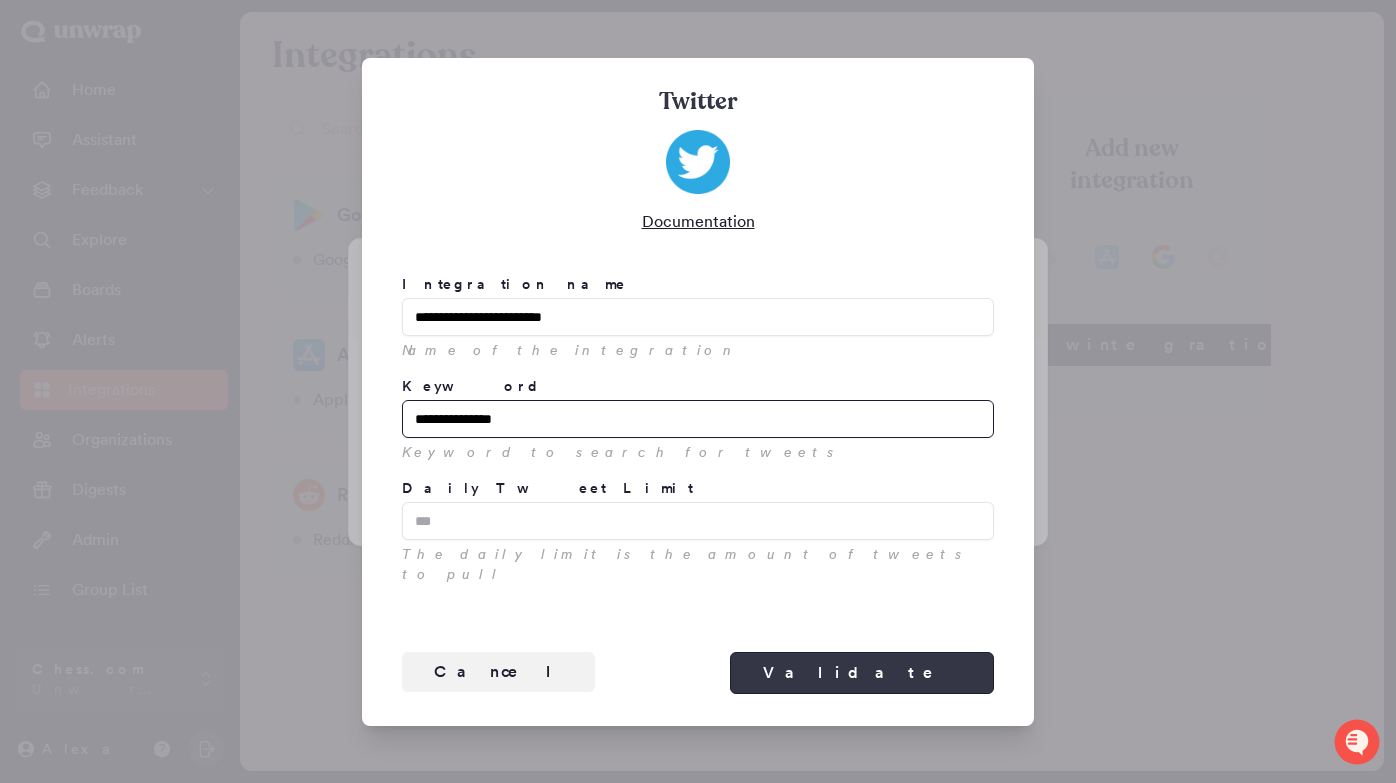 type on "**********" 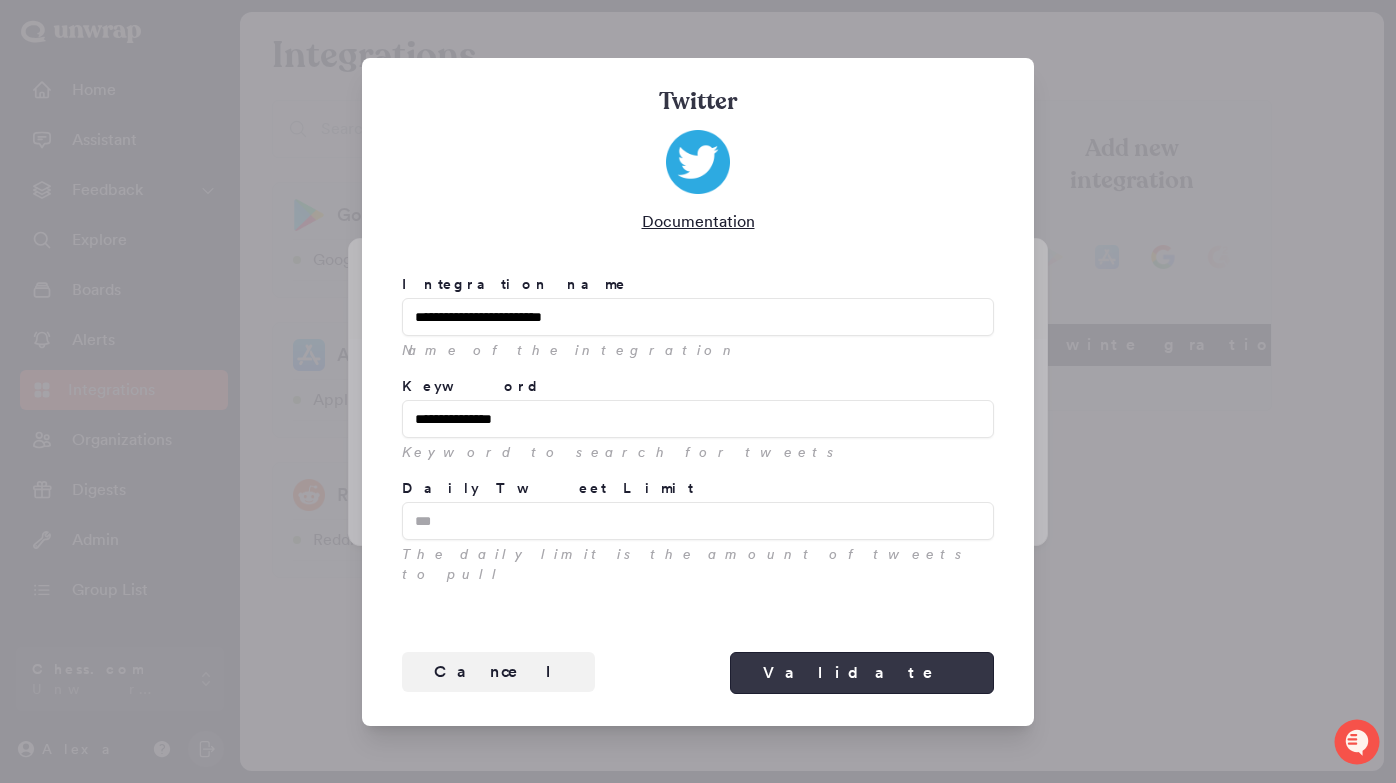 click on "Validate" at bounding box center (862, 673) 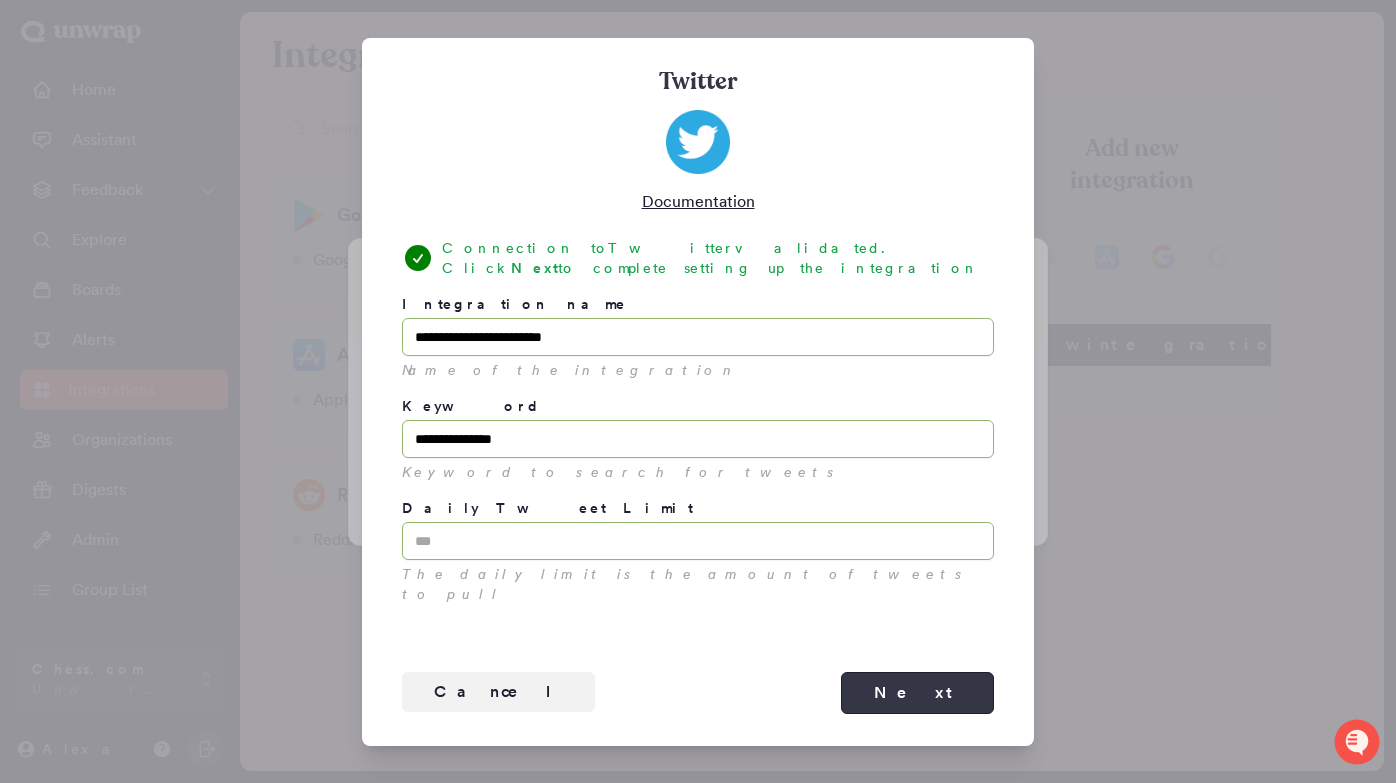 click on "Next" at bounding box center (917, 693) 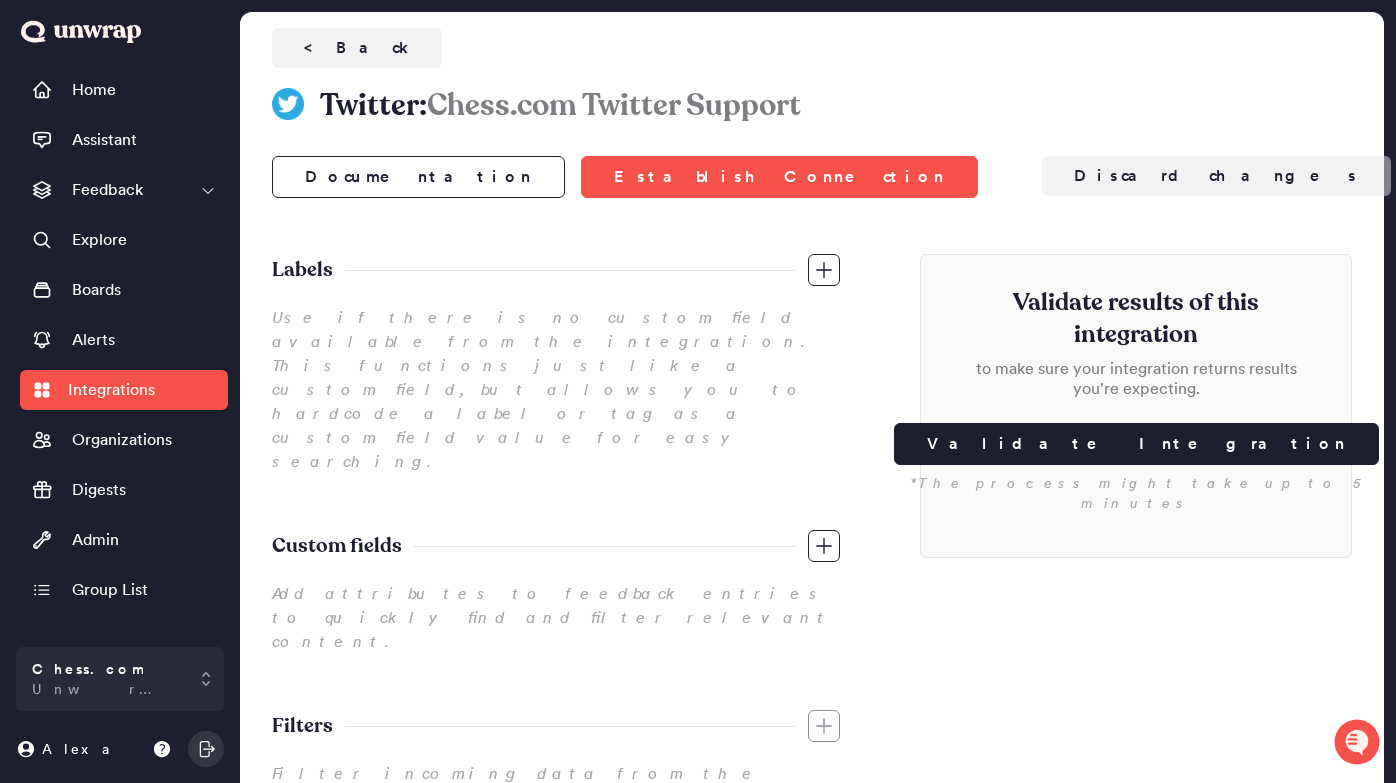 click on "Save changes" at bounding box center (1573, 177) 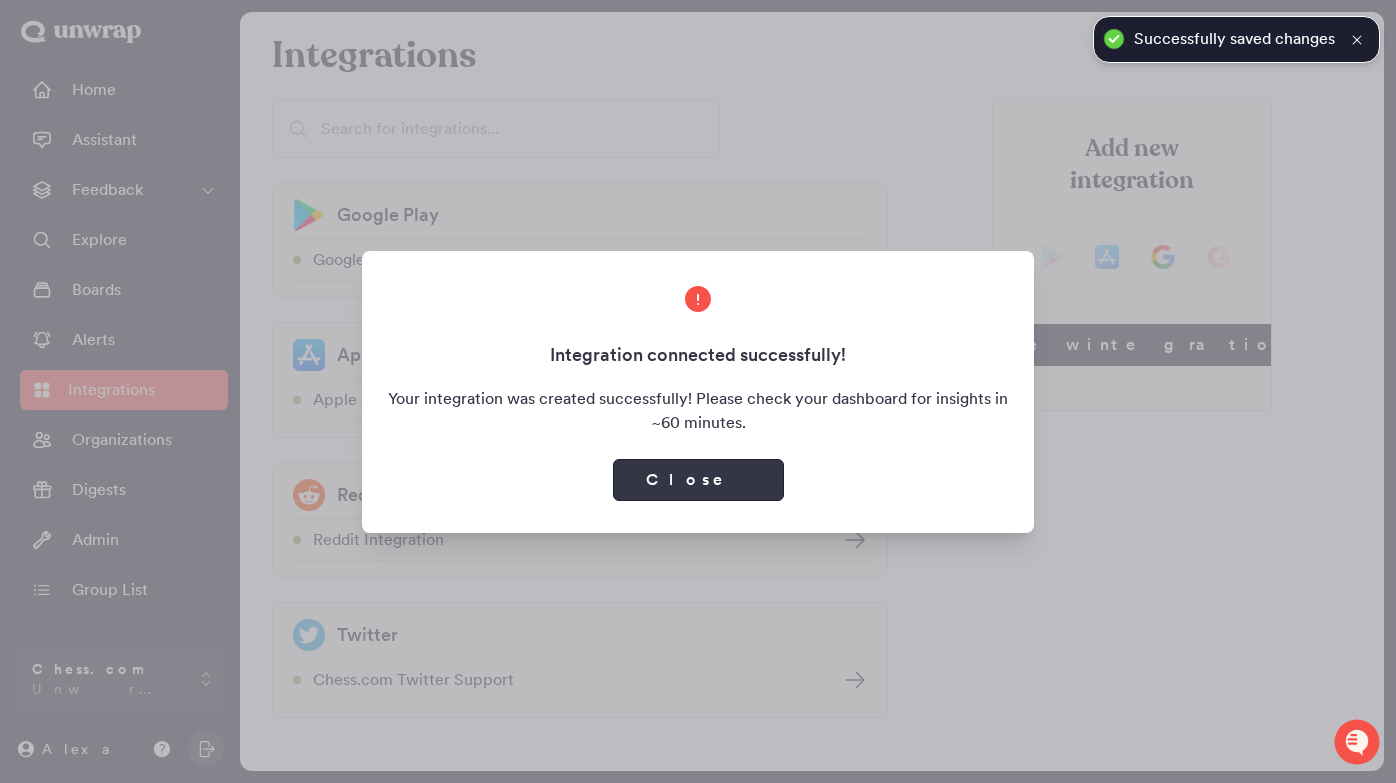 click on "Close" at bounding box center [698, 480] 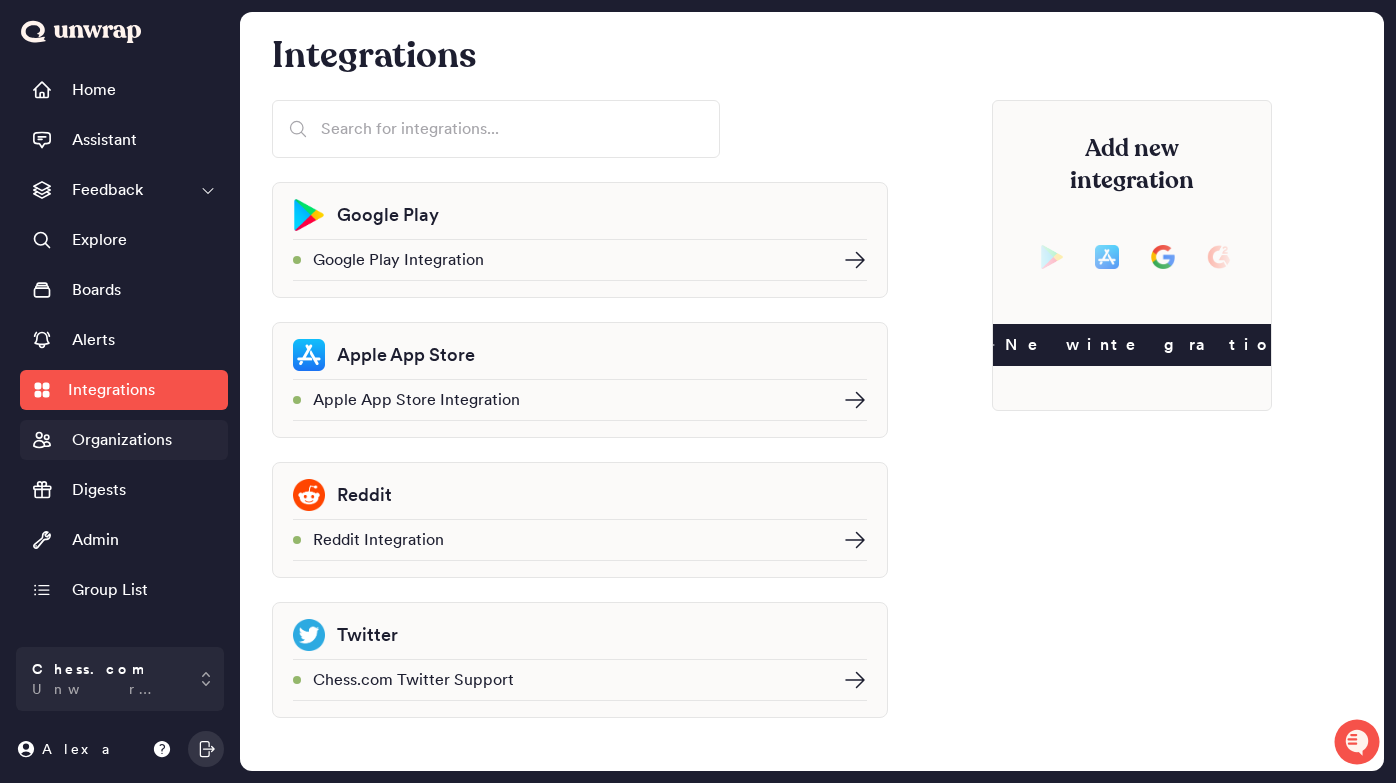 click on "Organizations" at bounding box center (122, 440) 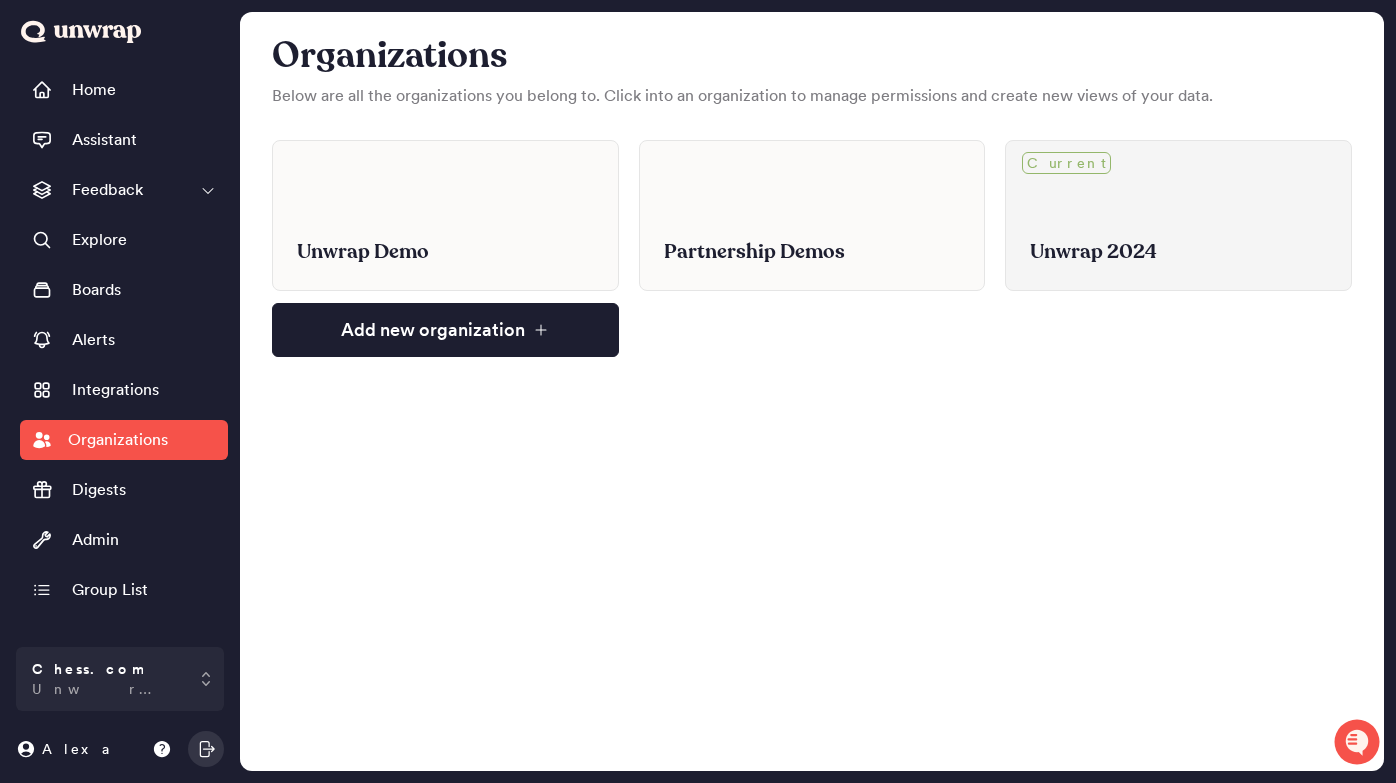 click on "Unwrap 2024" at bounding box center [1178, 237] 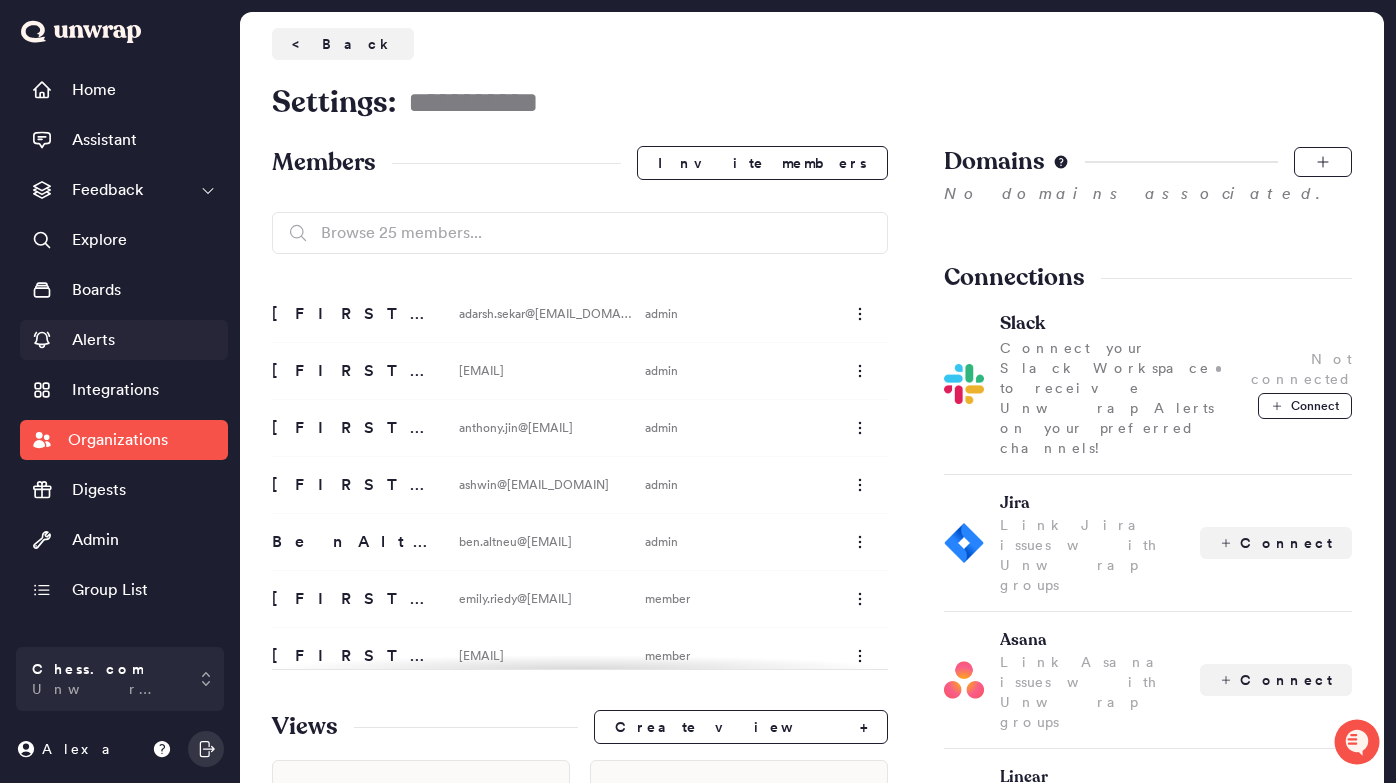 scroll, scrollTop: 273, scrollLeft: 0, axis: vertical 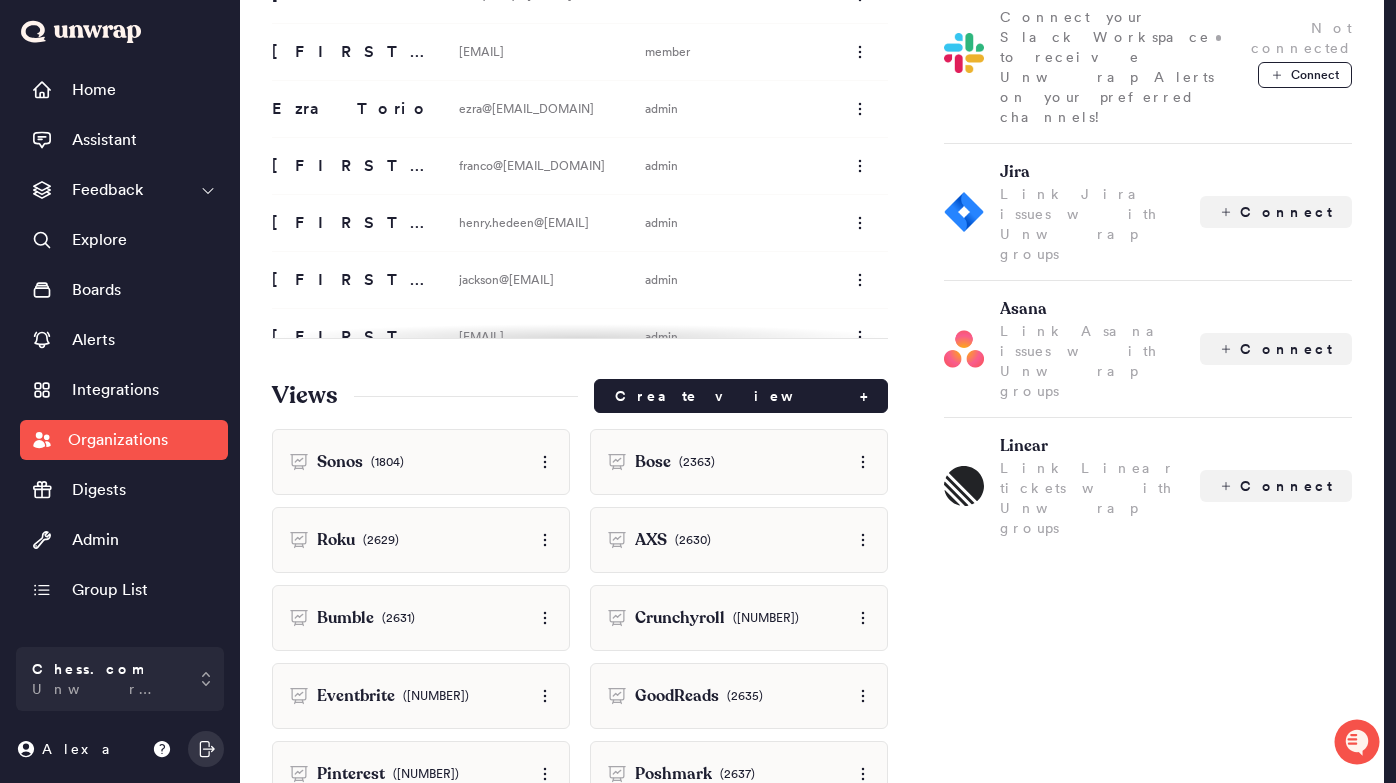 click on "Create view +" at bounding box center (741, 396) 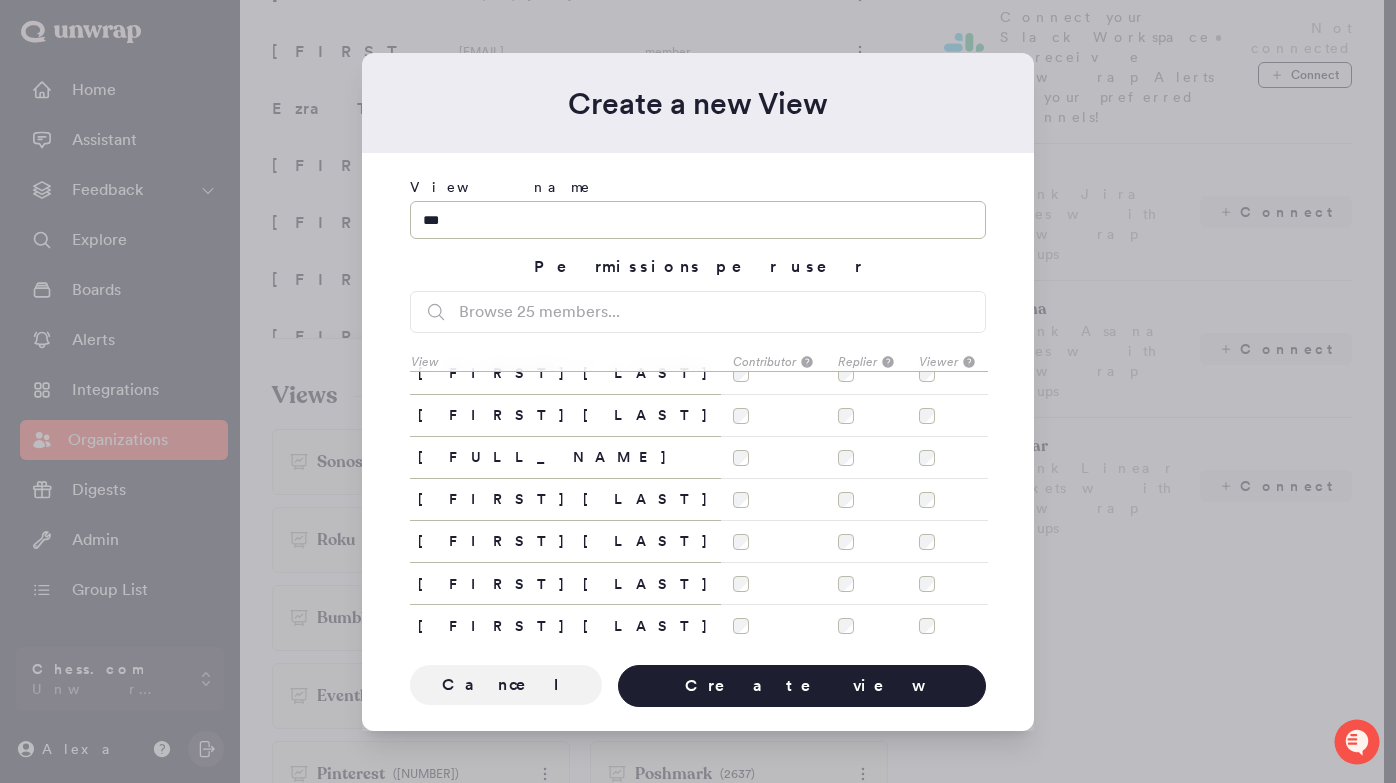 scroll, scrollTop: 827, scrollLeft: 0, axis: vertical 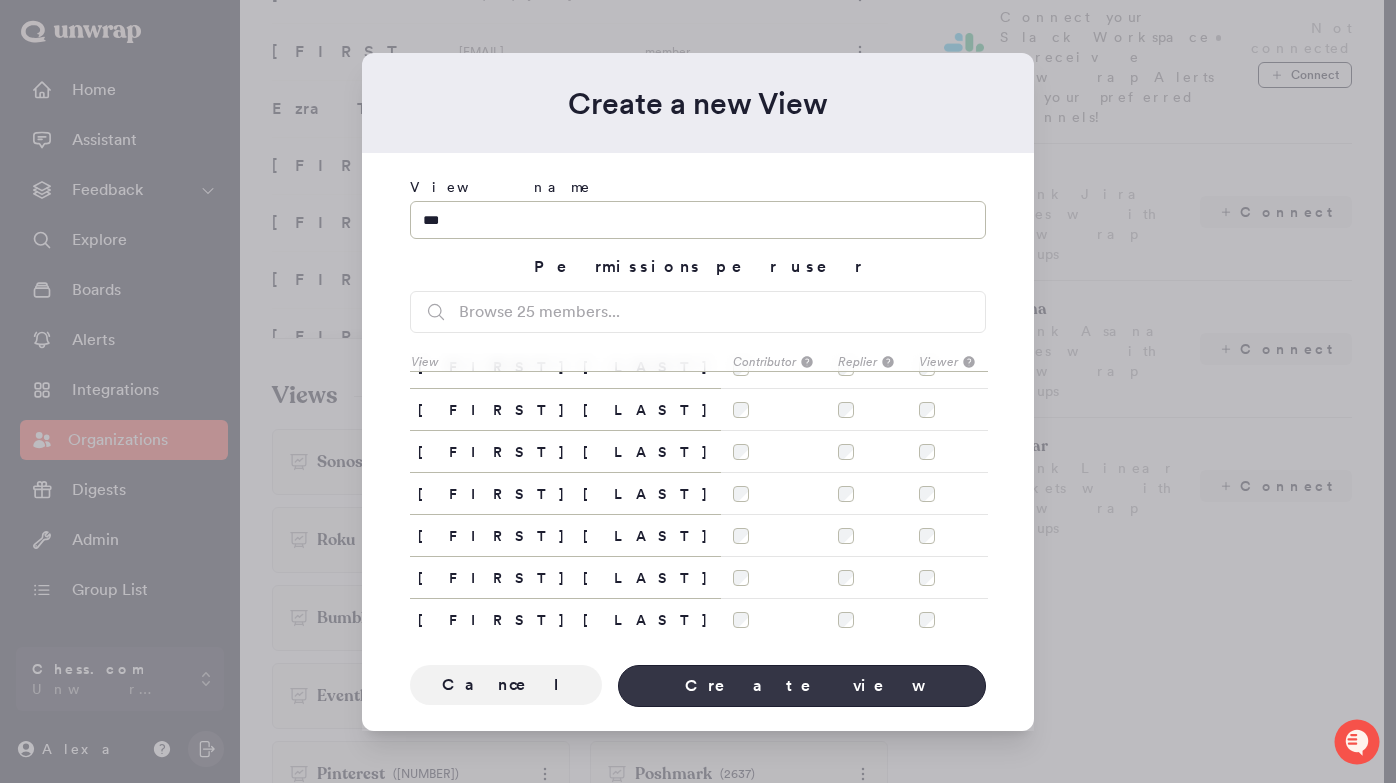 type on "***" 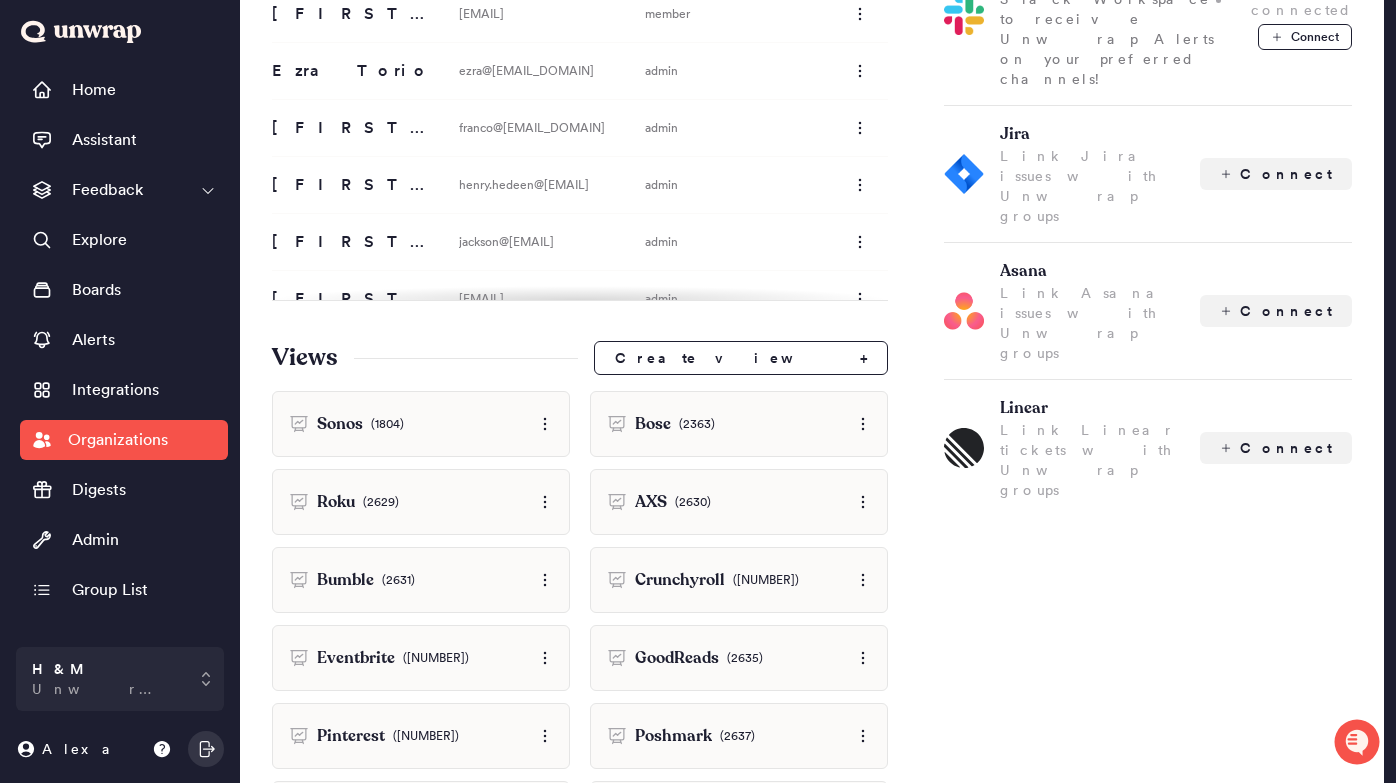scroll, scrollTop: 380, scrollLeft: 0, axis: vertical 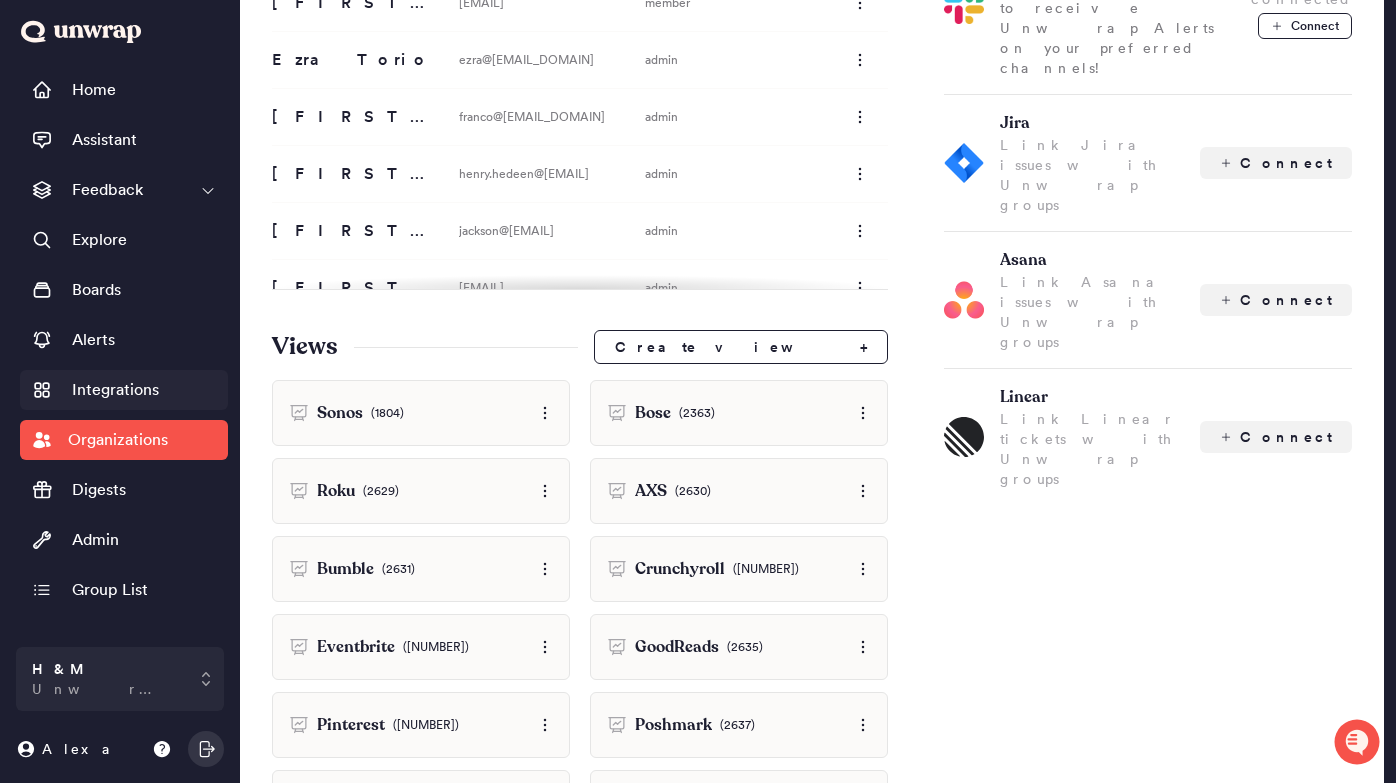 click on "Integrations" at bounding box center [115, 390] 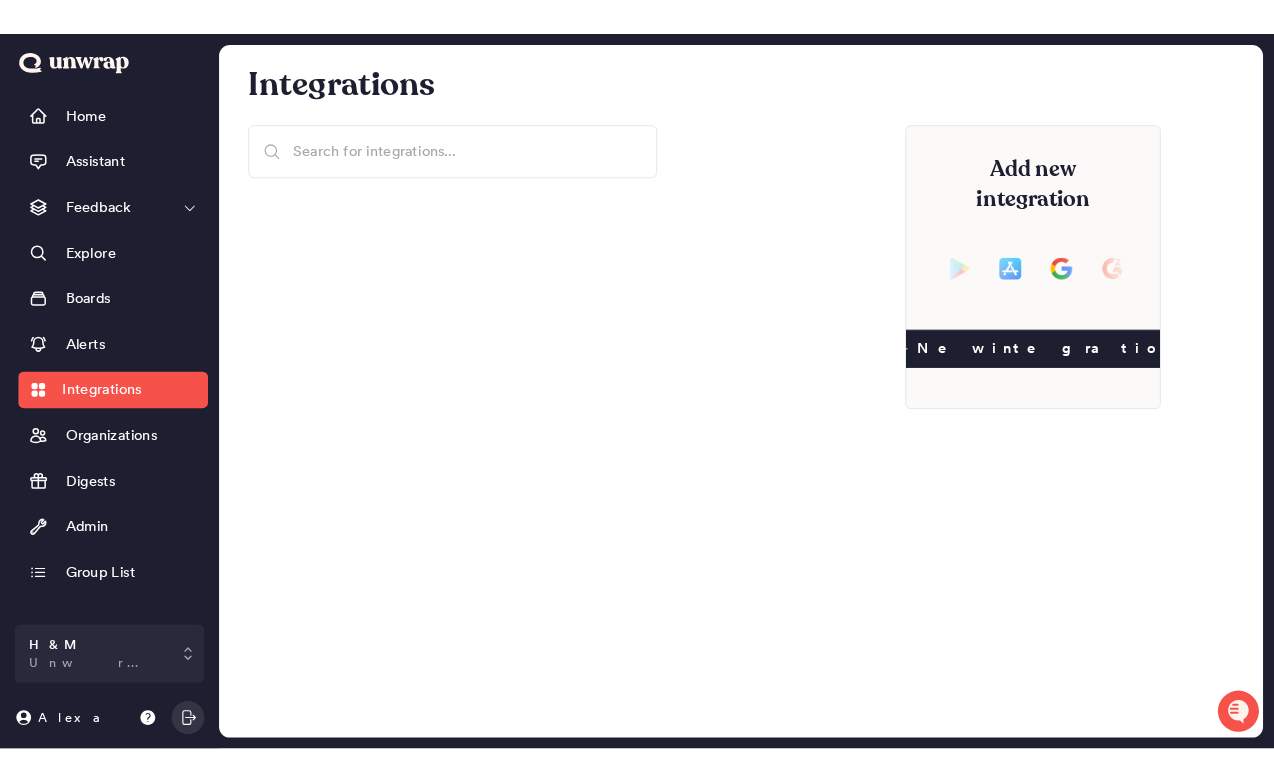 scroll, scrollTop: 0, scrollLeft: 0, axis: both 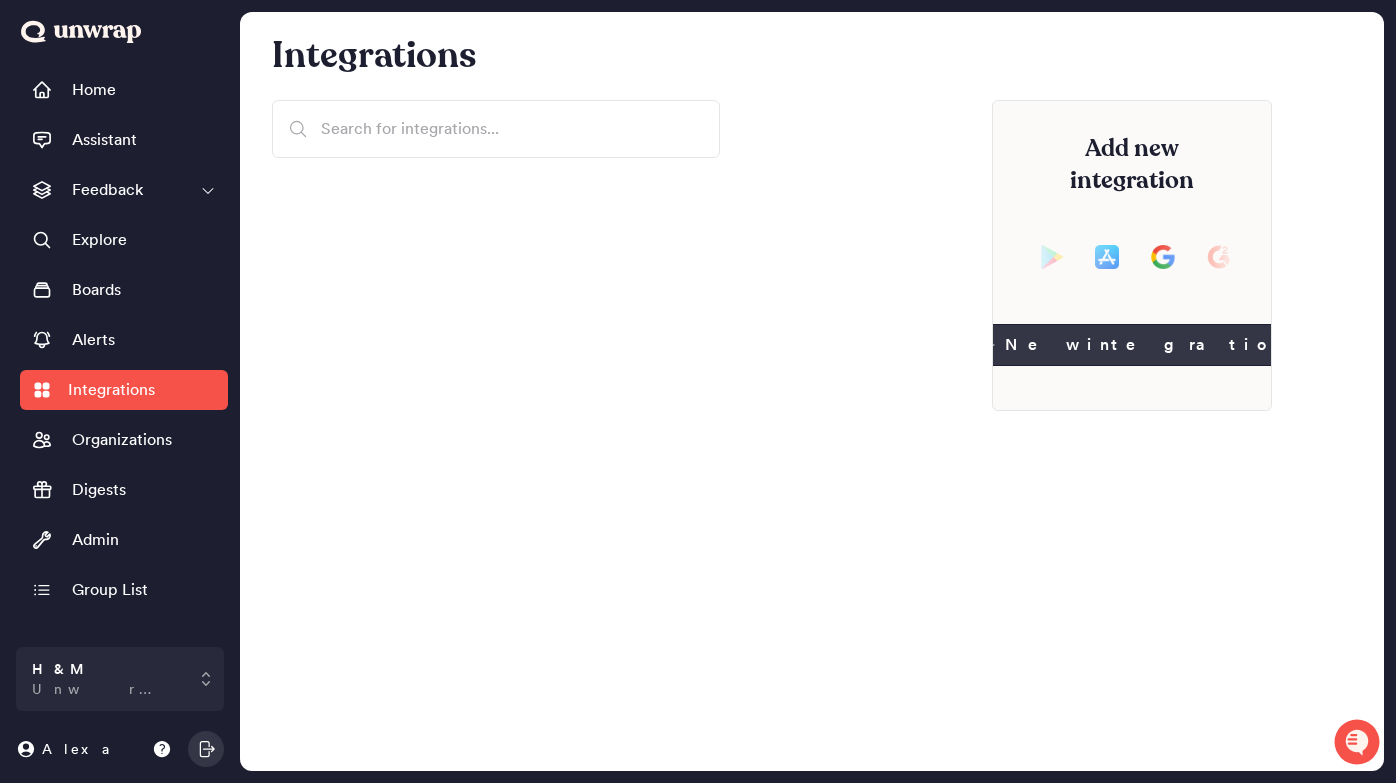 click on "New integration" at bounding box center [1132, 345] 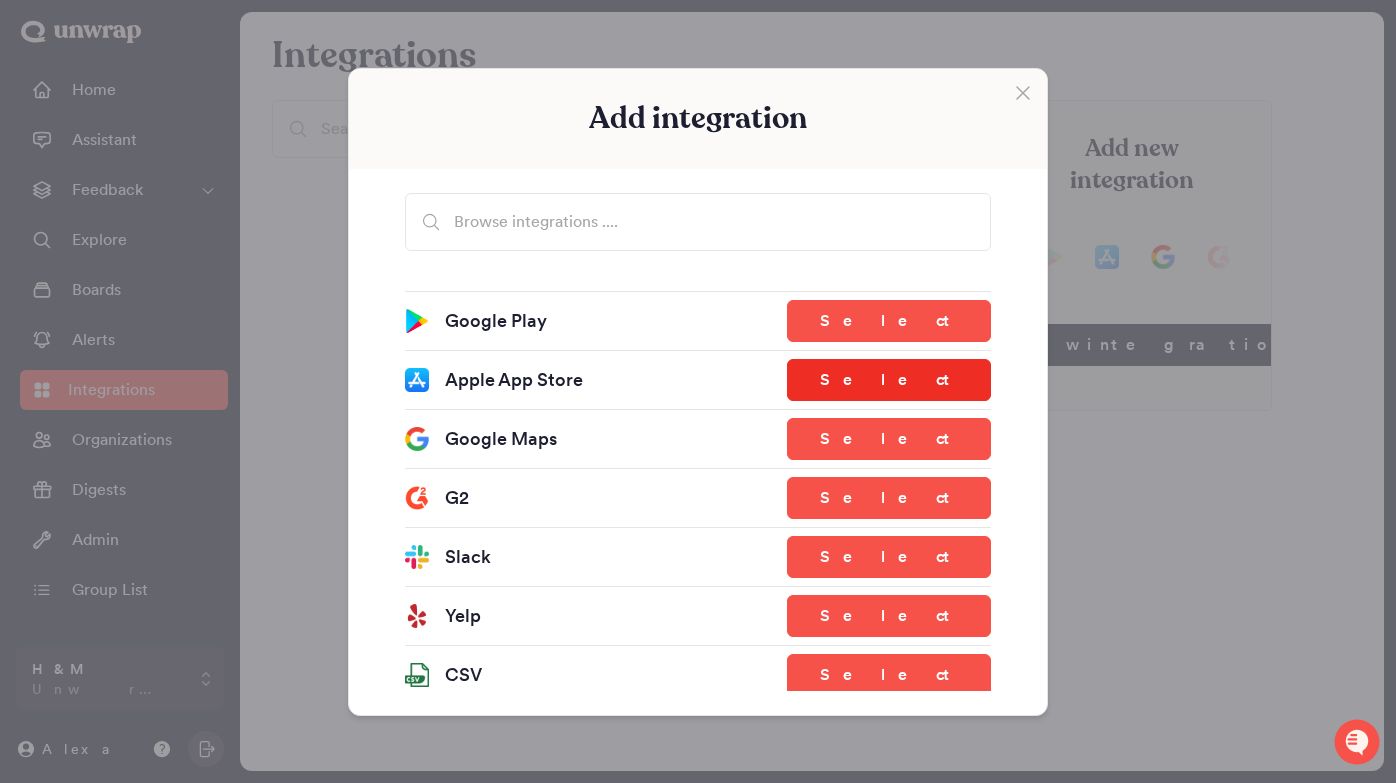 click on "Select" at bounding box center (889, 380) 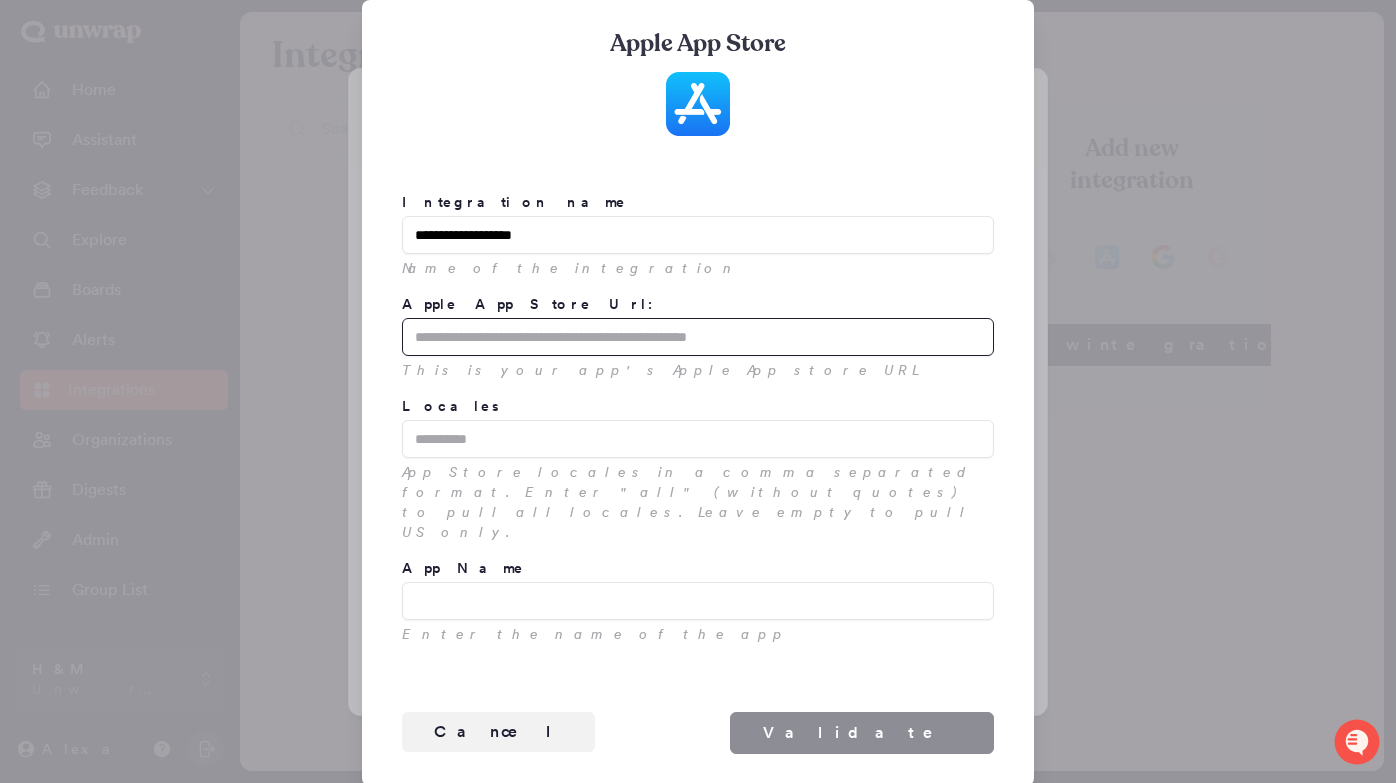 click on "Apple App Store Url:" at bounding box center (698, 337) 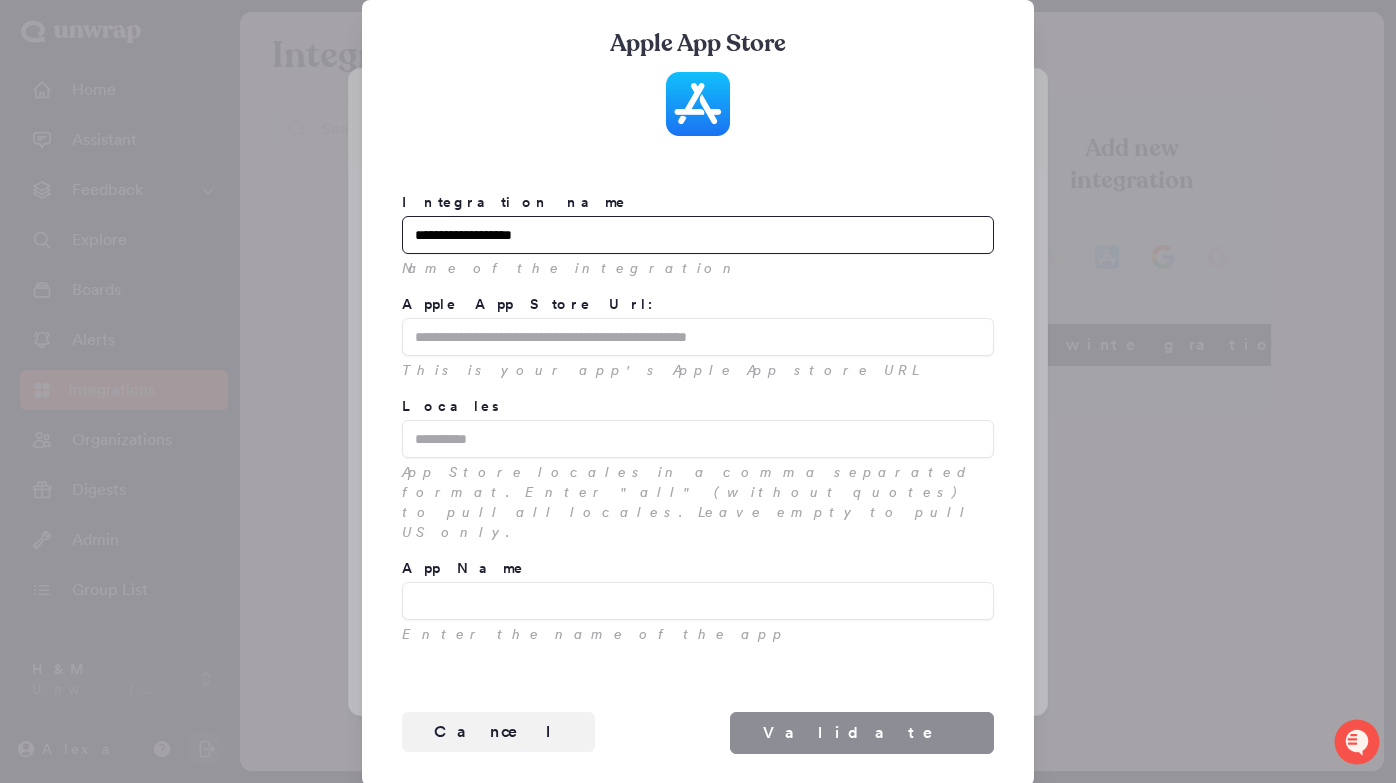 click on "**********" at bounding box center (698, 235) 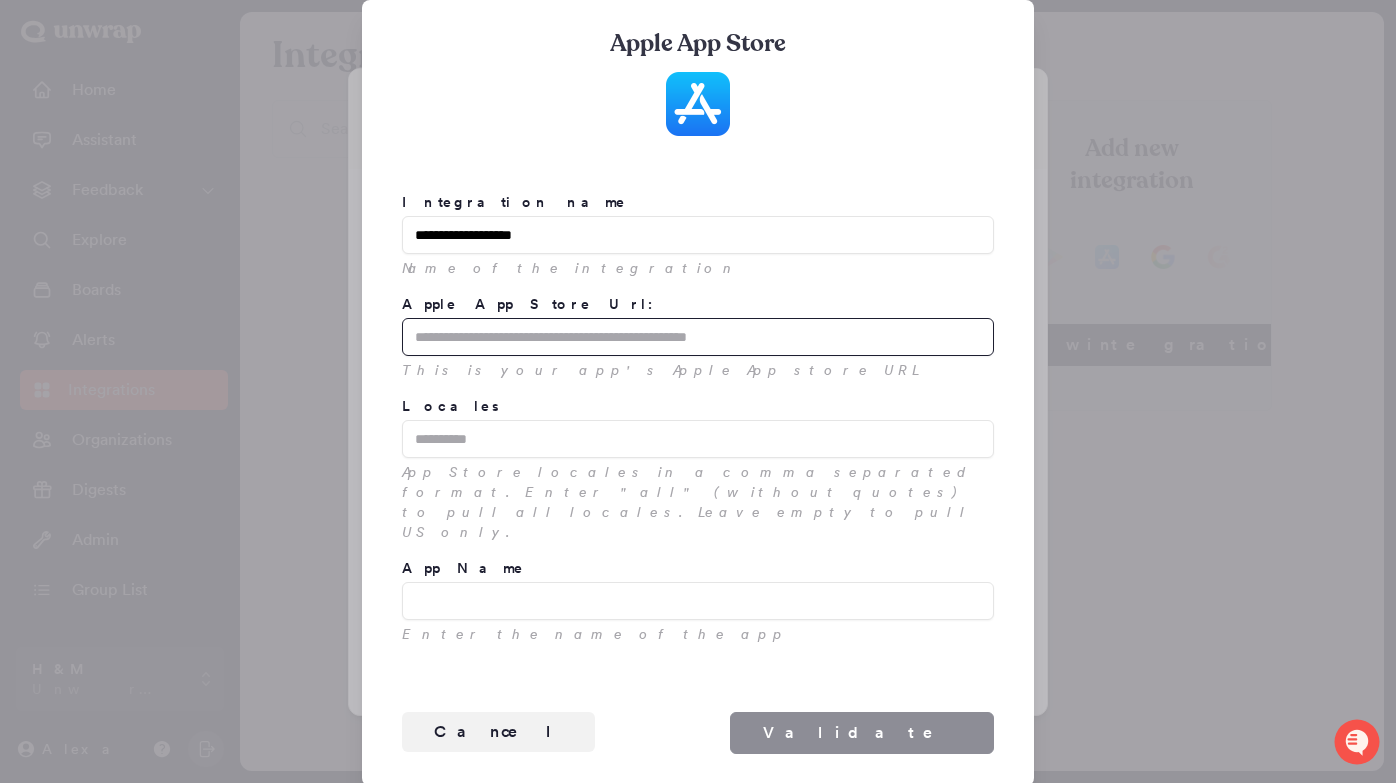 click on "Apple App Store Url:" at bounding box center (698, 337) 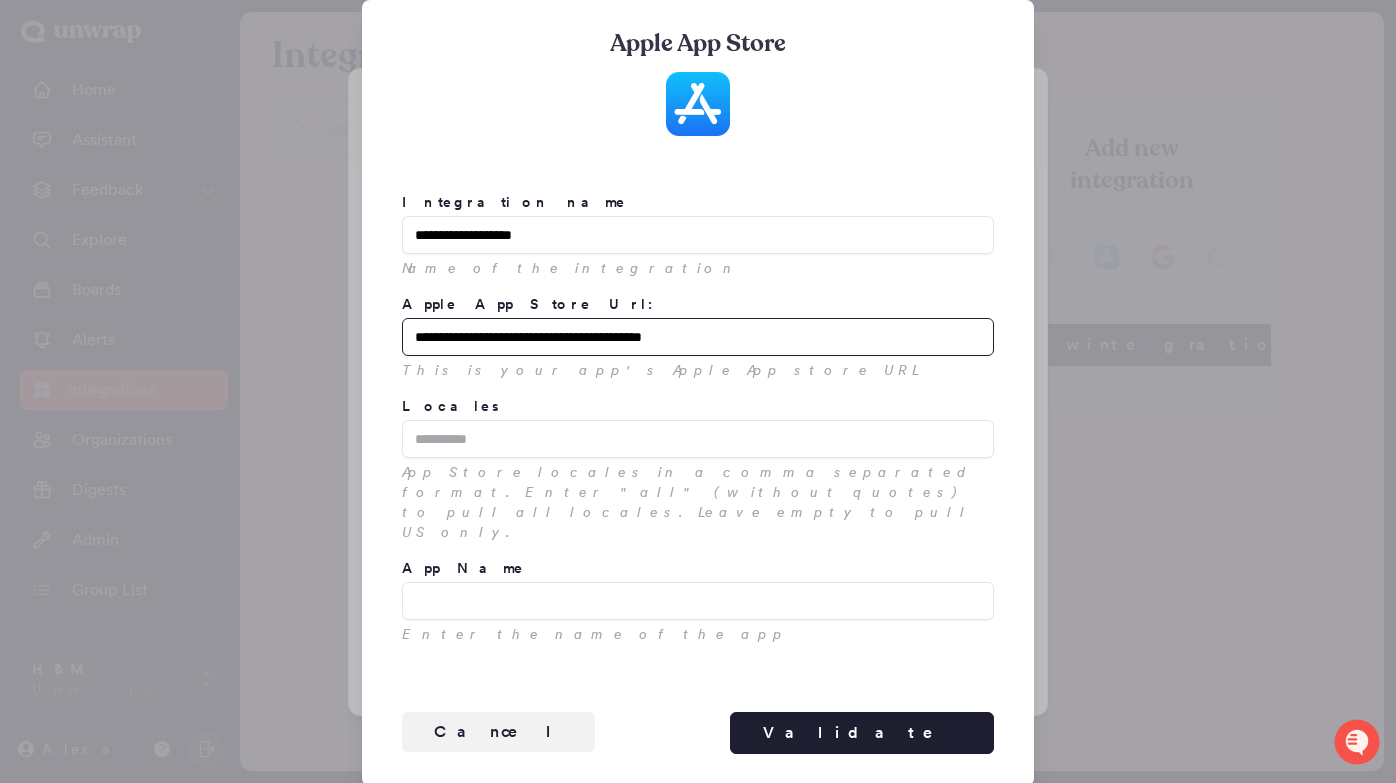 type on "**********" 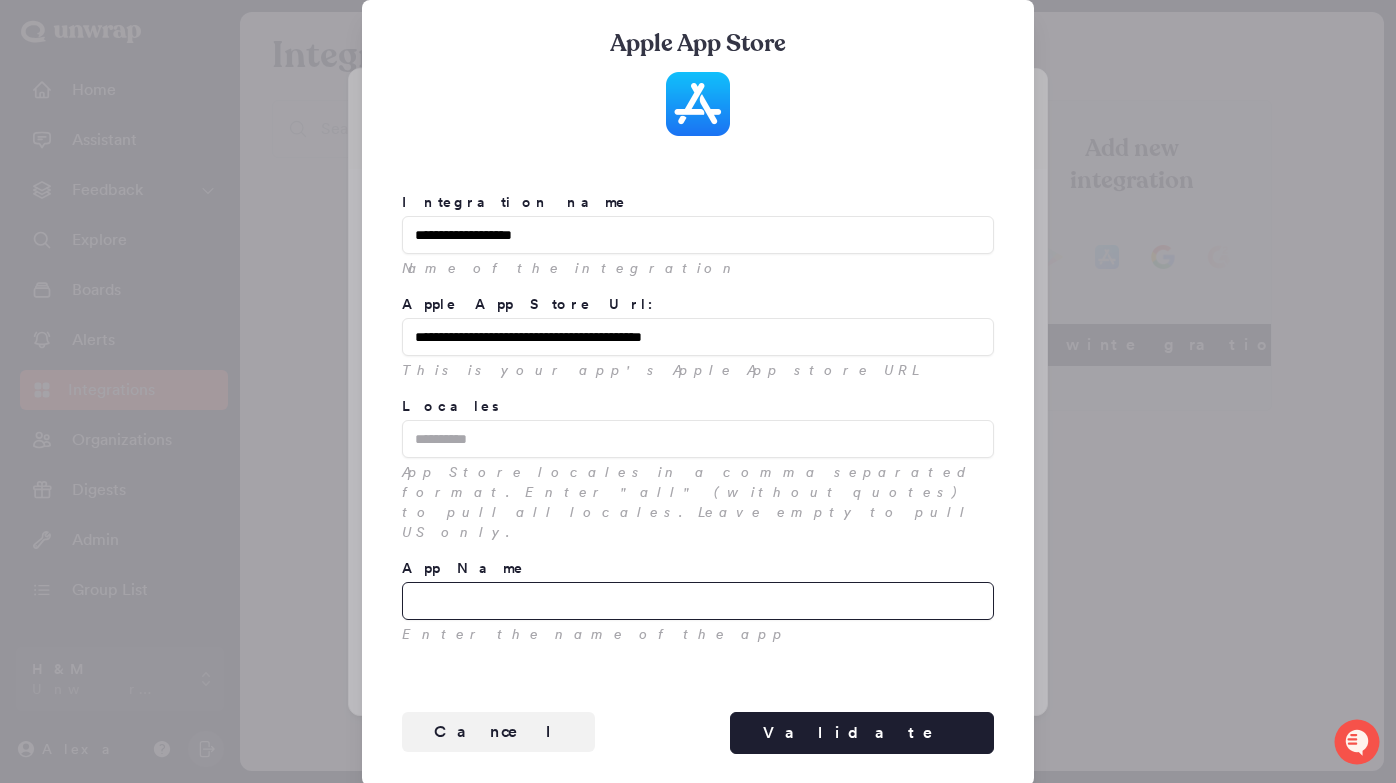 click on "App Name" at bounding box center (698, 601) 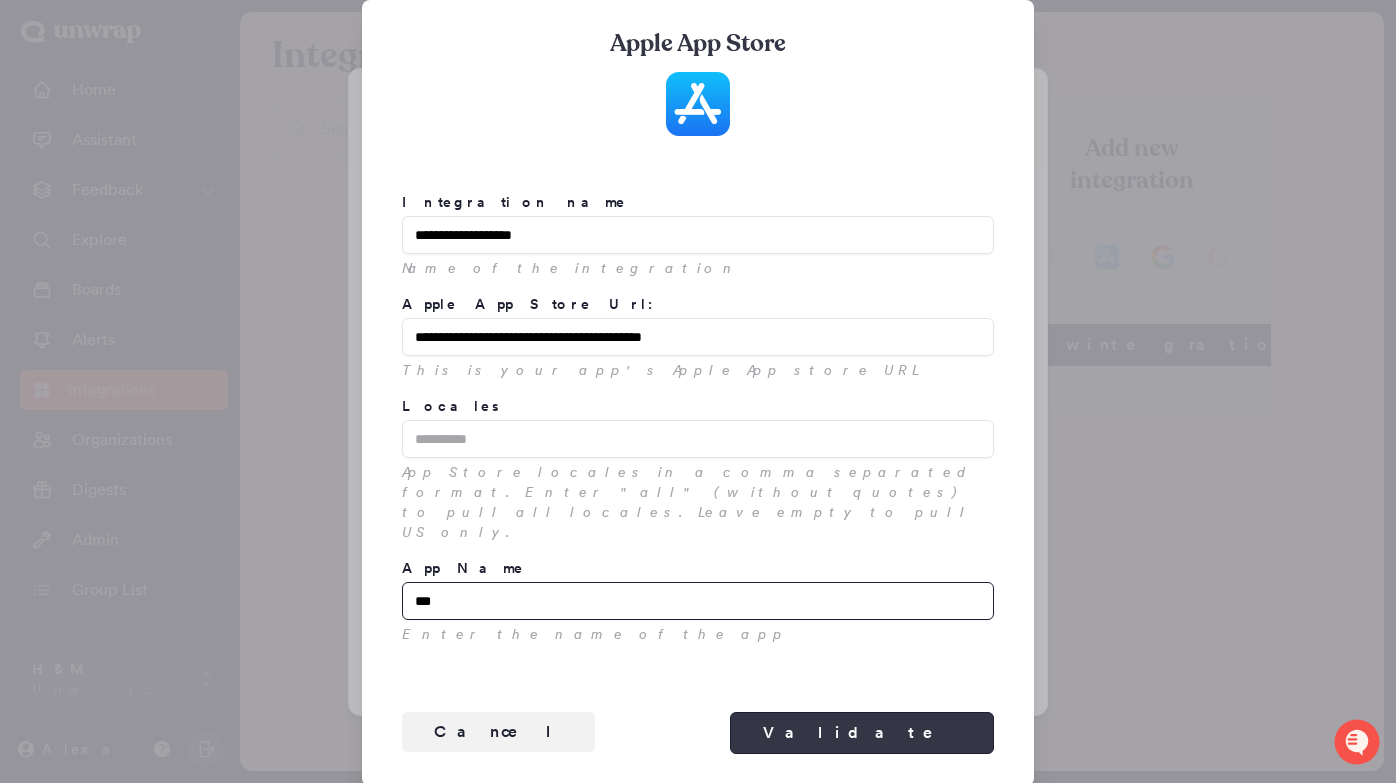 type on "***" 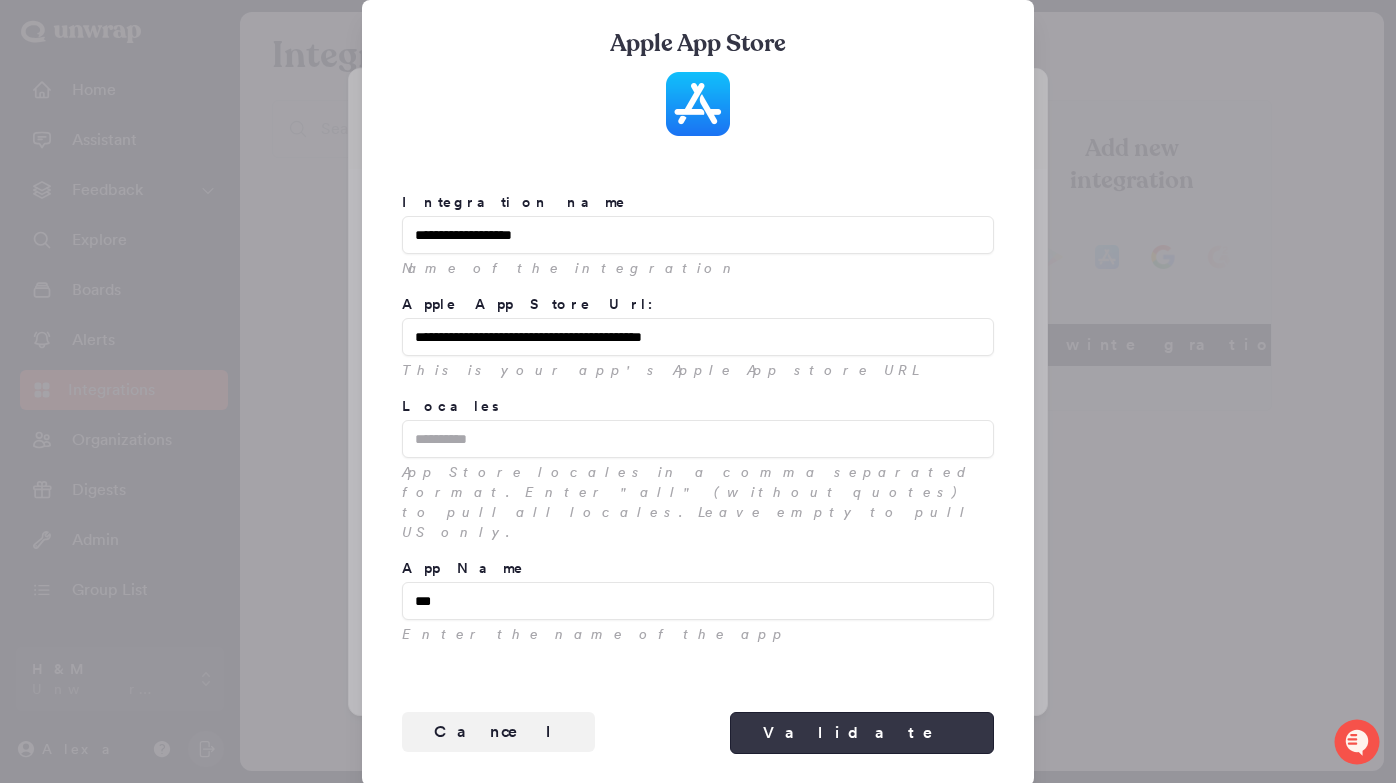 click on "Validate" at bounding box center (862, 733) 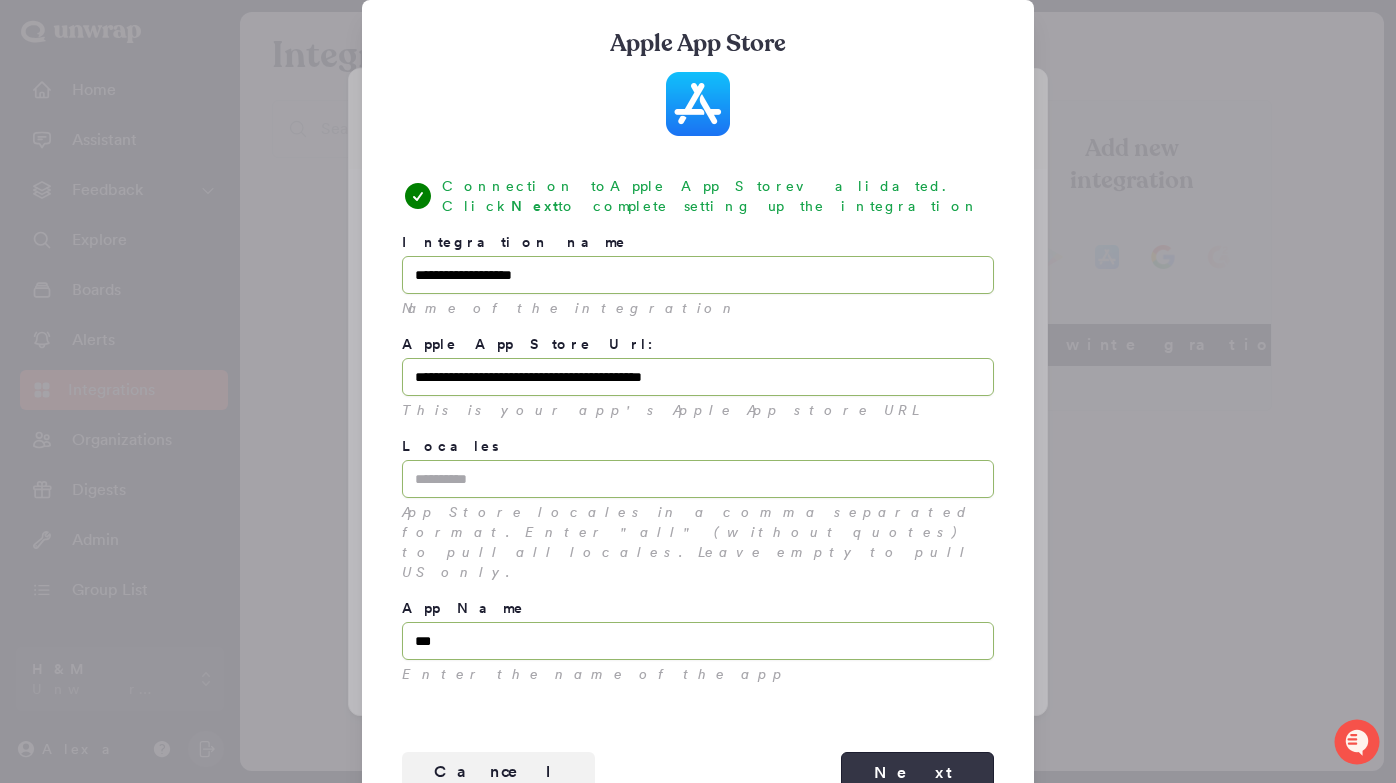 click on "Next" at bounding box center (917, 773) 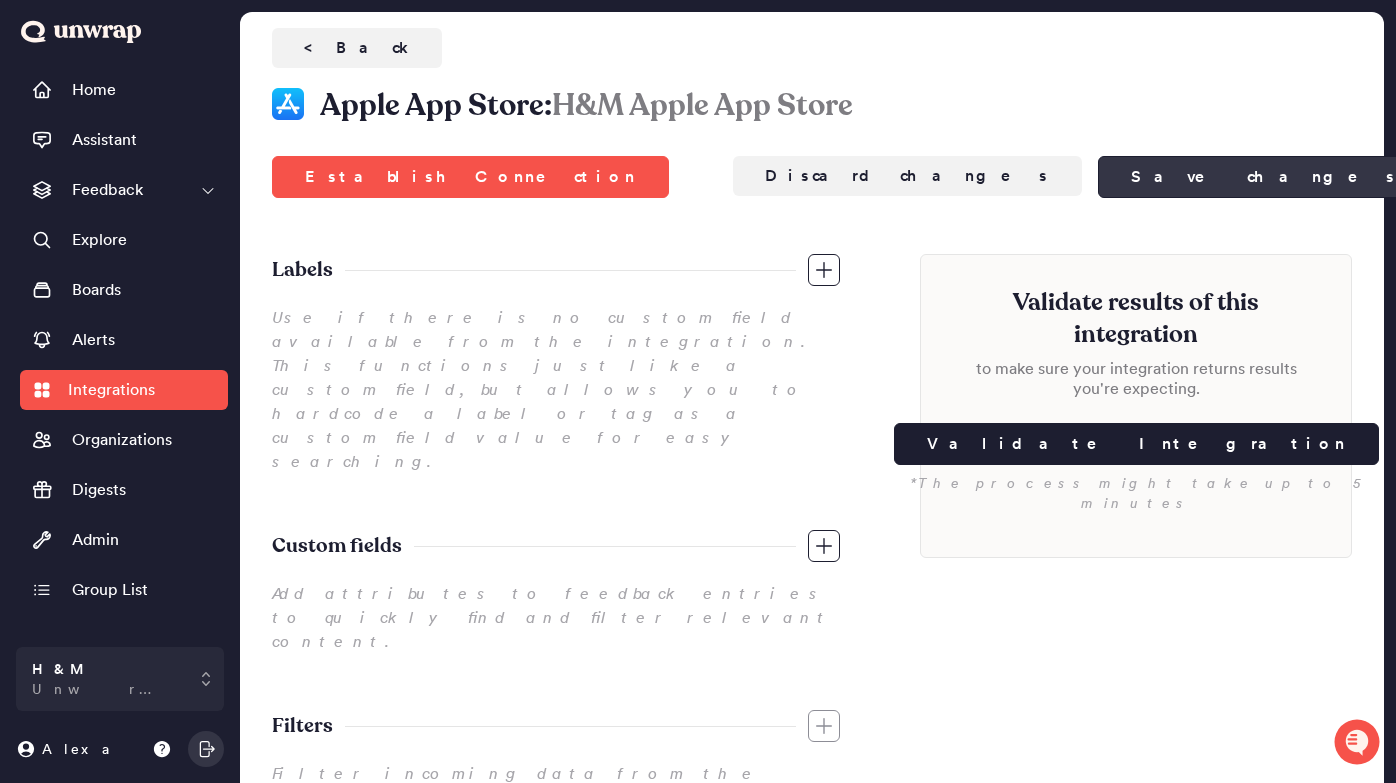 click on "Save changes" at bounding box center [1264, 177] 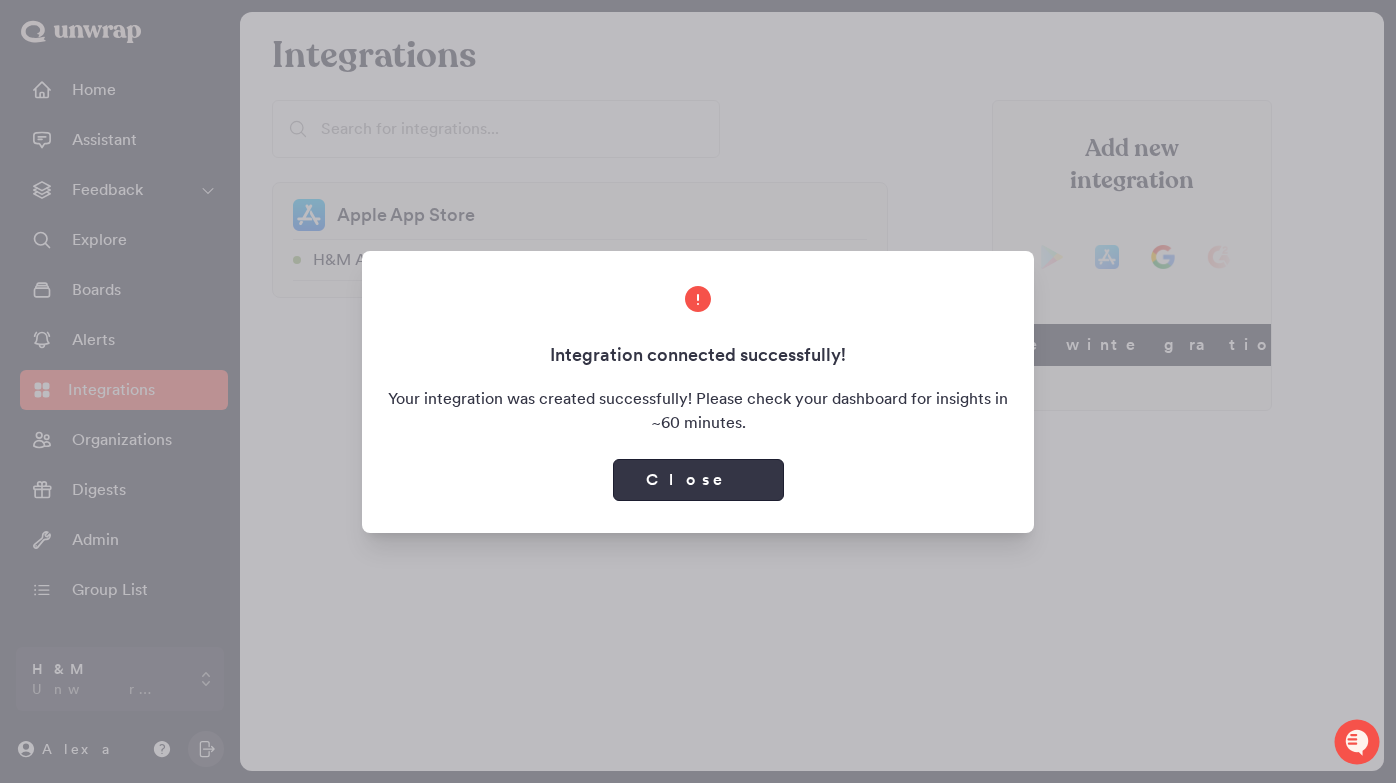 click on "Close" at bounding box center (698, 480) 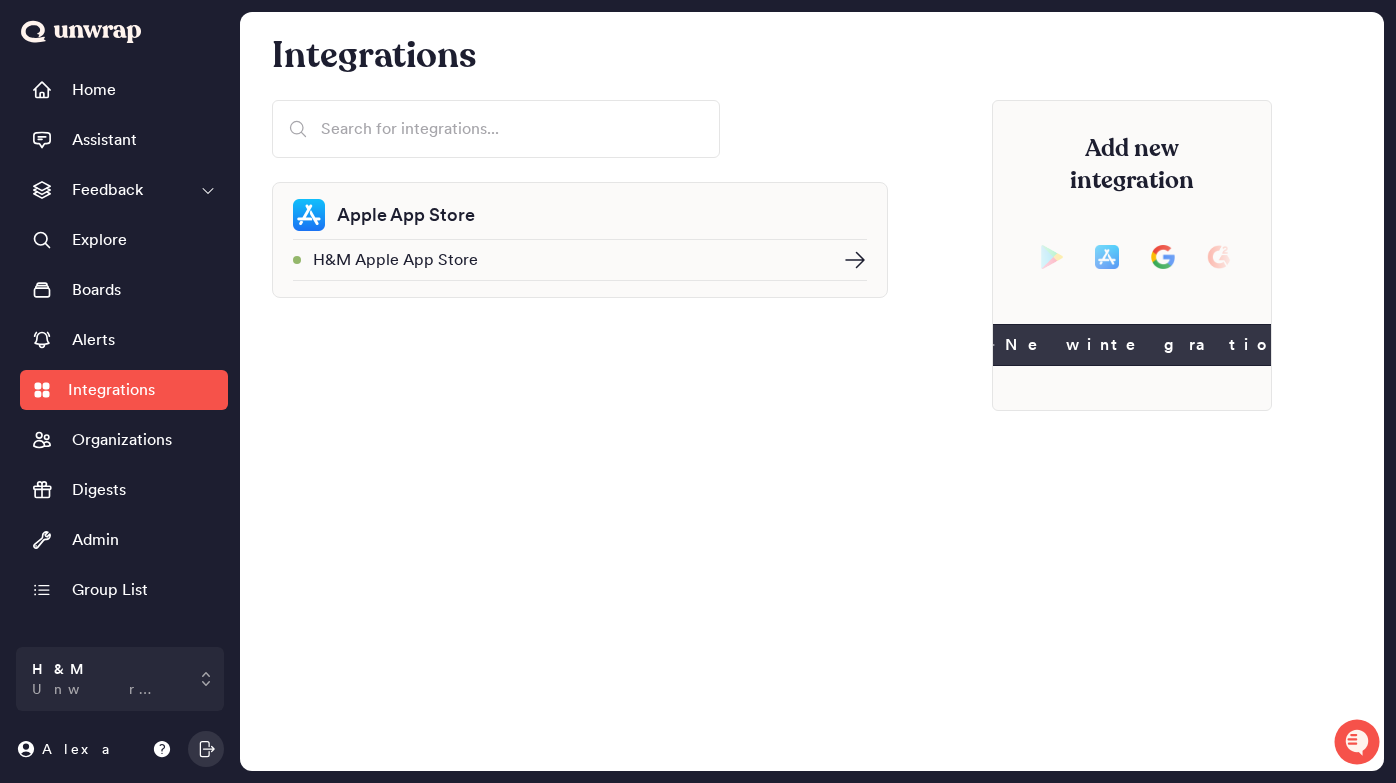 click on "New integration" at bounding box center [1132, 345] 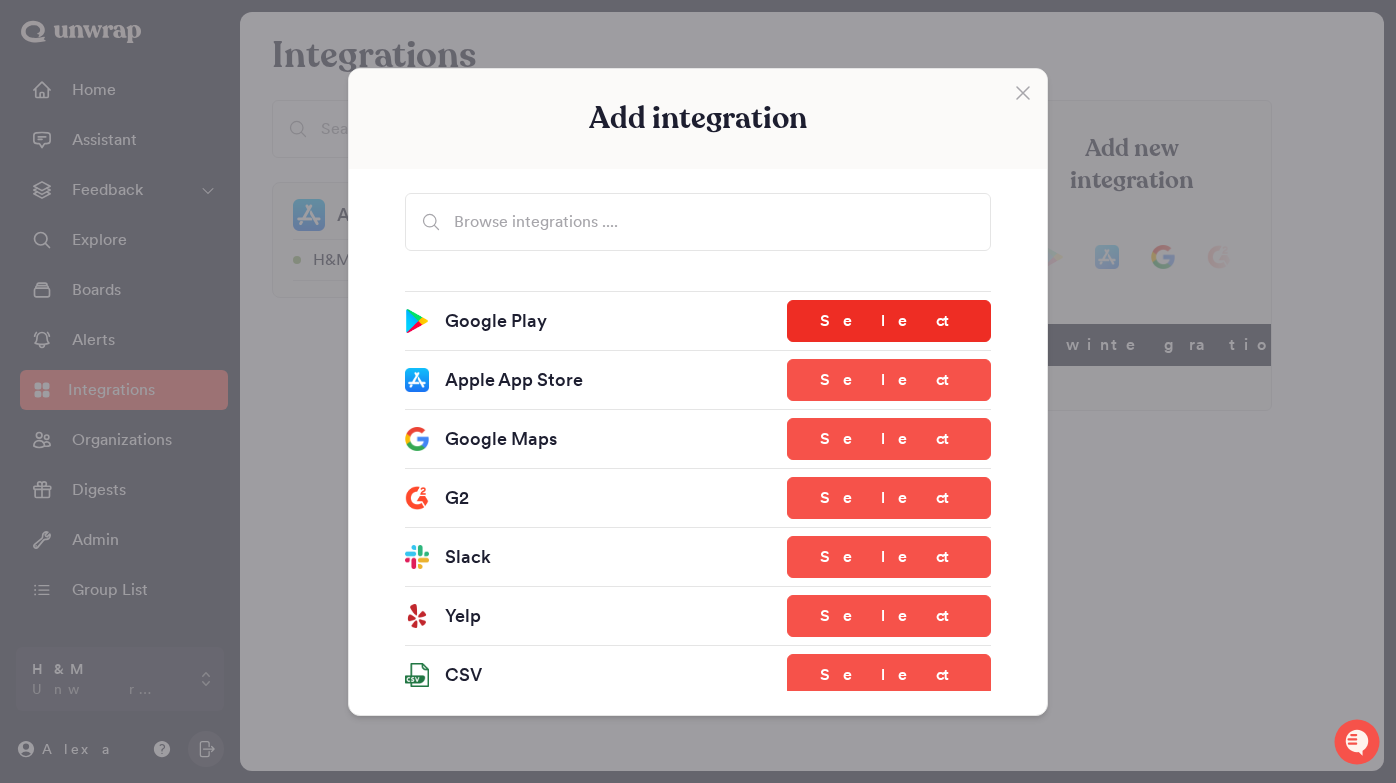 click on "Select" at bounding box center (889, 321) 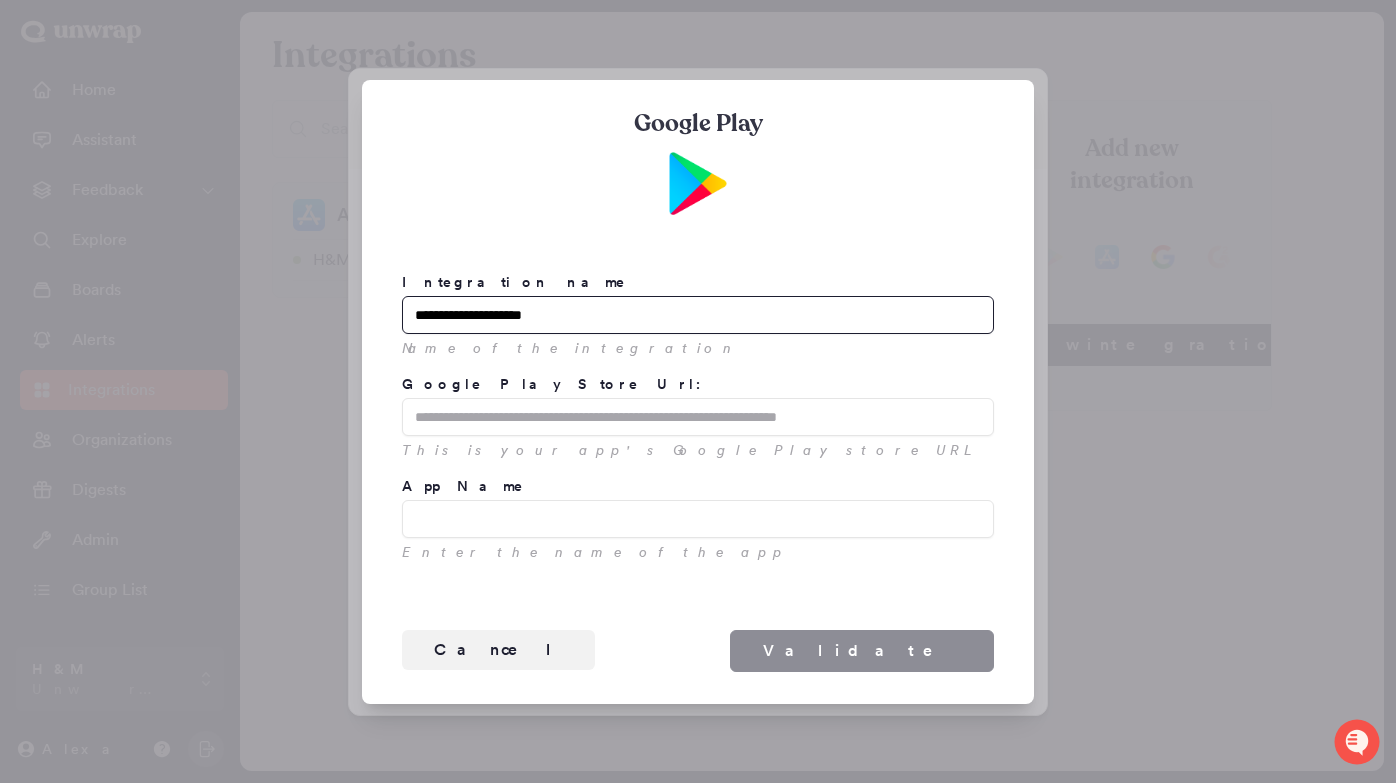 type on "**********" 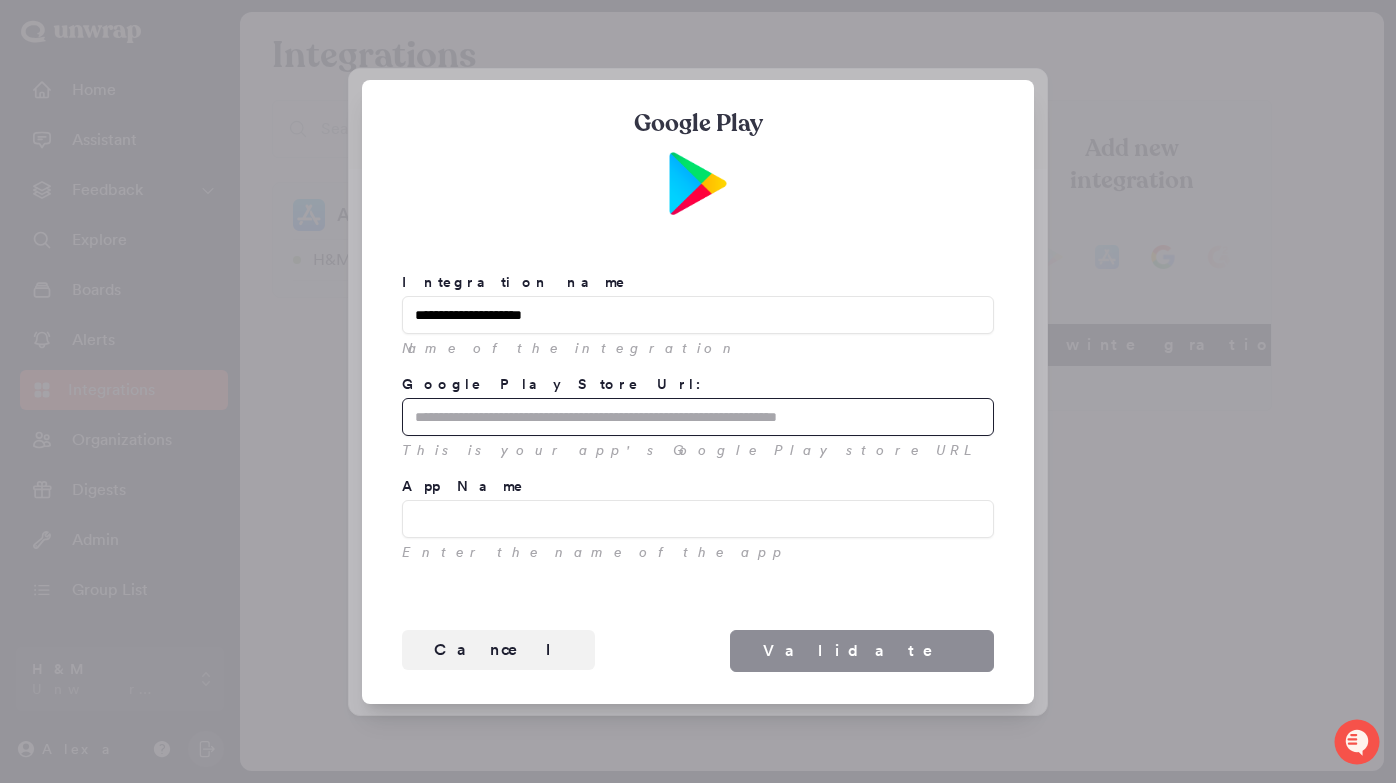click on "Google Play Store Url:" at bounding box center (698, 417) 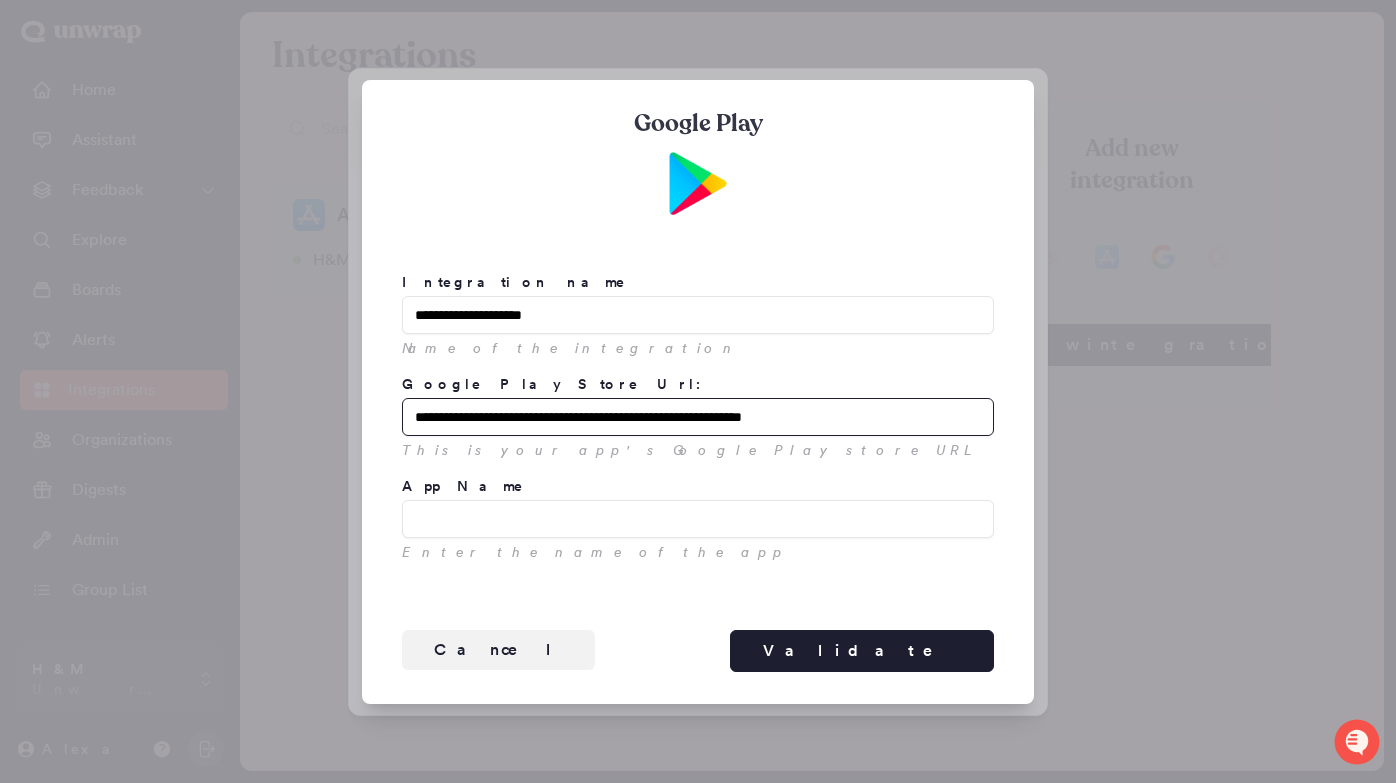 type on "**********" 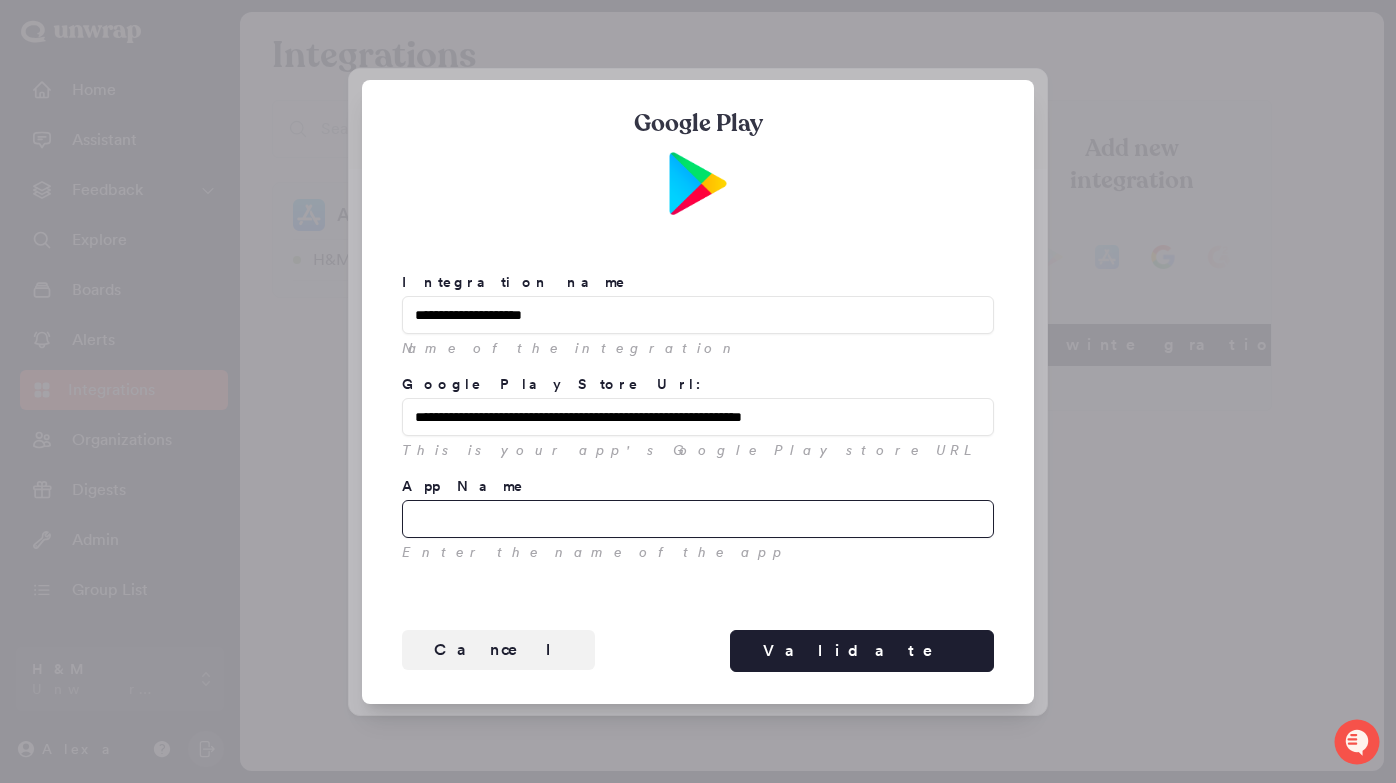 click on "App Name" at bounding box center [698, 519] 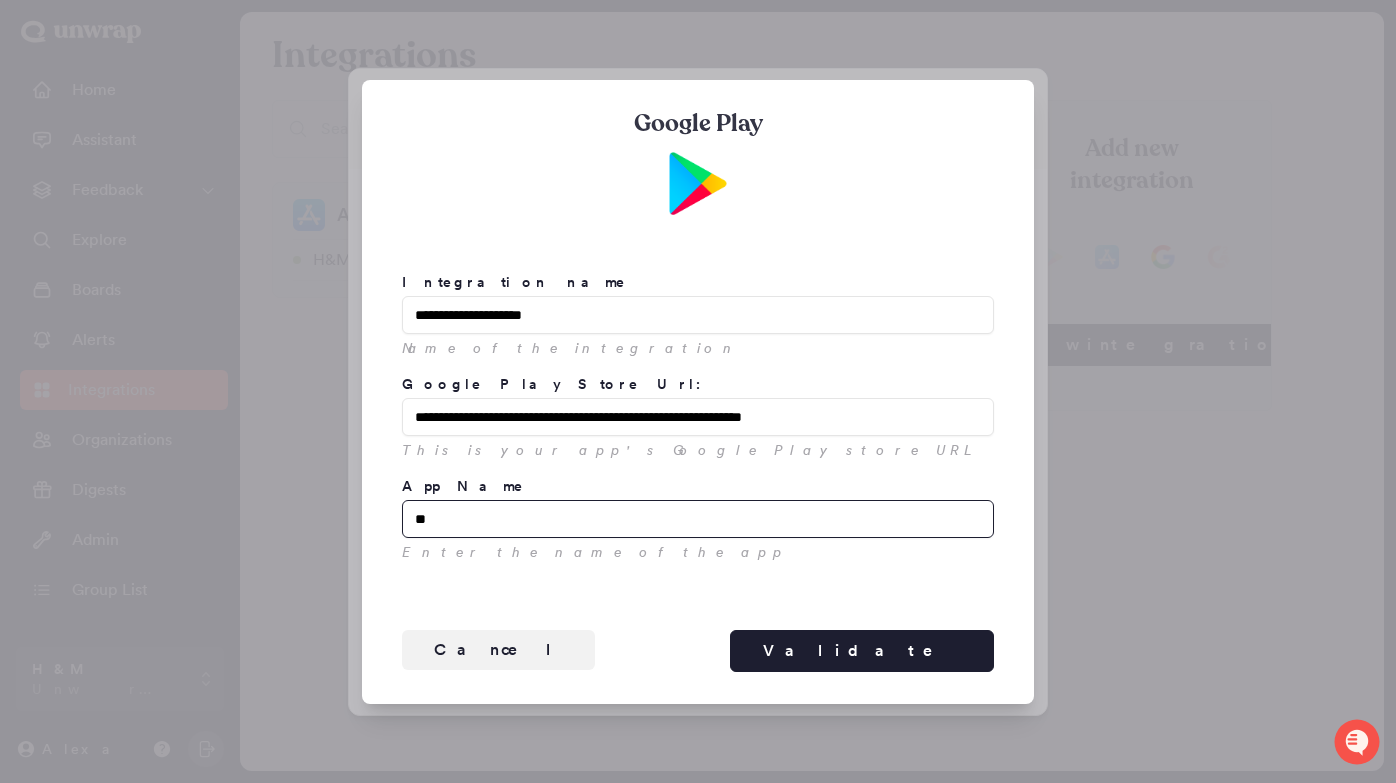 type on "*" 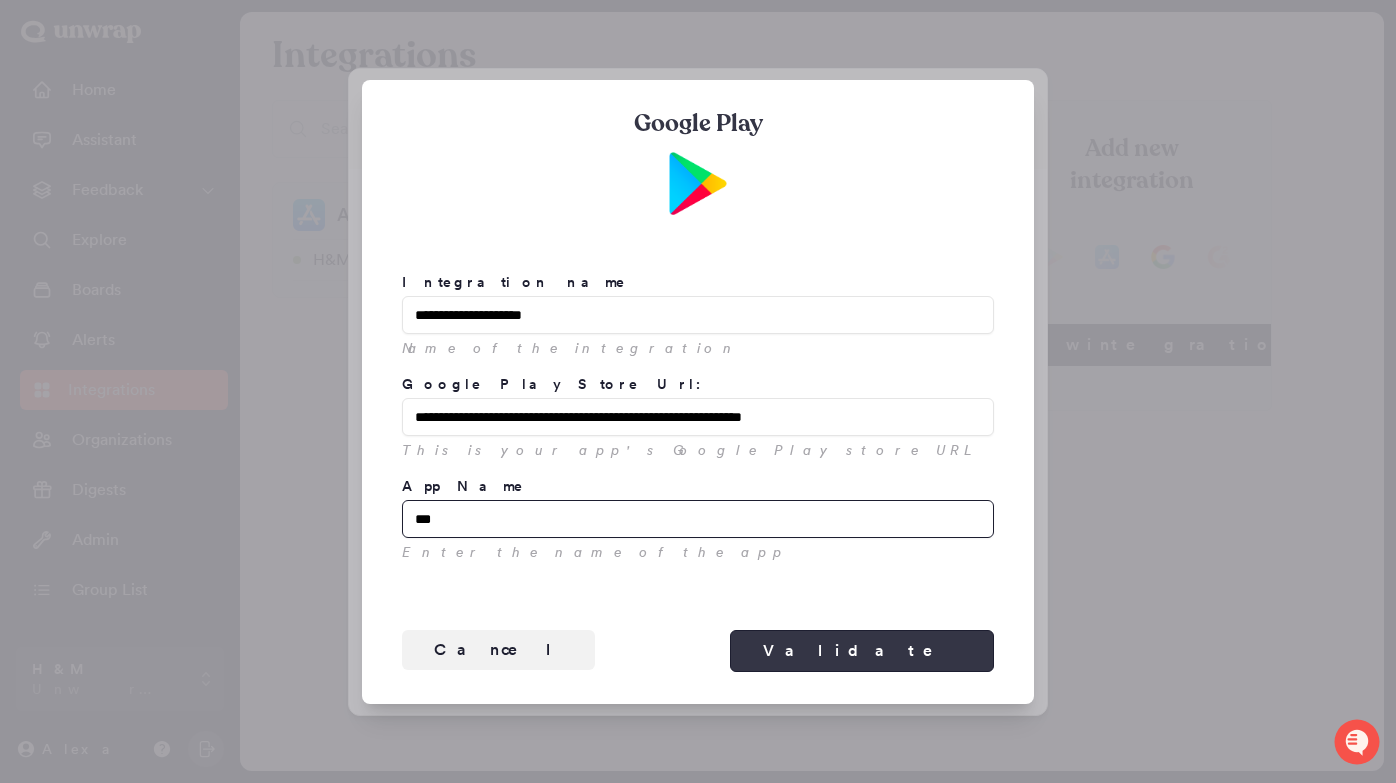 type on "***" 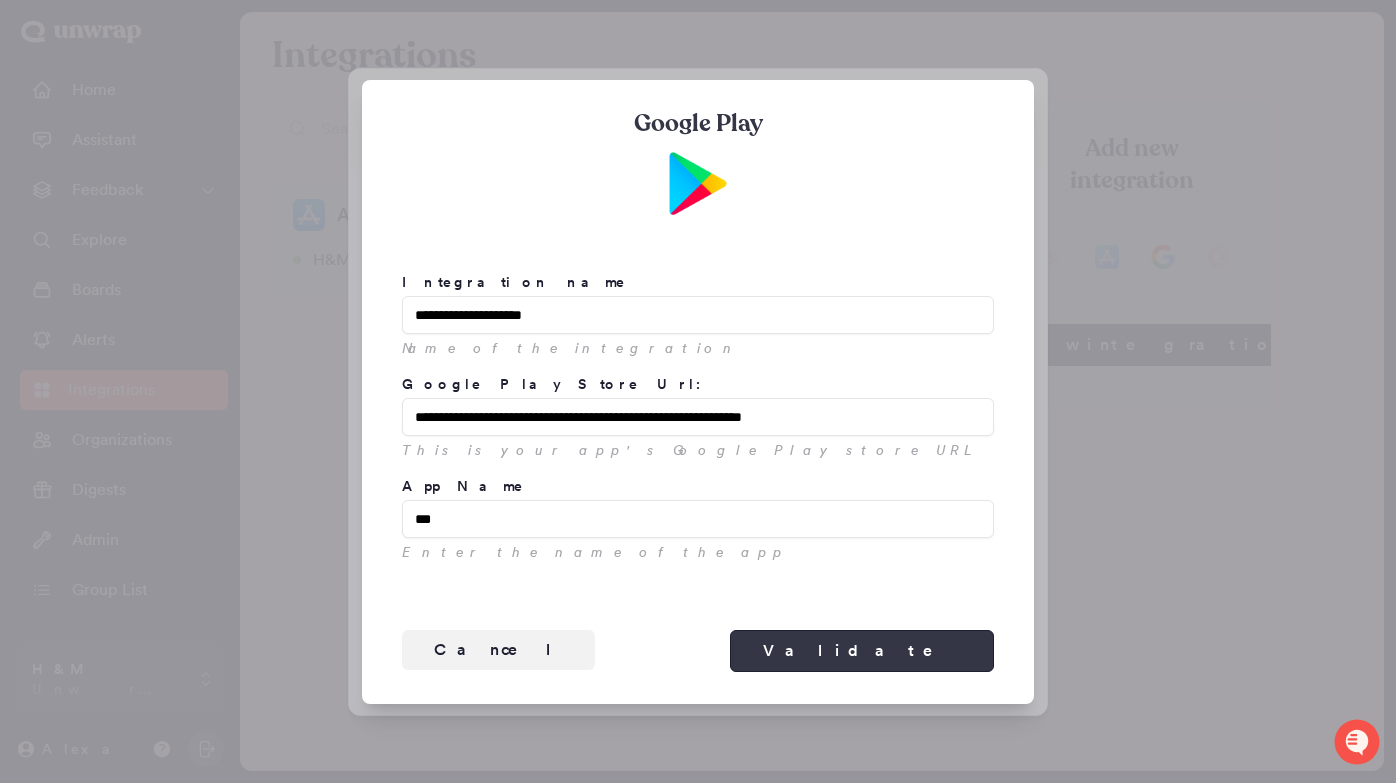 click on "Validate" at bounding box center [862, 651] 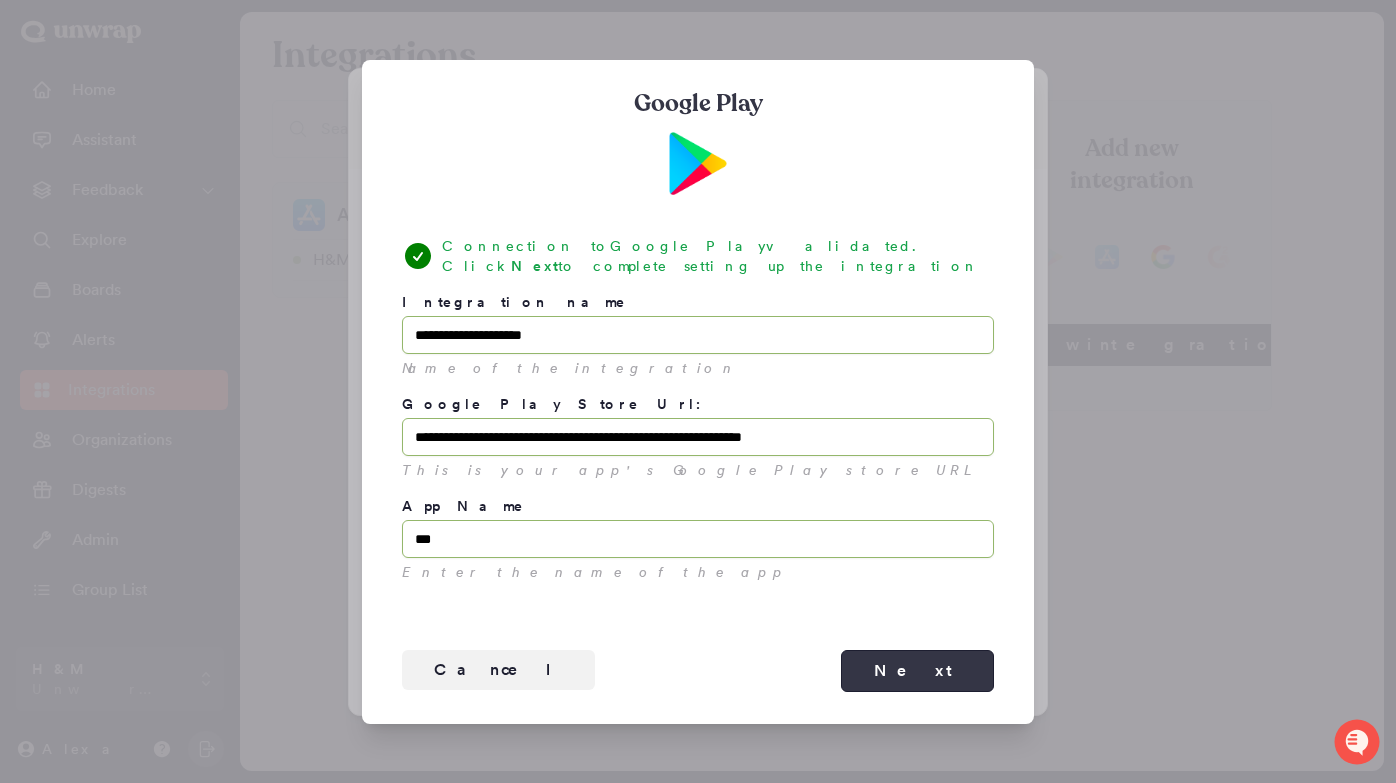 click on "Next" at bounding box center [917, 671] 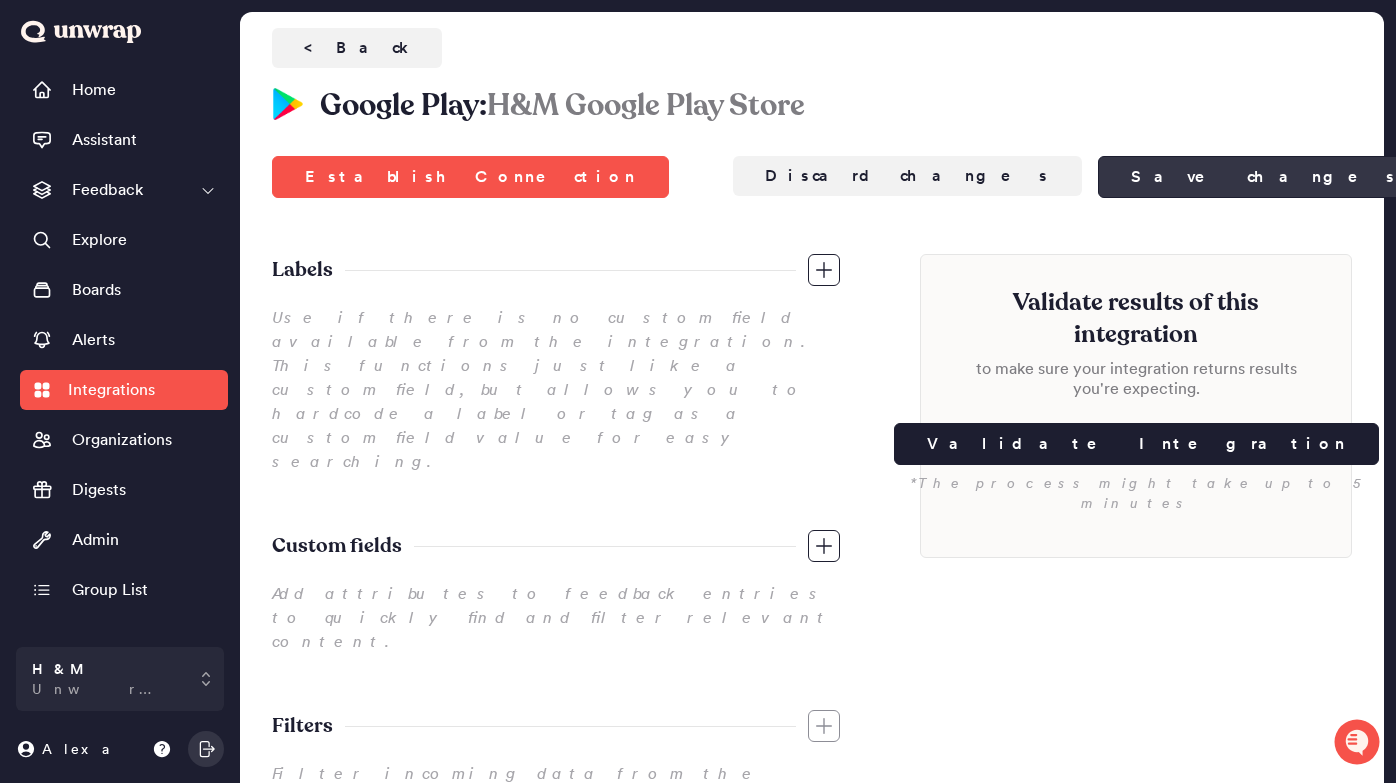 click on "Save changes" at bounding box center (1264, 177) 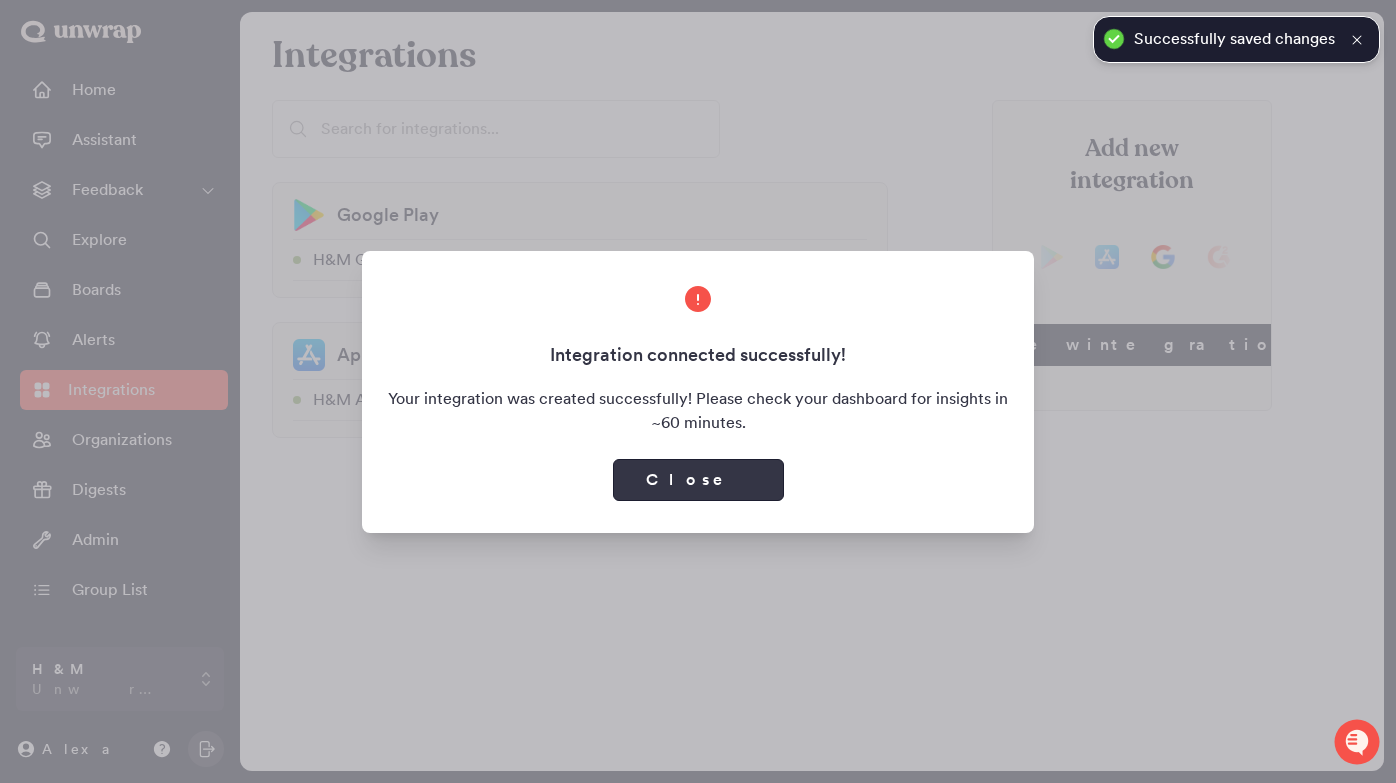 click on "Close" at bounding box center (698, 480) 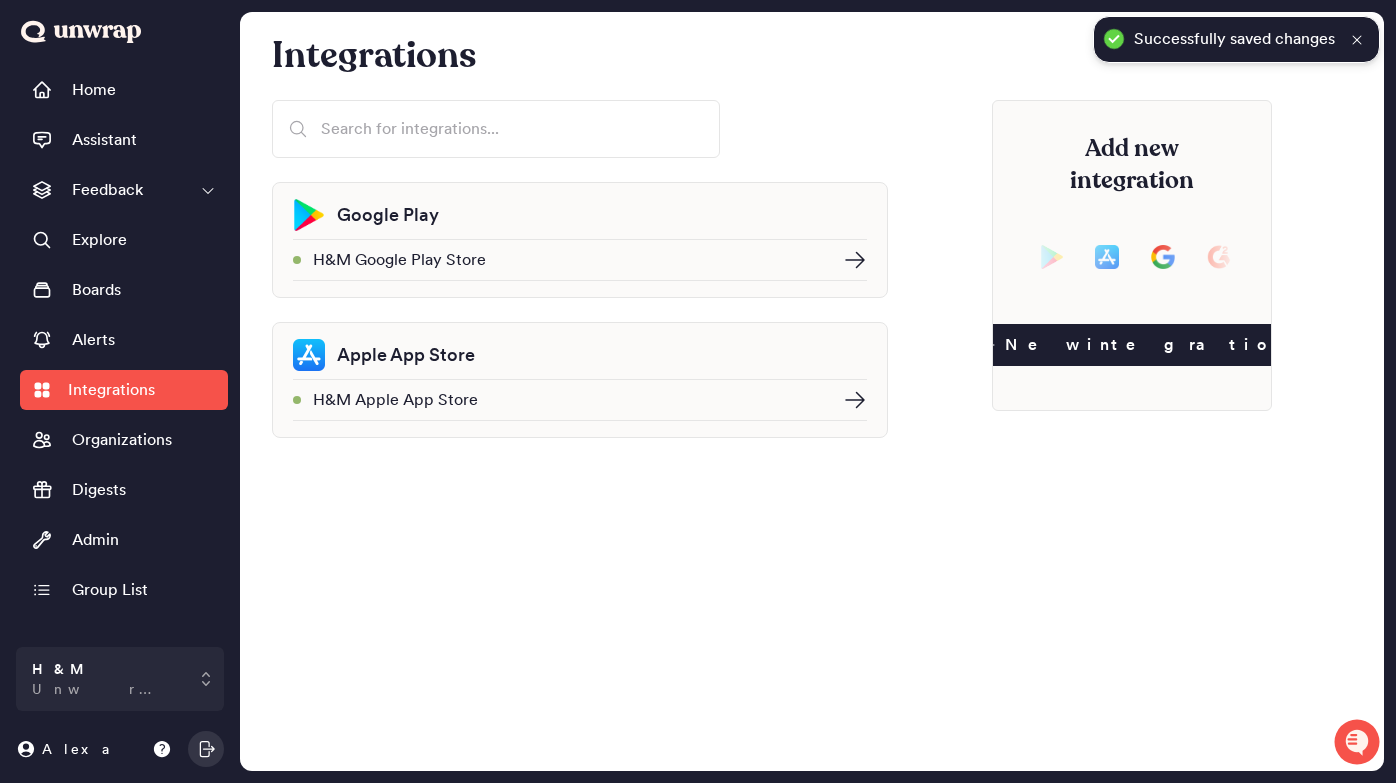 click 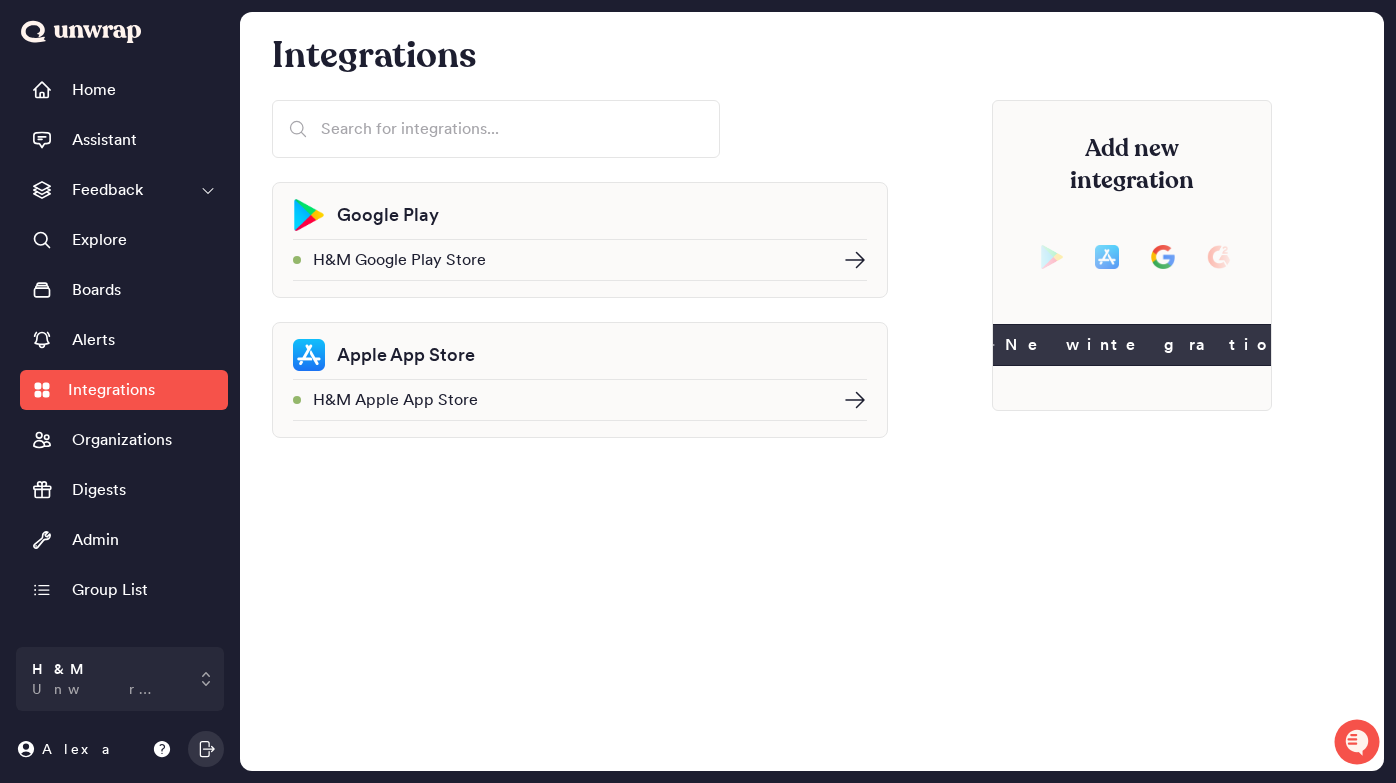 click on "New integration" at bounding box center [1132, 345] 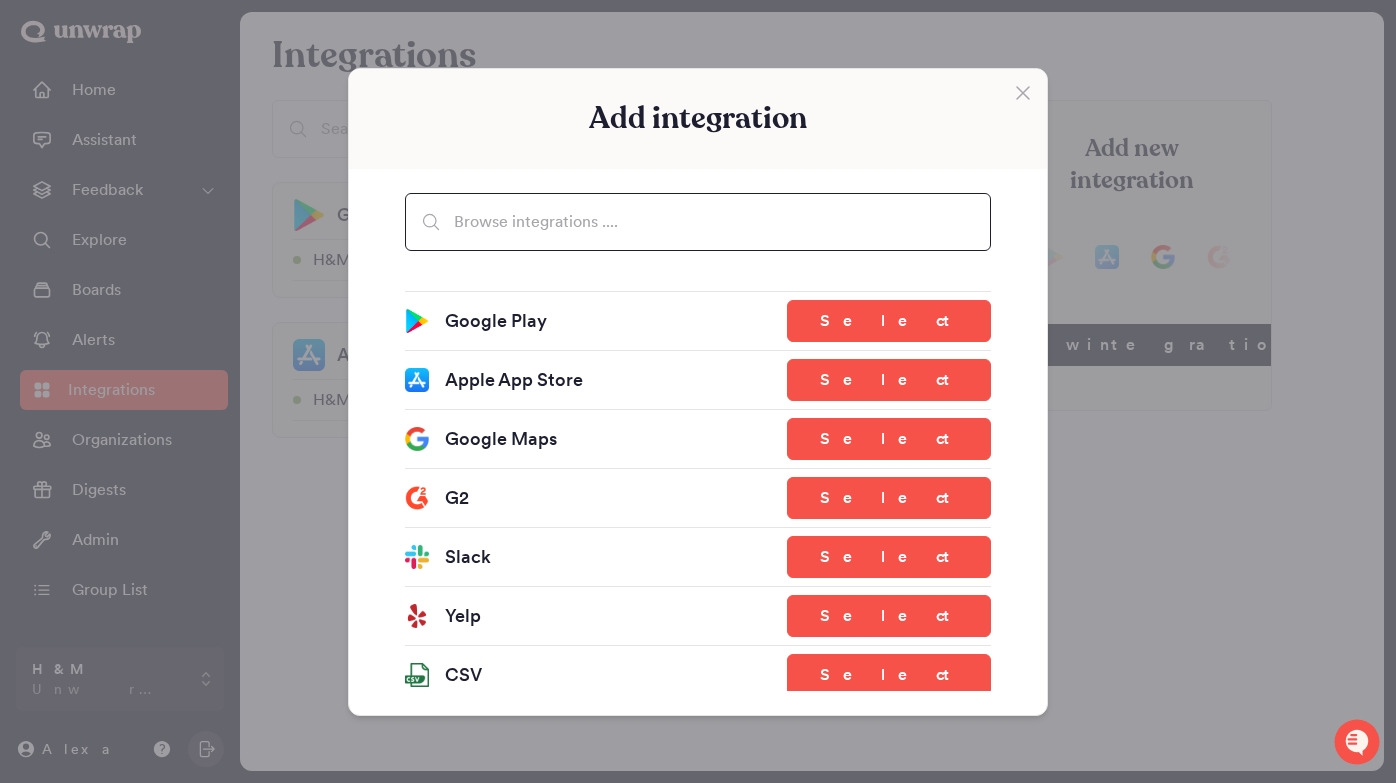 click at bounding box center (698, 222) 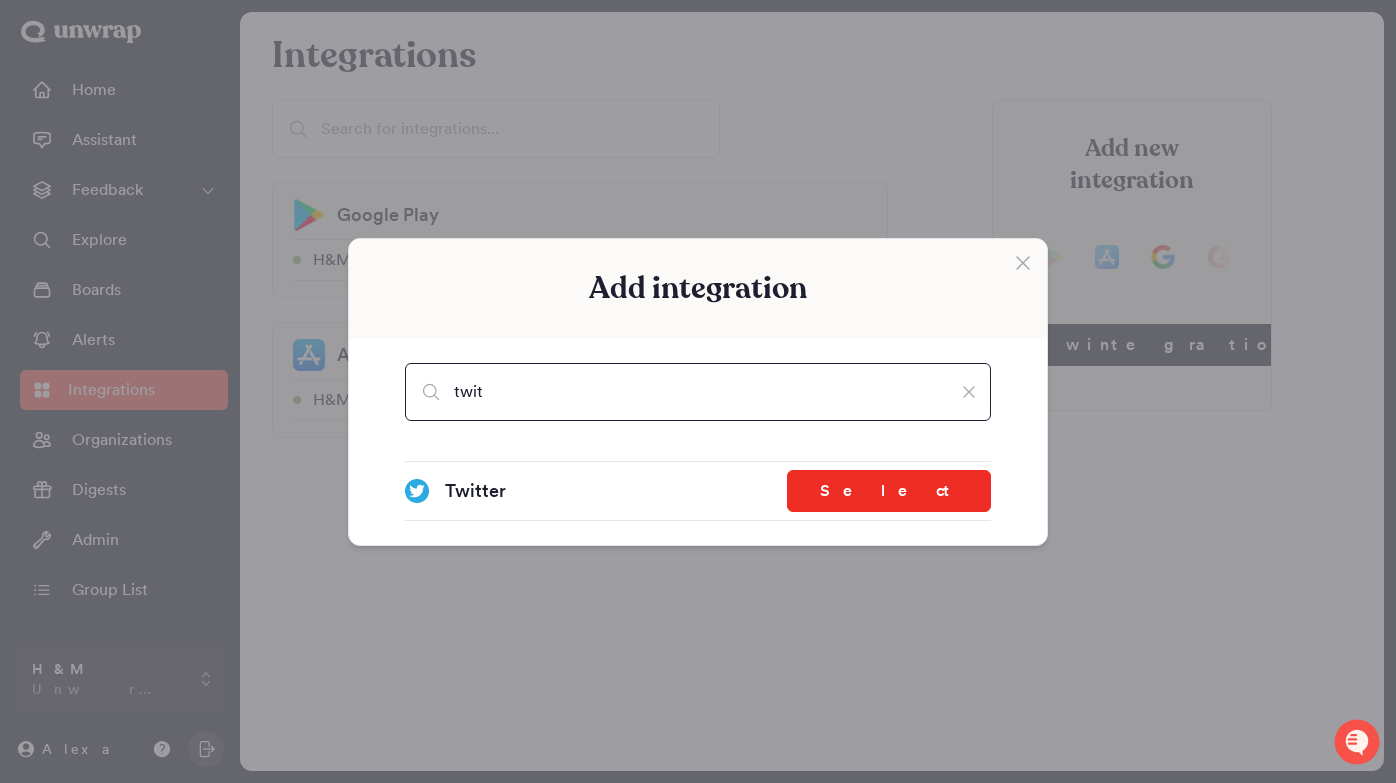 type on "twit" 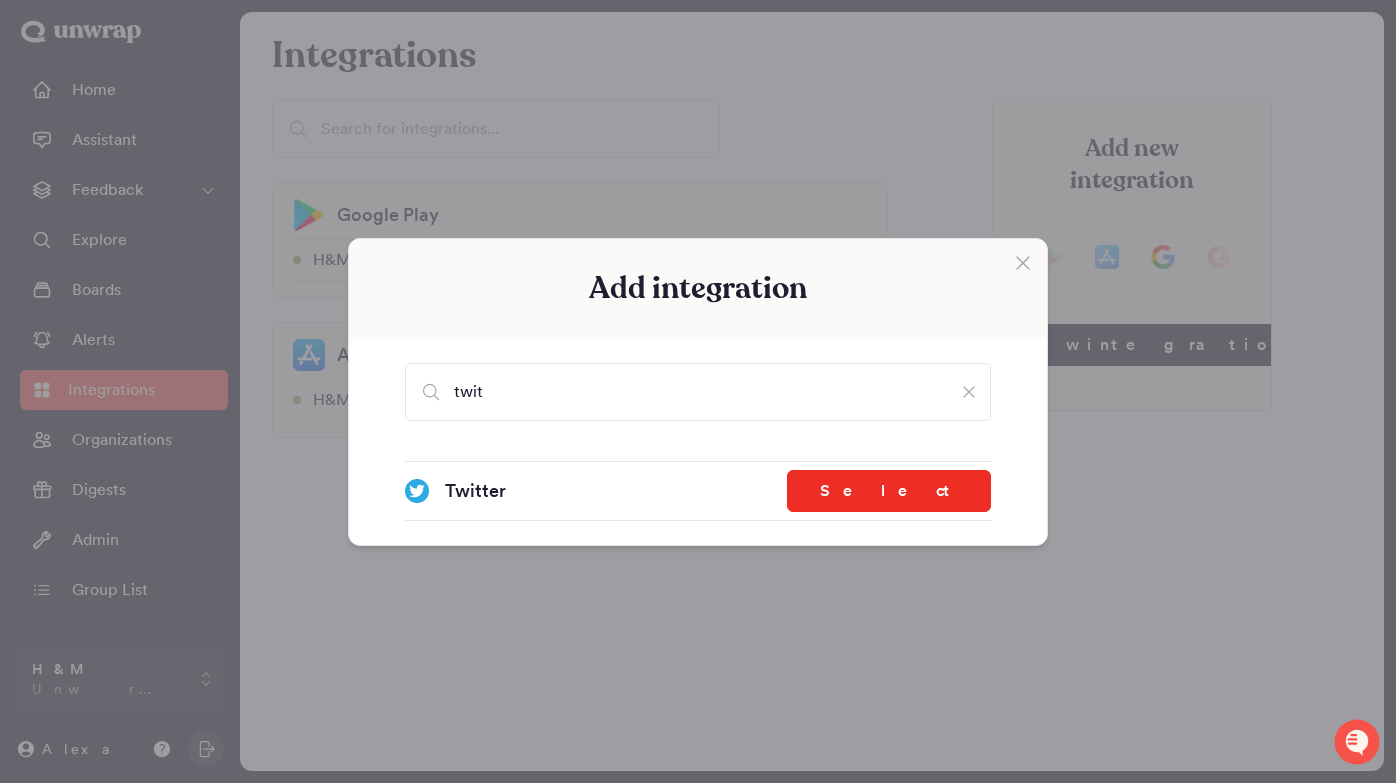 click on "Select" at bounding box center [889, 491] 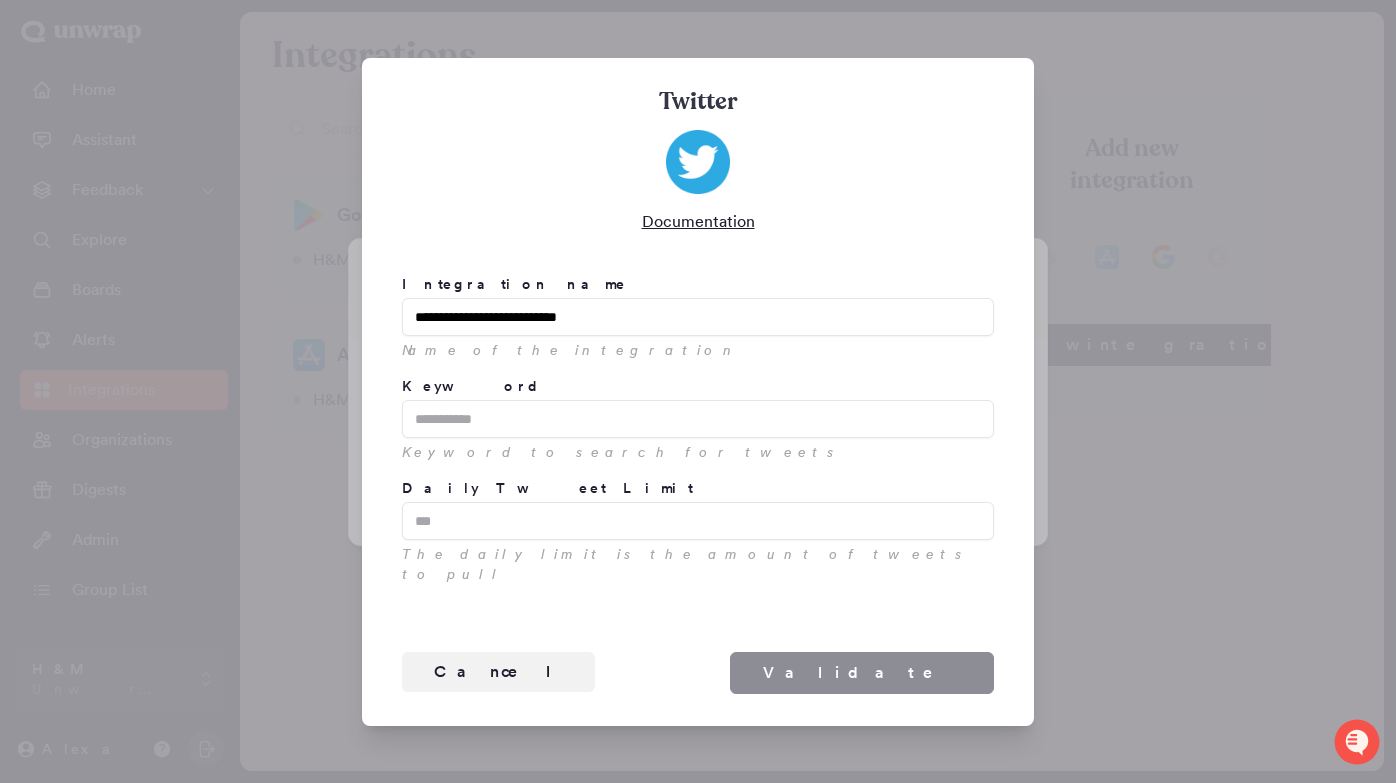 type on "**********" 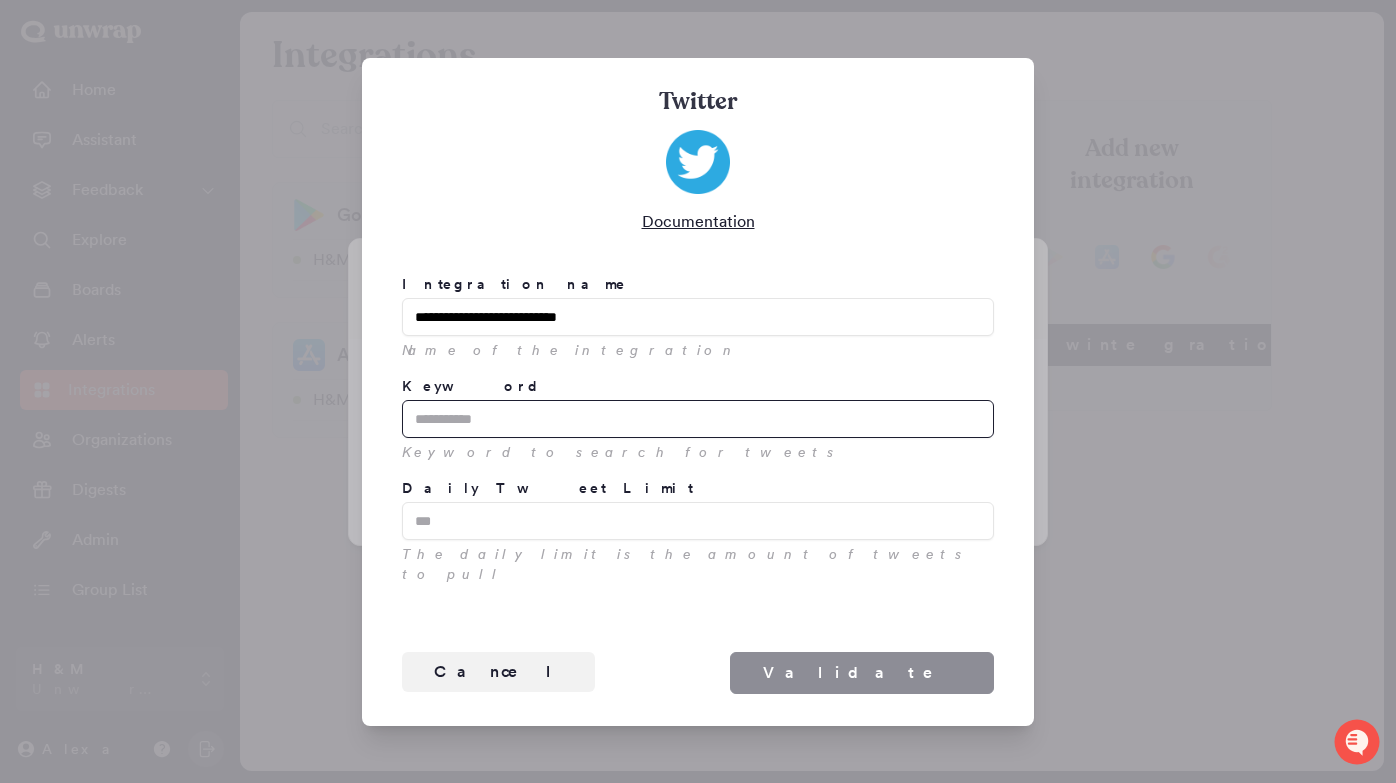 click on "Keyword" at bounding box center (698, 419) 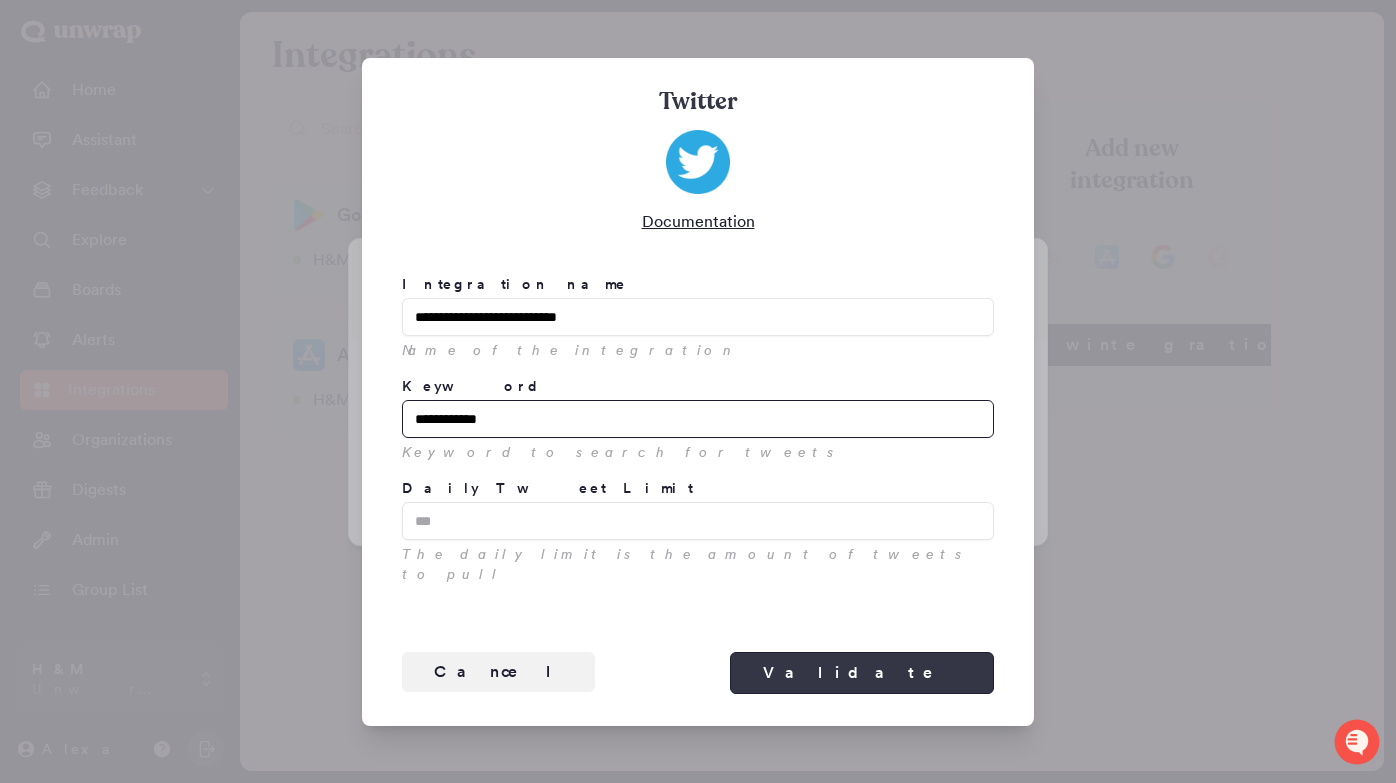 type on "**********" 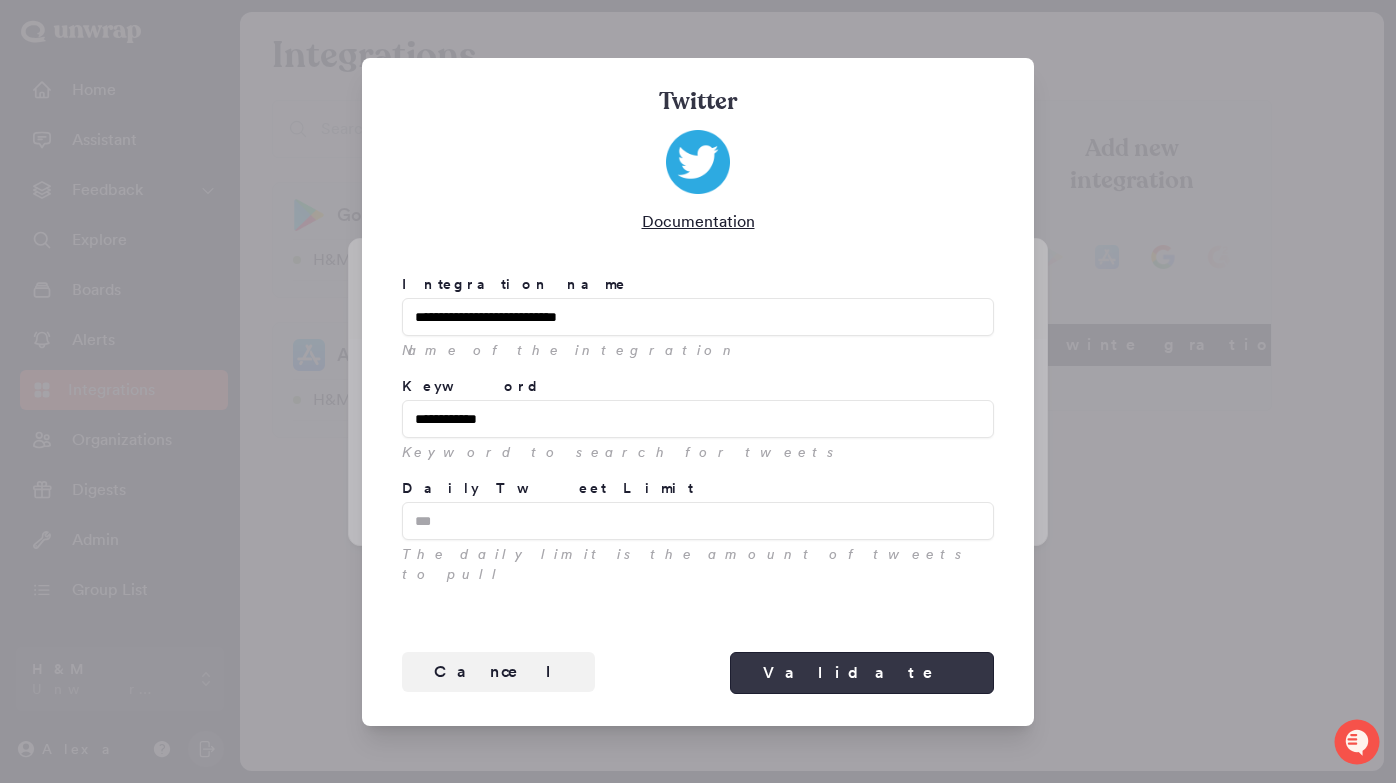 click on "Validate" at bounding box center [862, 673] 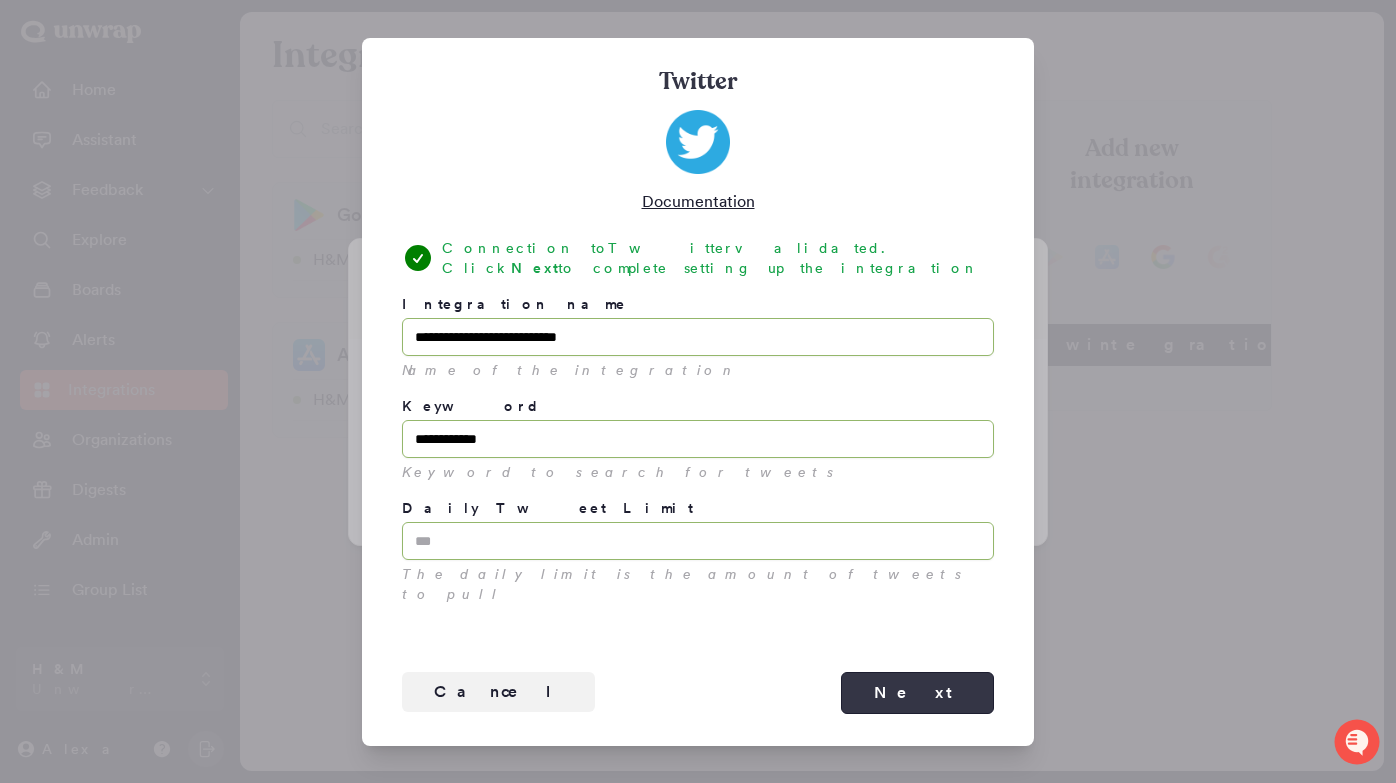 click on "Next" at bounding box center (917, 693) 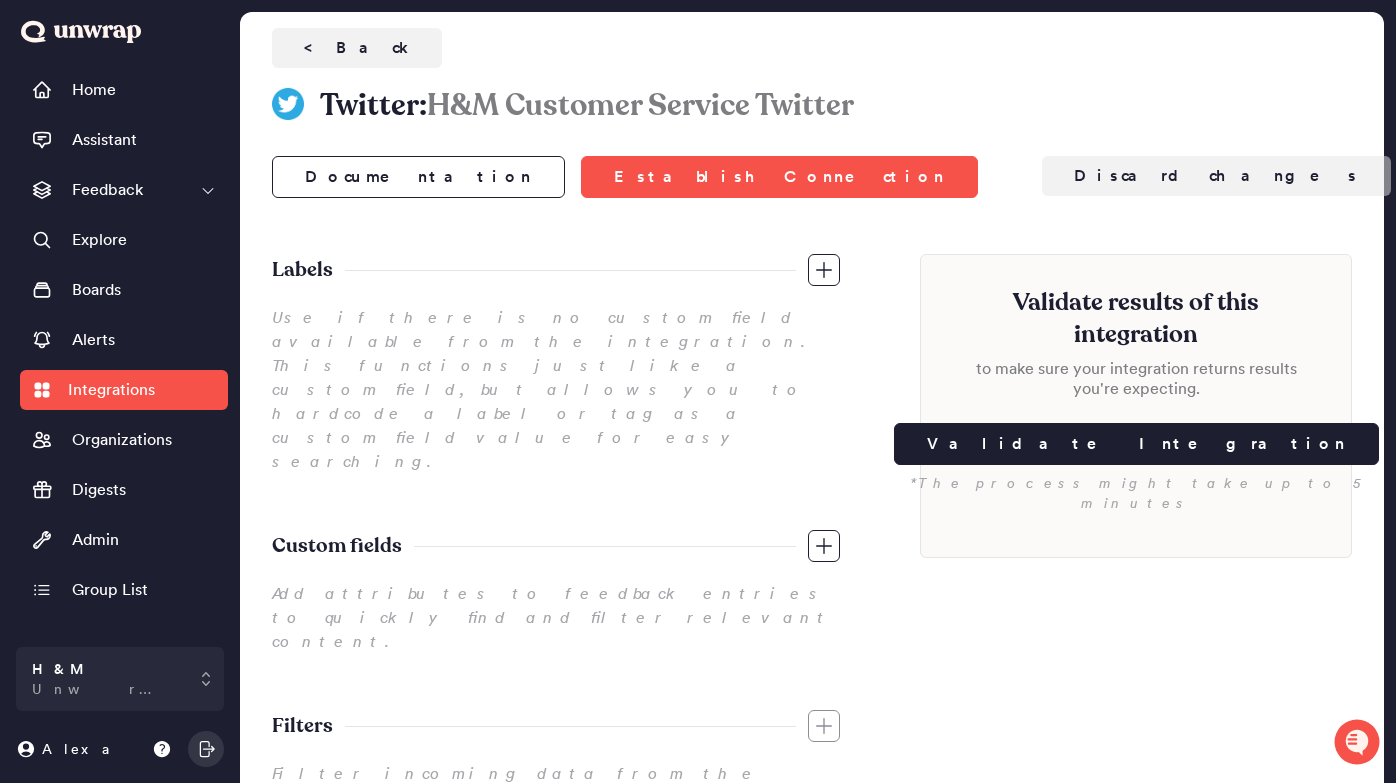 click on "Save changes" at bounding box center (1573, 177) 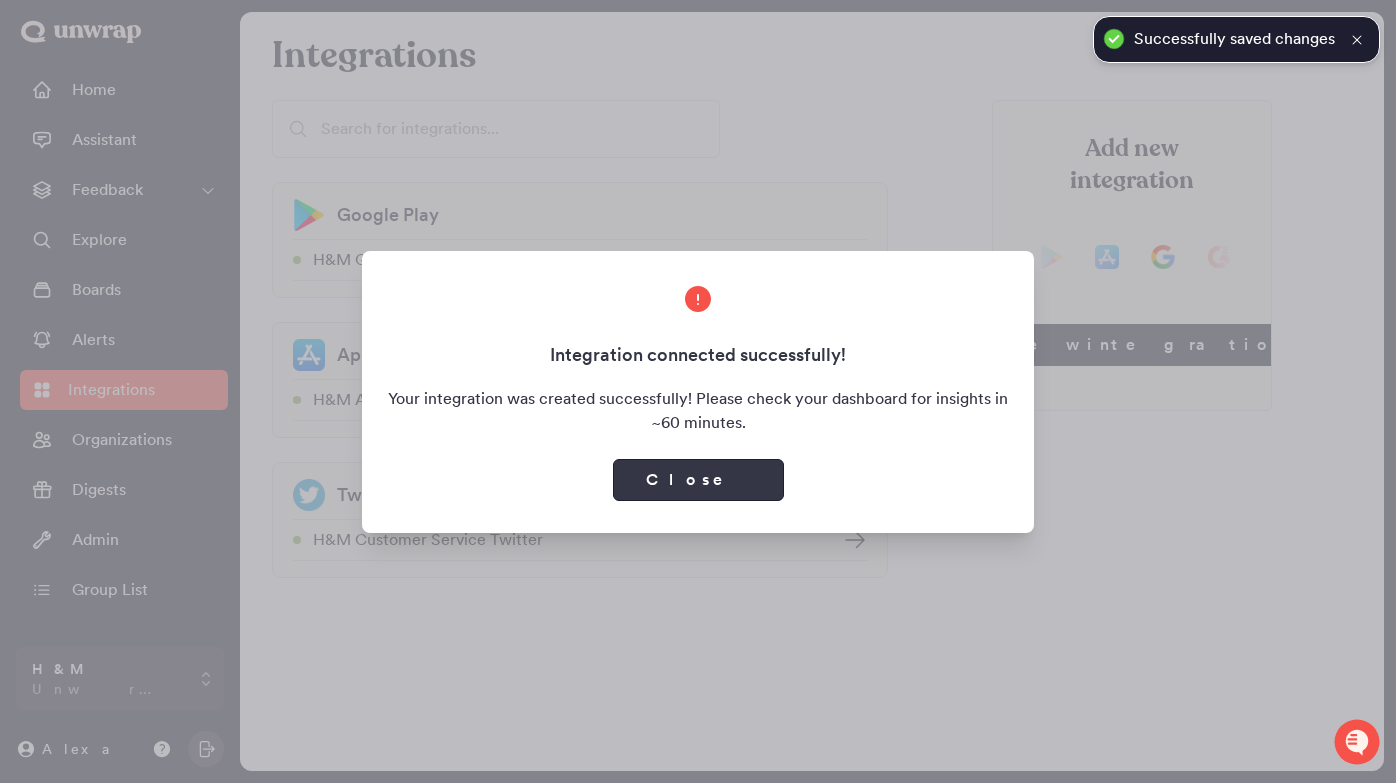 click on "Close" at bounding box center (698, 480) 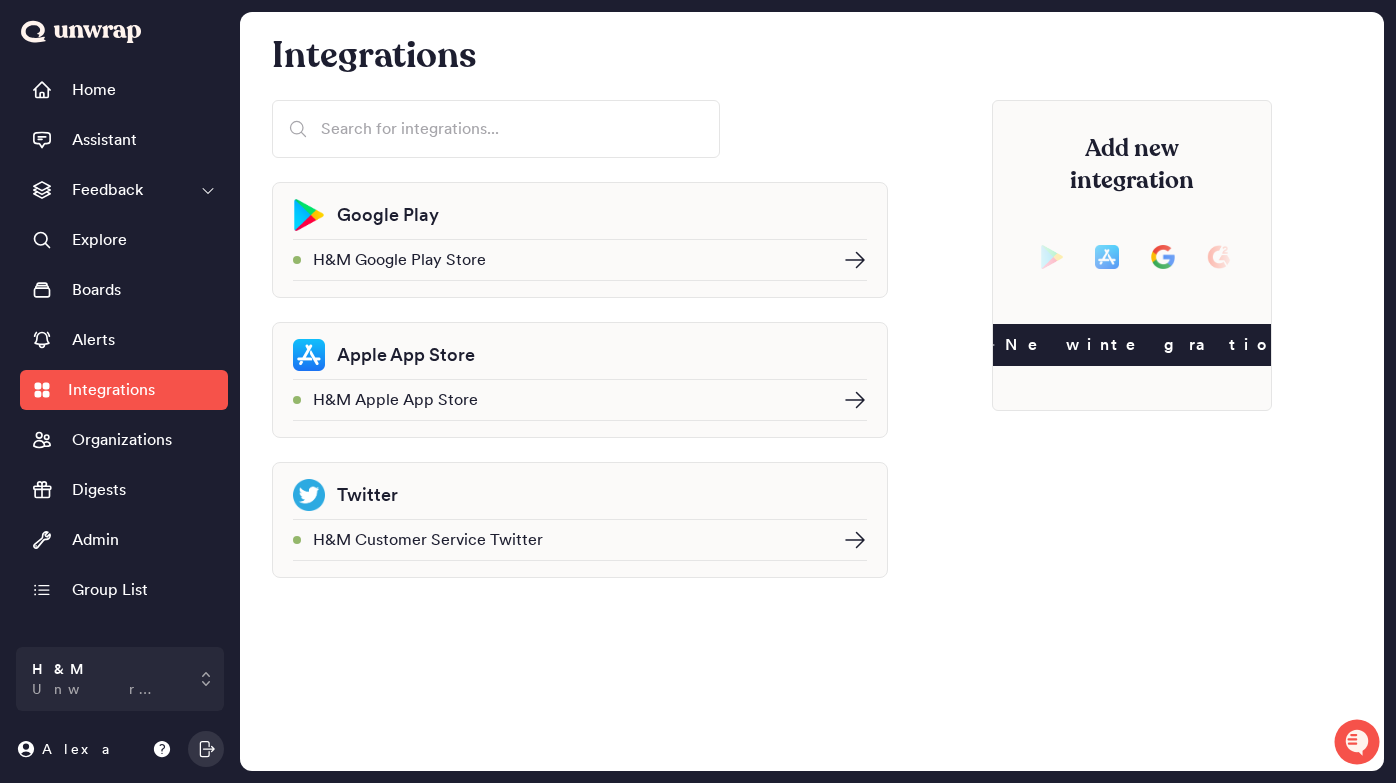 click on "Integrations" at bounding box center (111, 390) 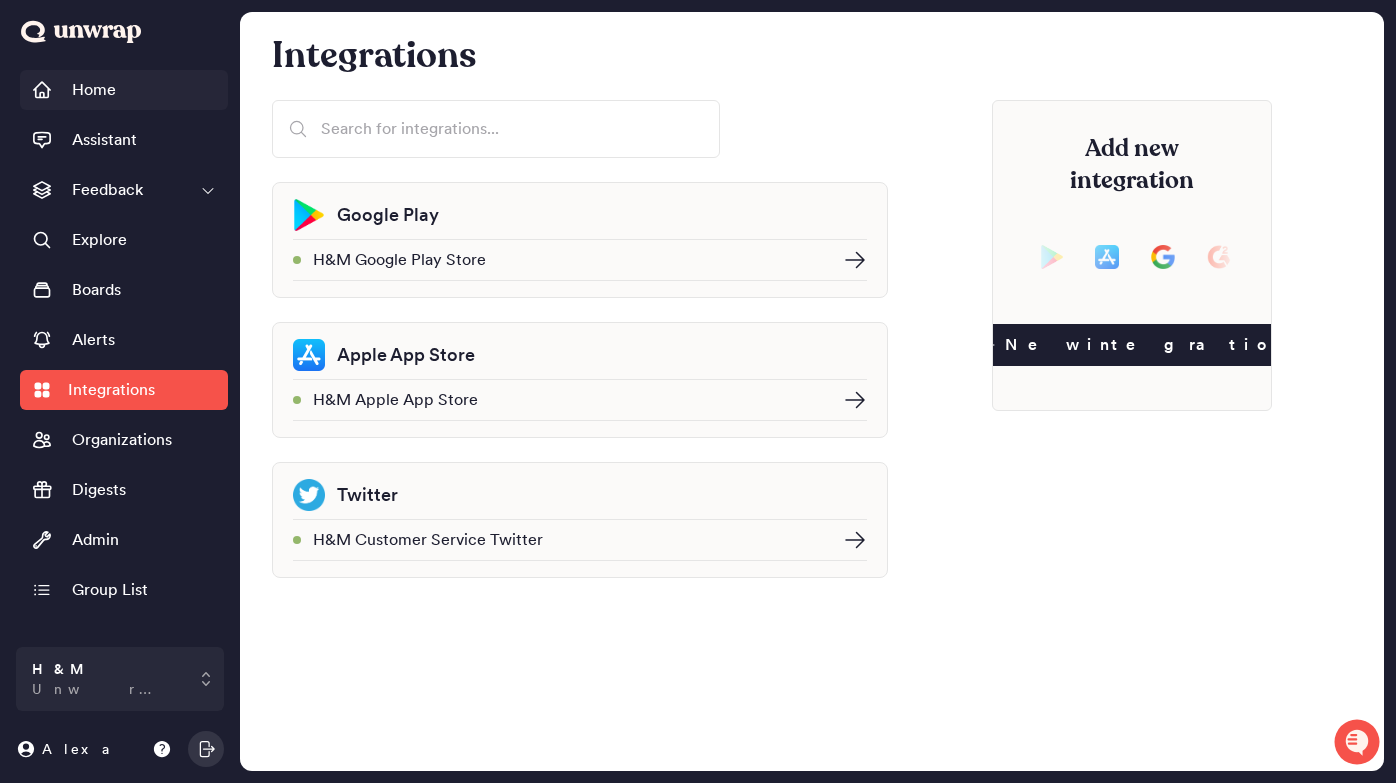 click on "Home" at bounding box center [124, 90] 